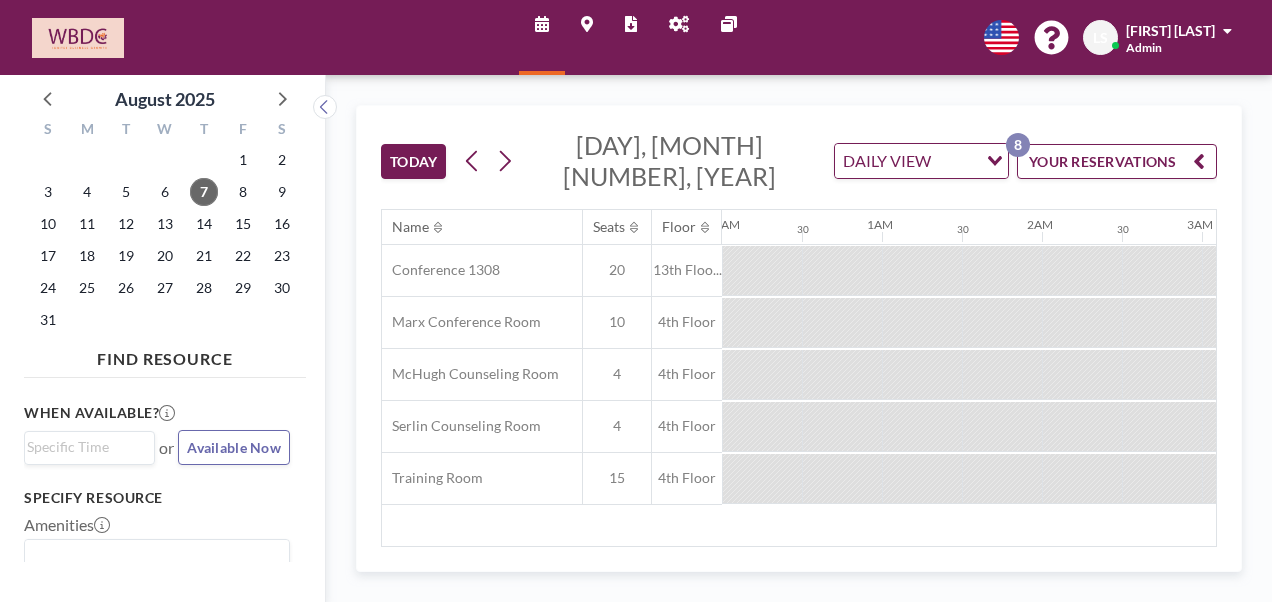 scroll, scrollTop: 0, scrollLeft: 0, axis: both 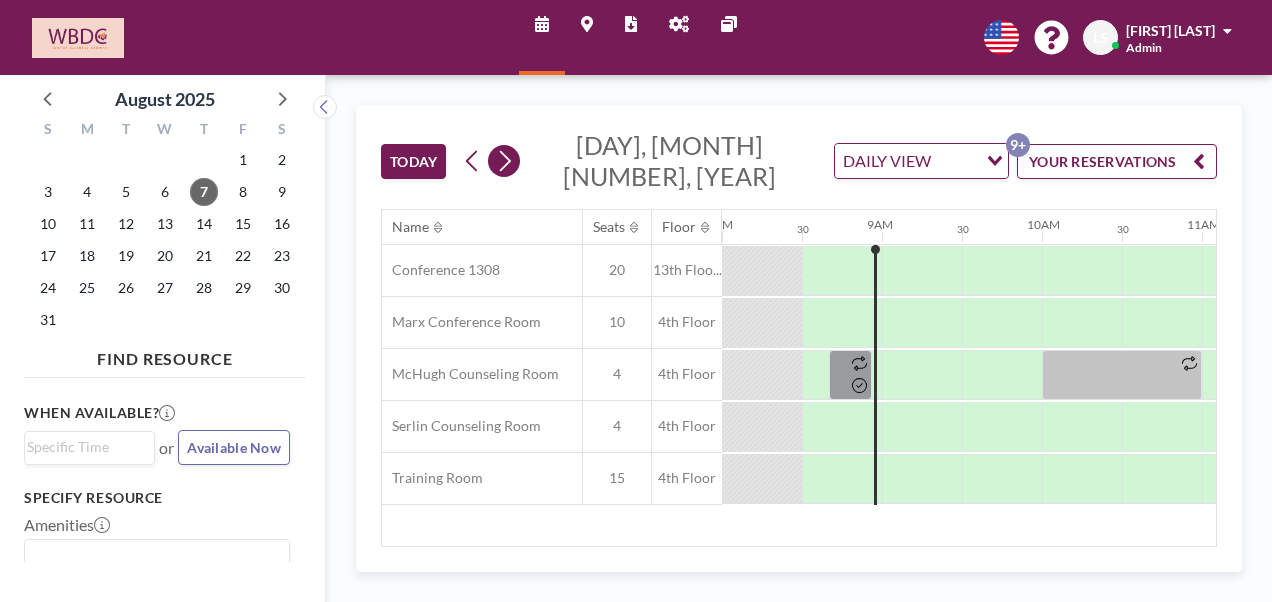 click at bounding box center (504, 161) 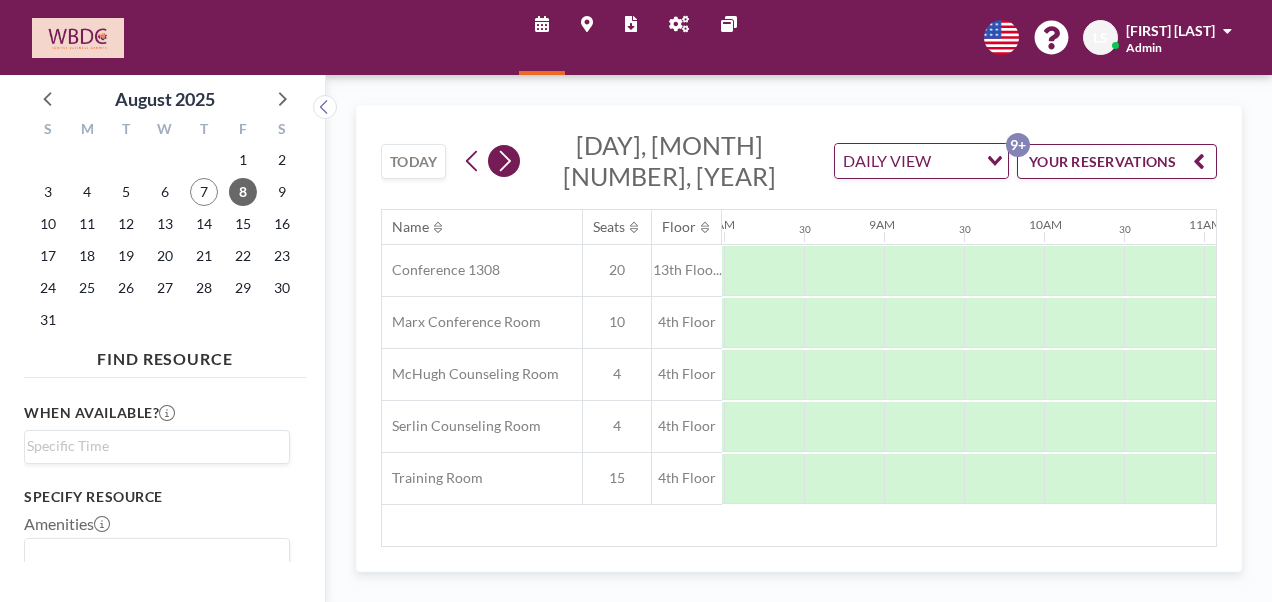 scroll, scrollTop: 0, scrollLeft: 1280, axis: horizontal 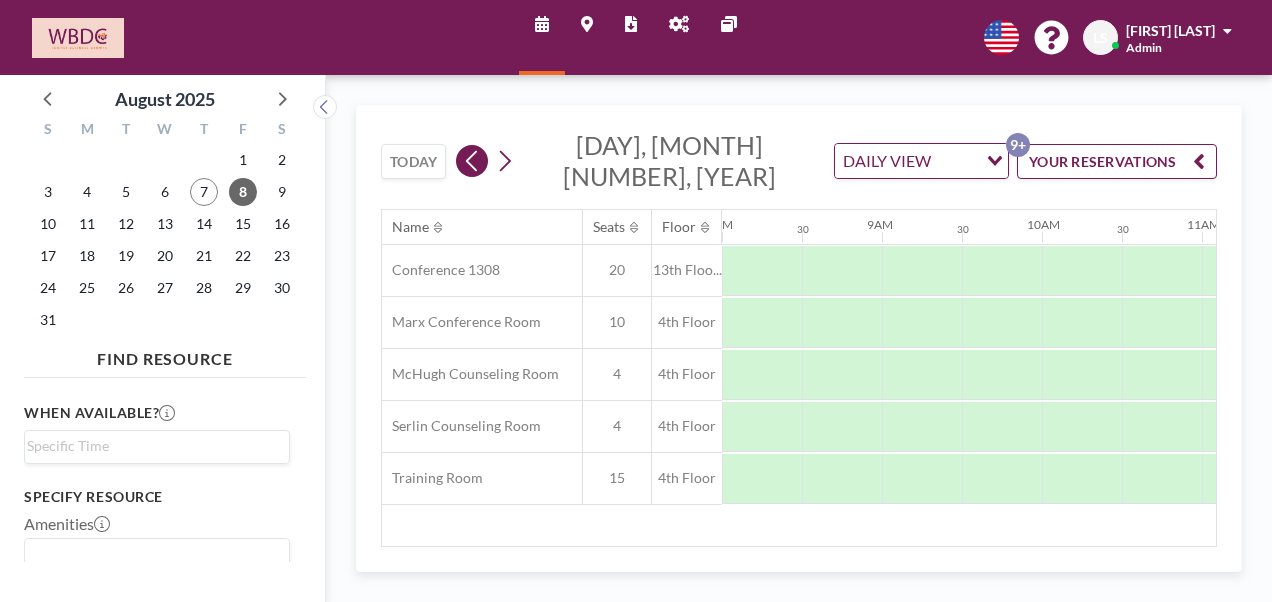 click at bounding box center [472, 161] 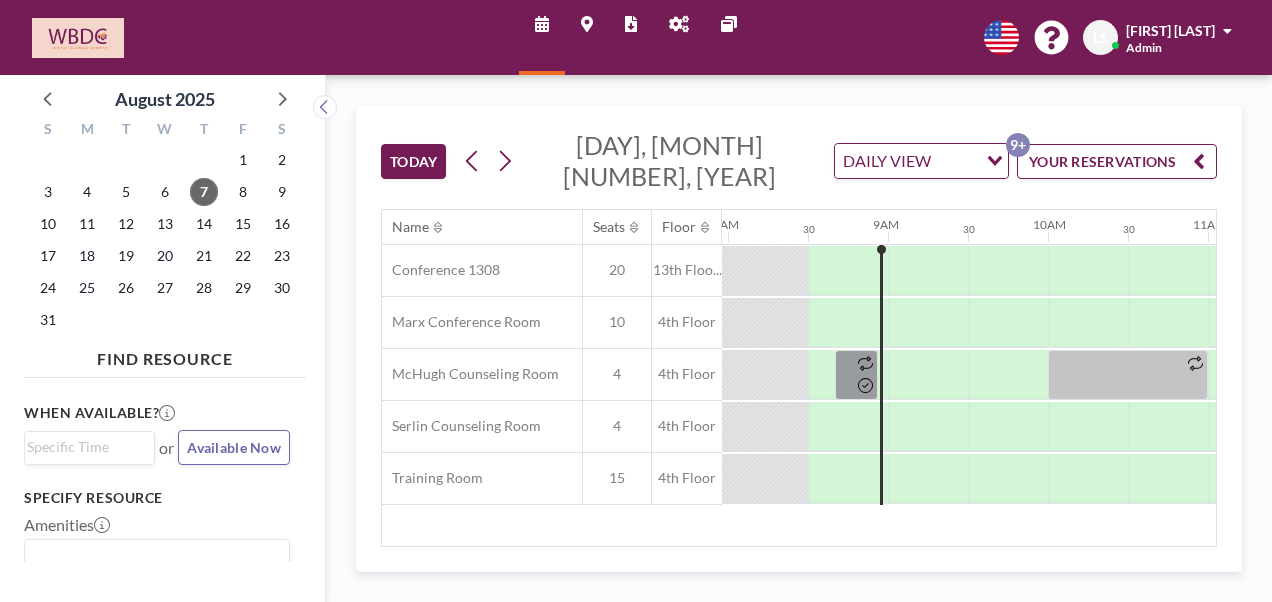 scroll, scrollTop: 0, scrollLeft: 1280, axis: horizontal 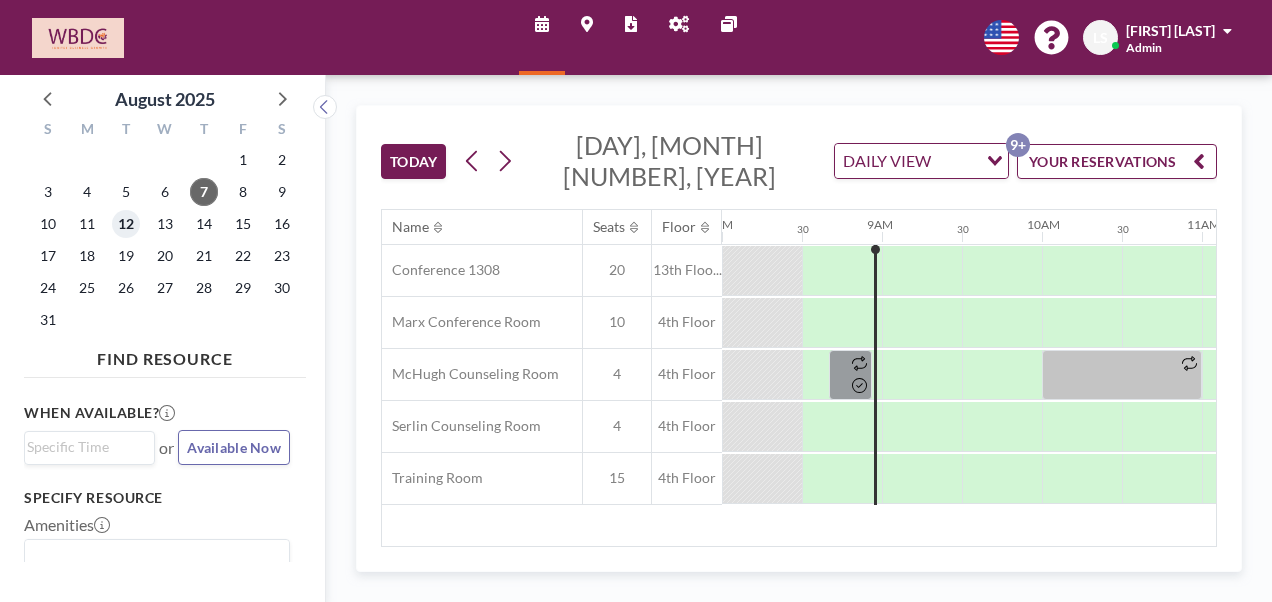 click on "12" at bounding box center [126, 224] 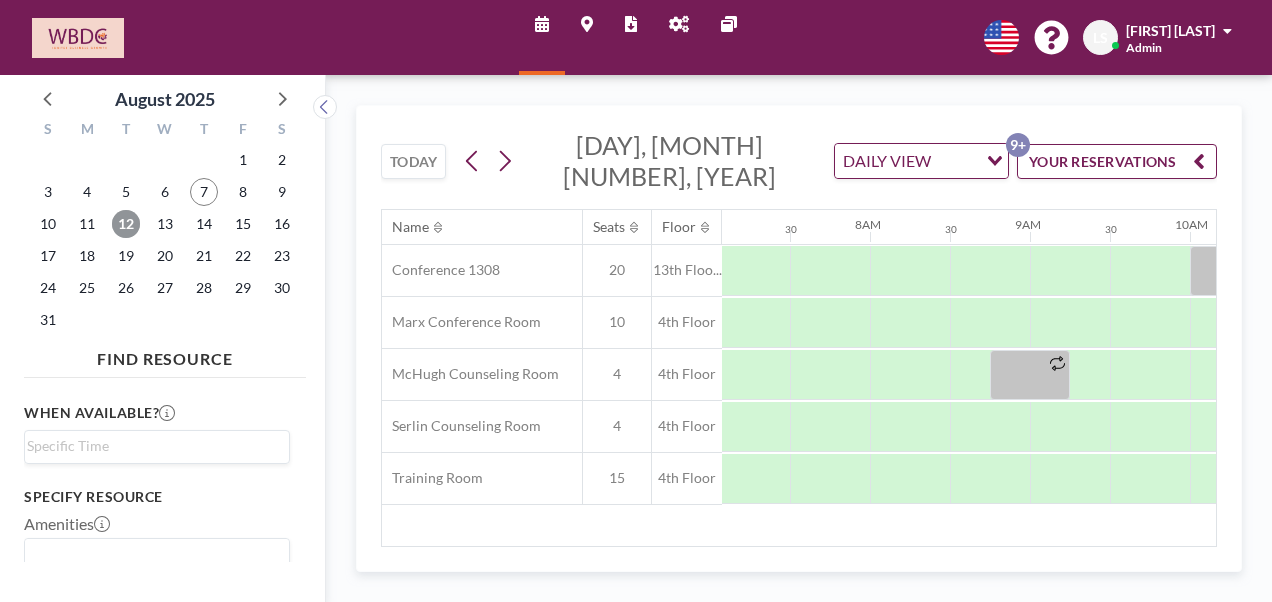 scroll, scrollTop: 0, scrollLeft: 1200, axis: horizontal 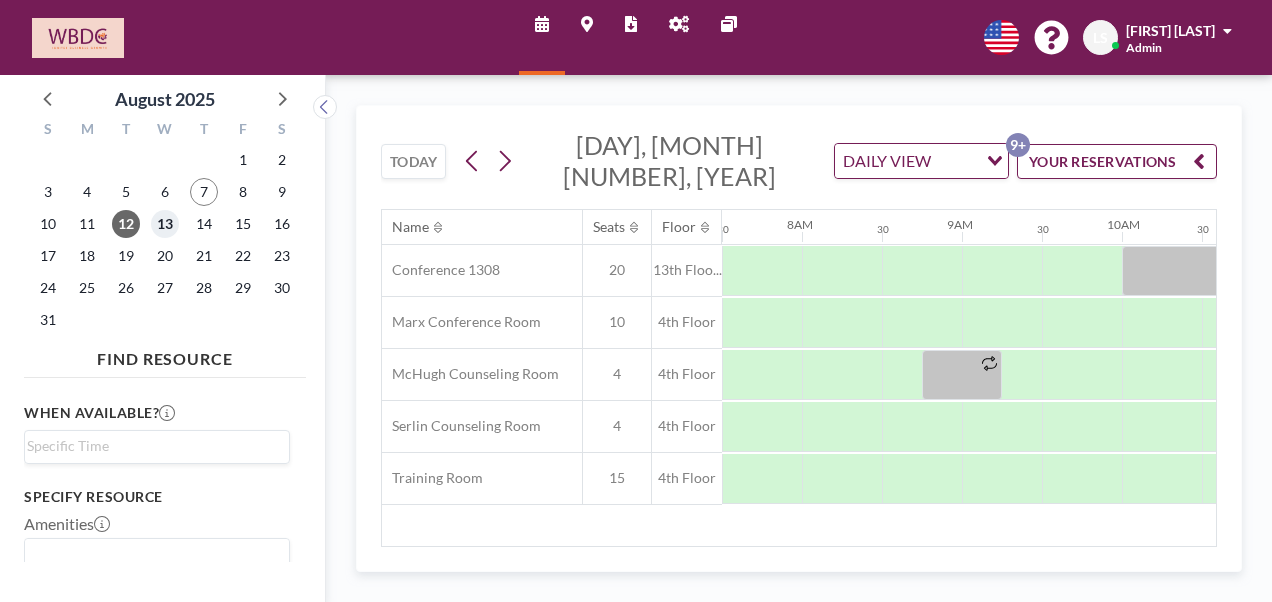 click on "13" at bounding box center (165, 224) 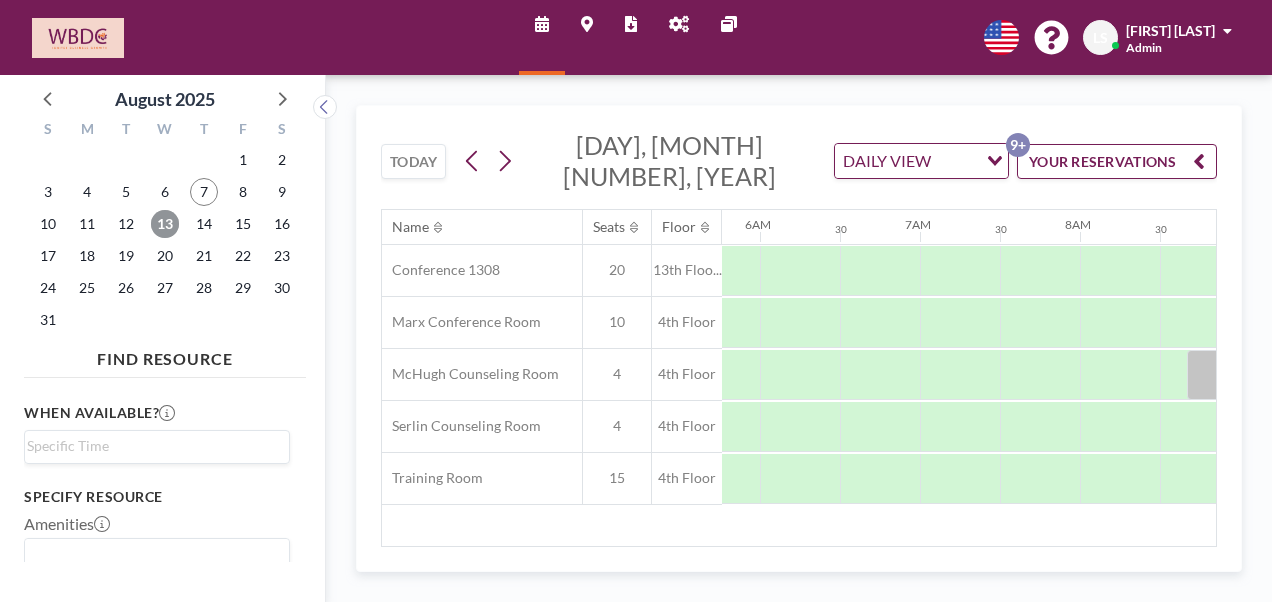 scroll, scrollTop: 0, scrollLeft: 1200, axis: horizontal 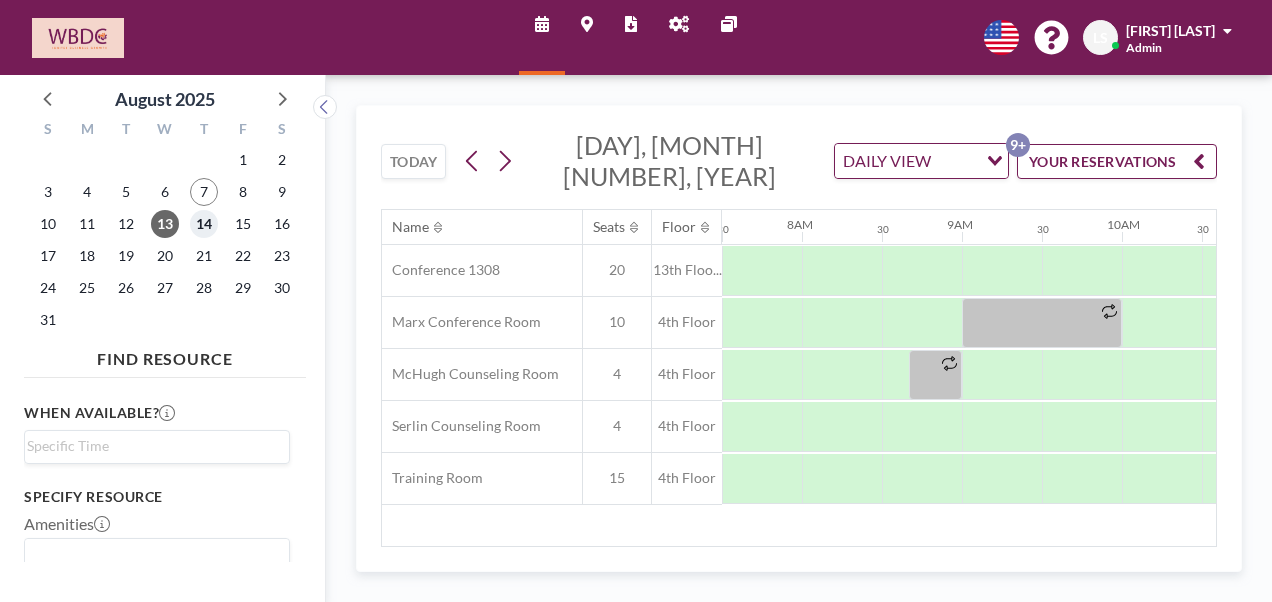 click on "14" at bounding box center (204, 224) 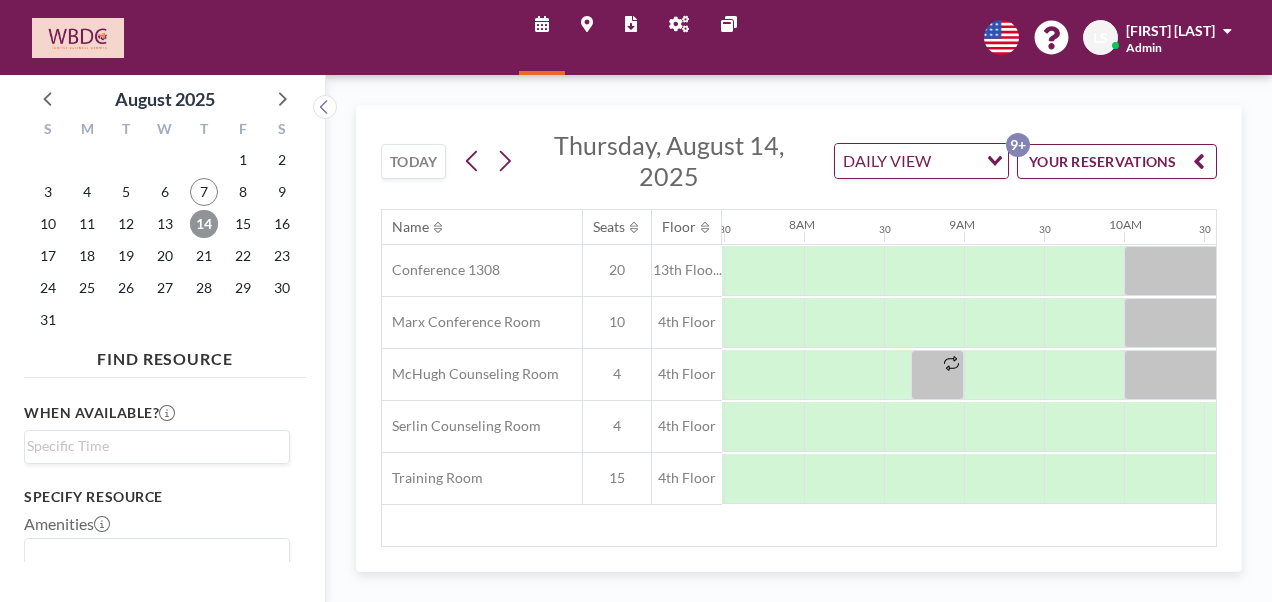 scroll, scrollTop: 0, scrollLeft: 1200, axis: horizontal 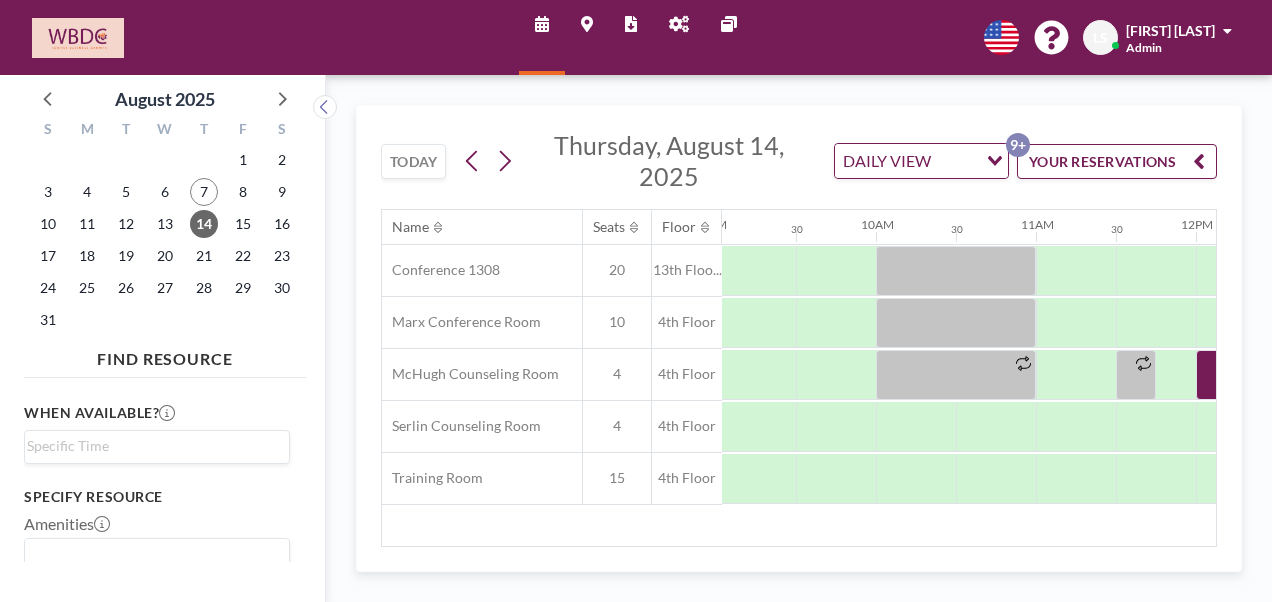 drag, startPoint x: 790, startPoint y: 536, endPoint x: 869, endPoint y: 530, distance: 79.22752 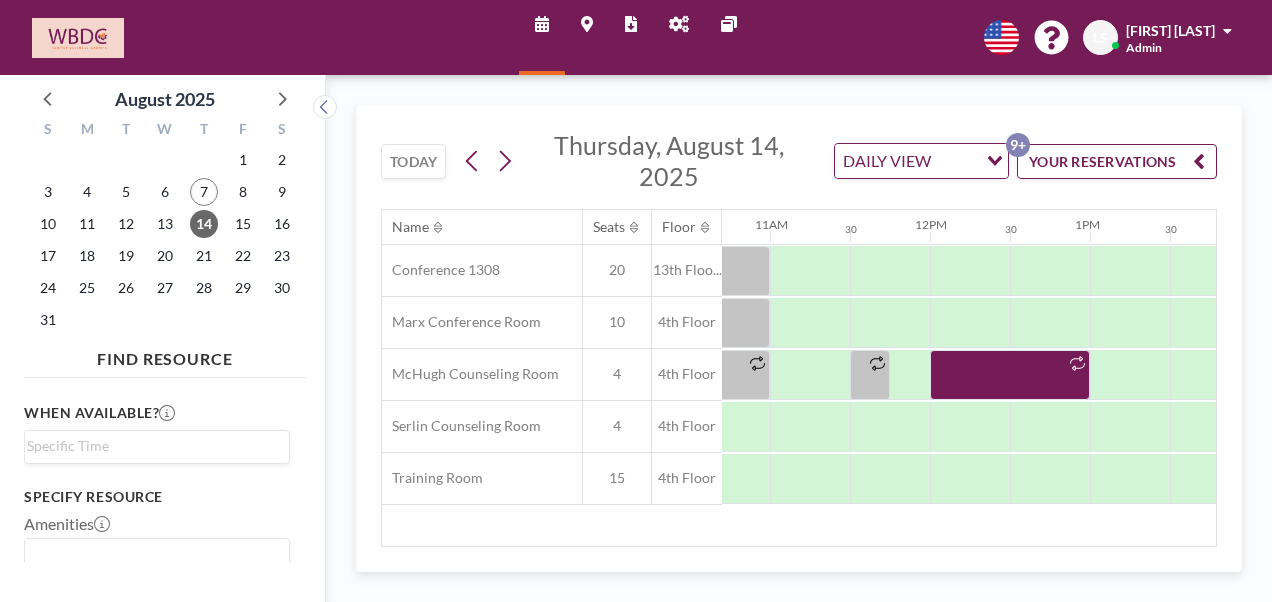 scroll, scrollTop: 0, scrollLeft: 1785, axis: horizontal 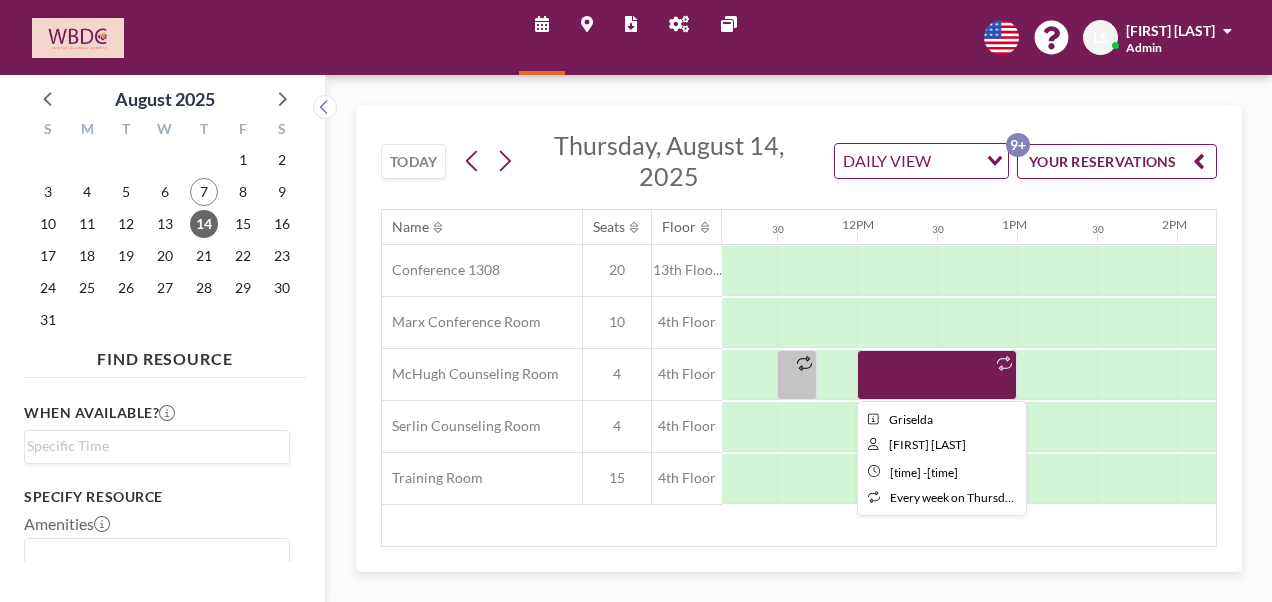 click at bounding box center [937, 375] 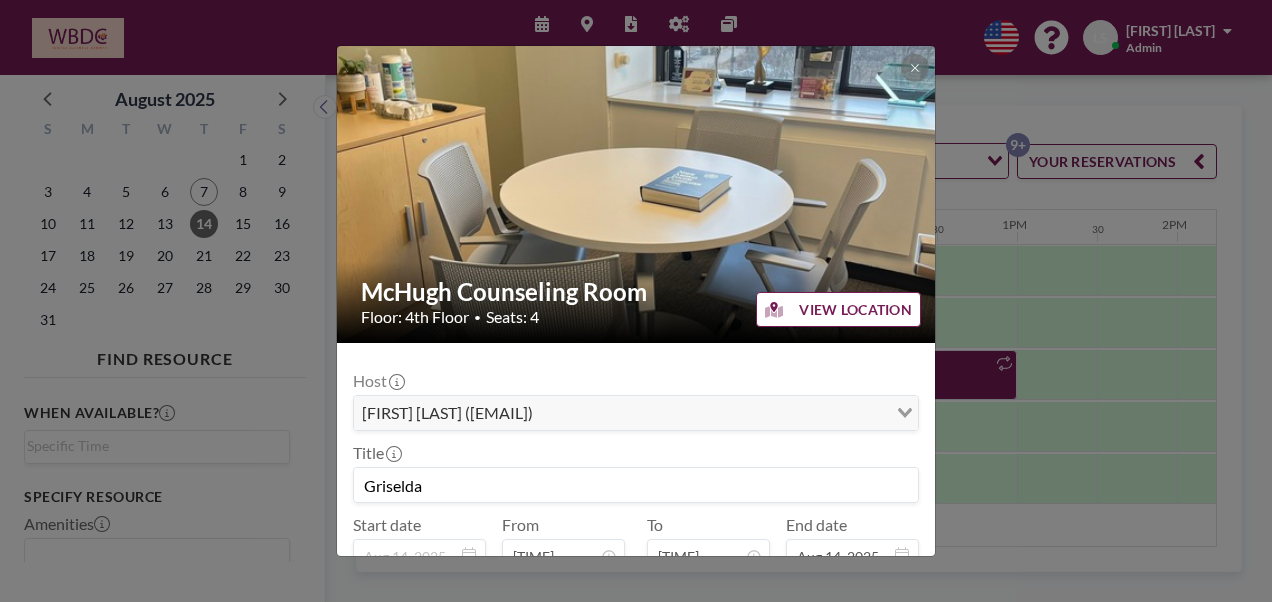 click on "McHugh Counseling Room   Floor: 4th Floor   •   Seats: 4   VIEW LOCATION   Host
LaMonica Scott (lscott@wbdc.org)
Loading...      Title  Griselda  Start date  Aug 14, 2025  From  [TIME]      -   To  [TIME]      End date  Aug 14, 2025  Repeat
every week on Thursday
Loading...               PRE CHECK-IN   REMOVE   SAVE CHANGES" at bounding box center [636, 301] 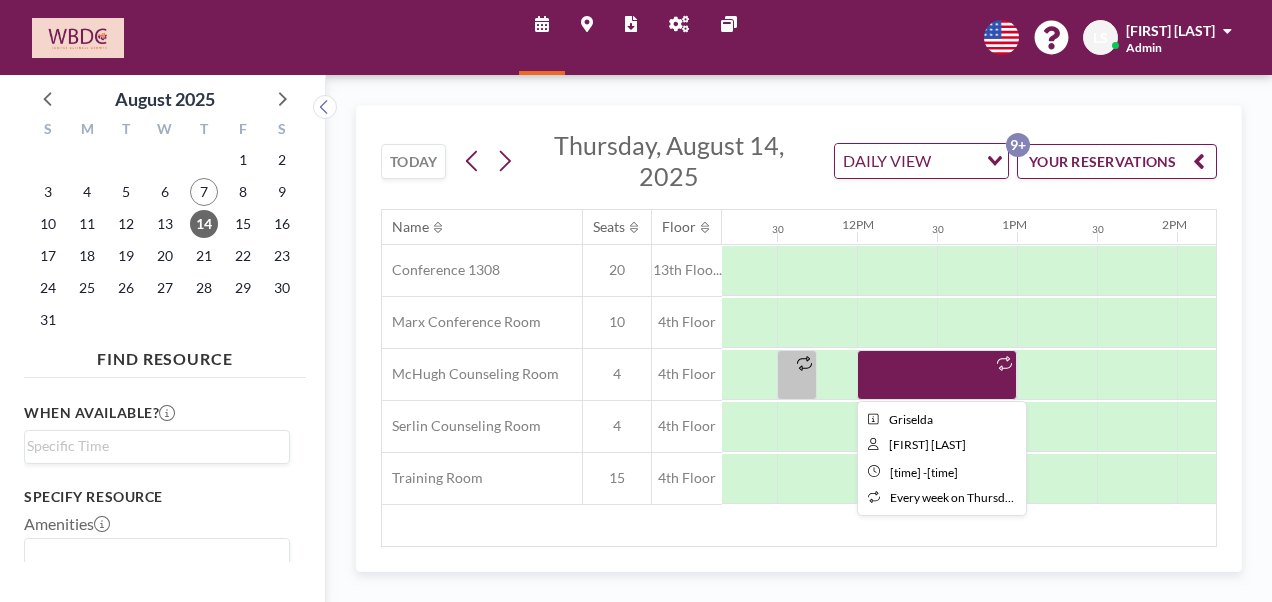 click at bounding box center (937, 375) 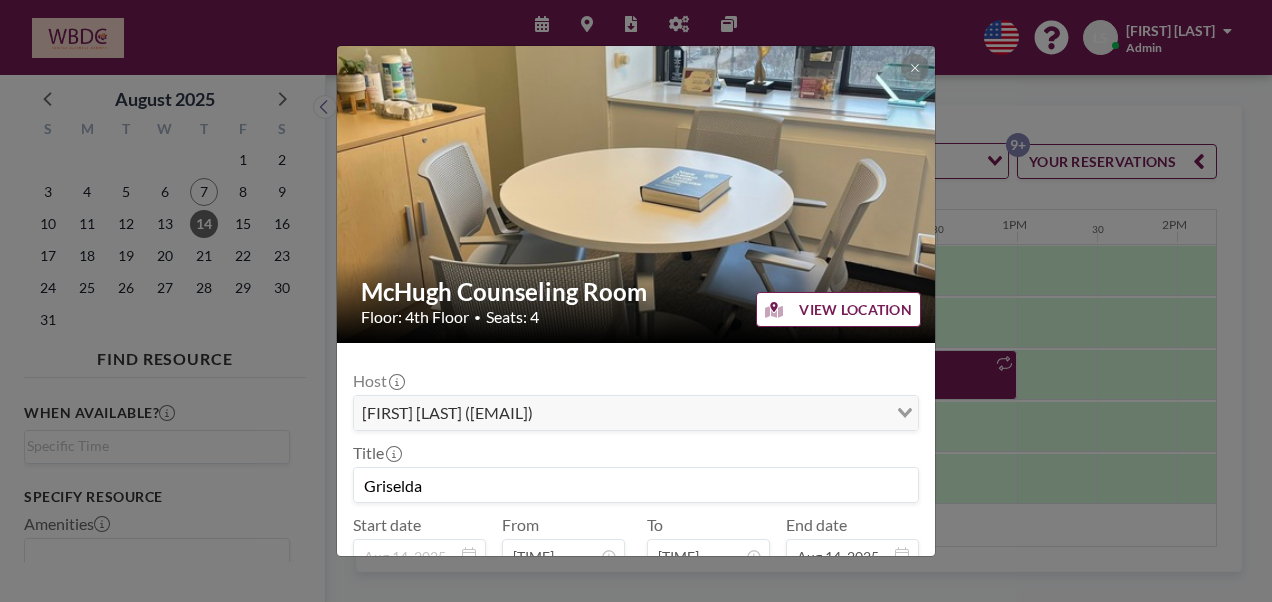 drag, startPoint x: 982, startPoint y: 374, endPoint x: 1004, endPoint y: 373, distance: 22.022715 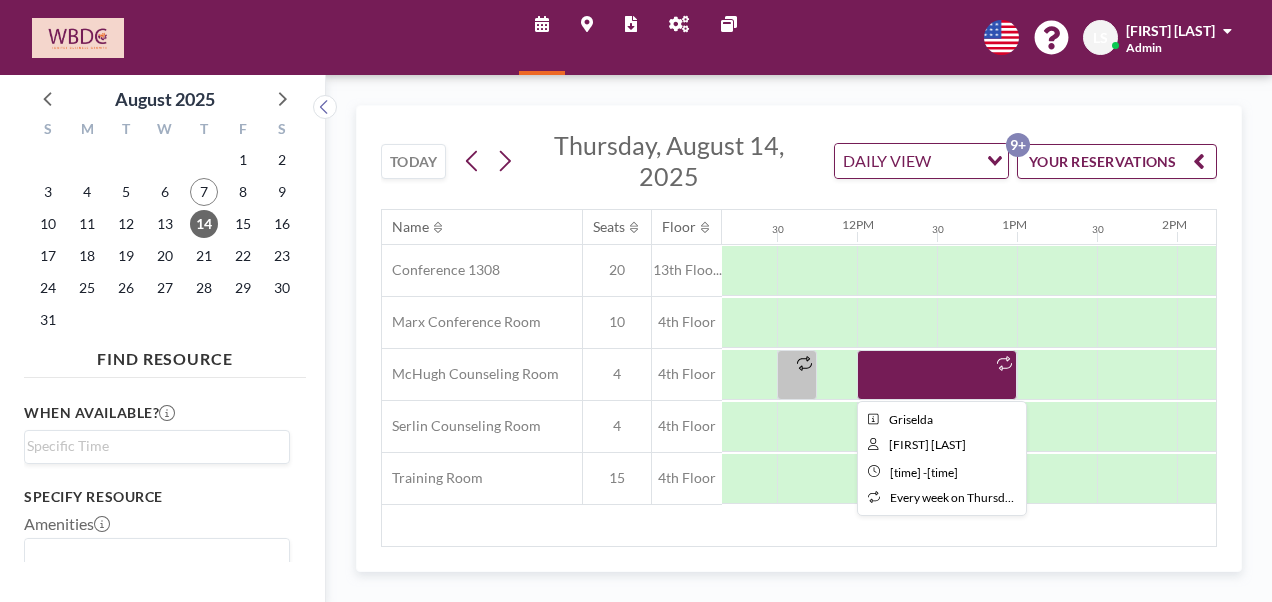 drag, startPoint x: 966, startPoint y: 372, endPoint x: 977, endPoint y: 376, distance: 11.7046995 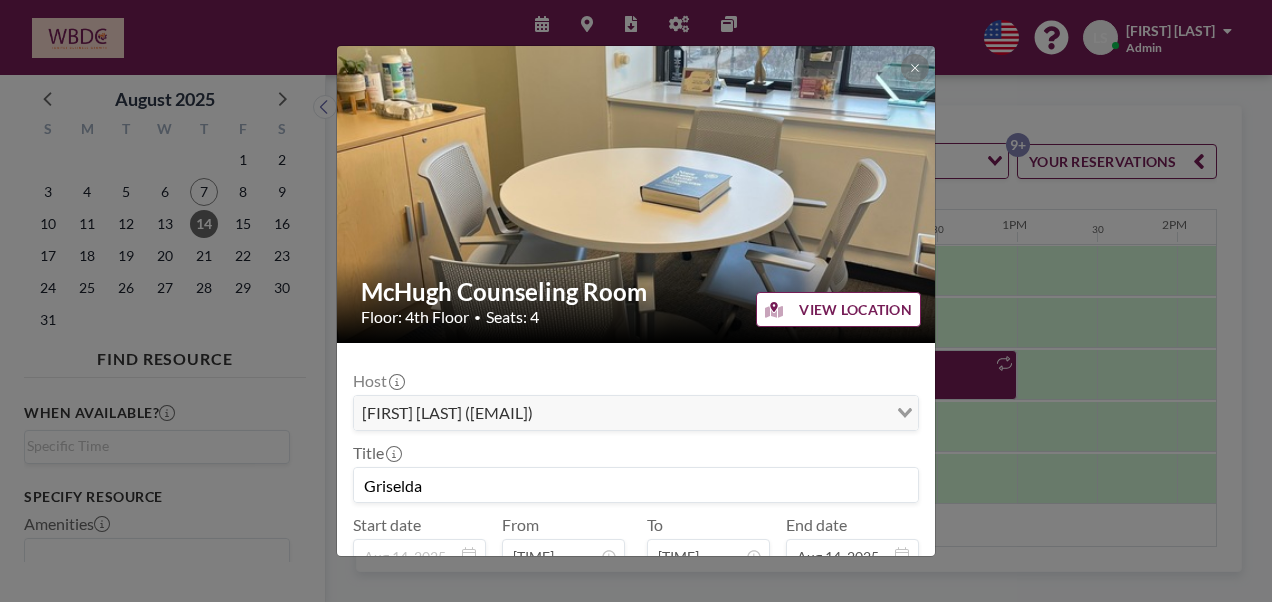 click on "McHugh Counseling Room   Floor: 4th Floor   •   Seats: 4   VIEW LOCATION   Host
LaMonica Scott (lscott@wbdc.org)
Loading...      Title  Griselda  Start date  Aug 14, 2025  From  [TIME]      -   To  [TIME]      End date  Aug 14, 2025  Repeat
every week on Thursday
Loading...               PRE CHECK-IN   REMOVE   SAVE CHANGES" at bounding box center [636, 301] 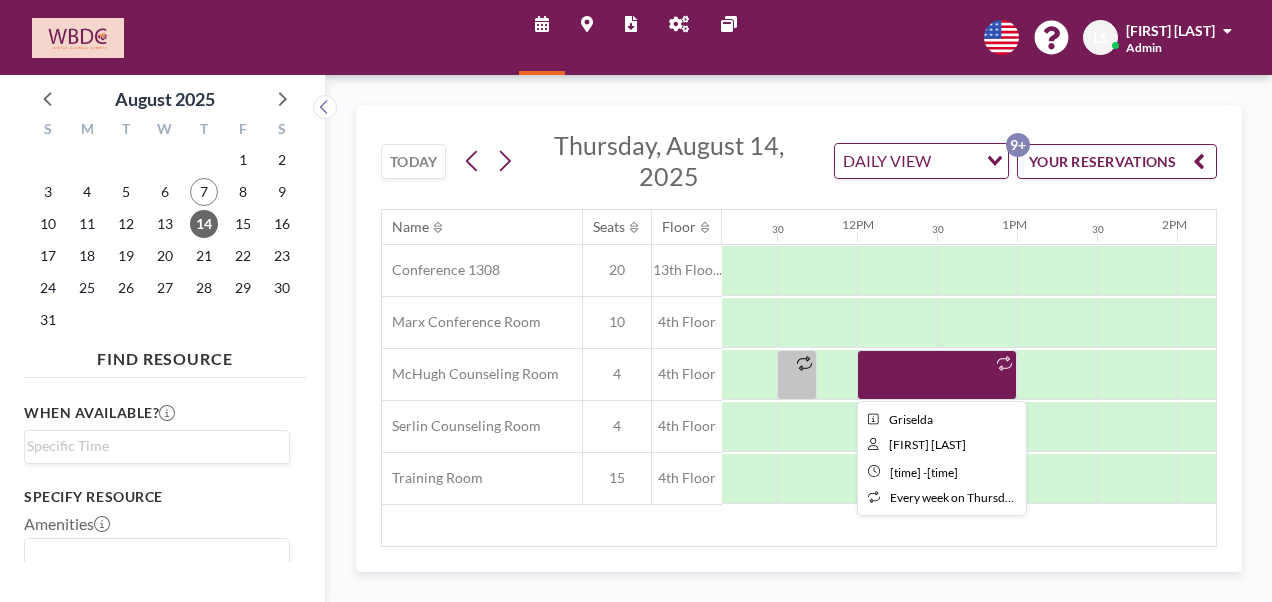 click at bounding box center (937, 375) 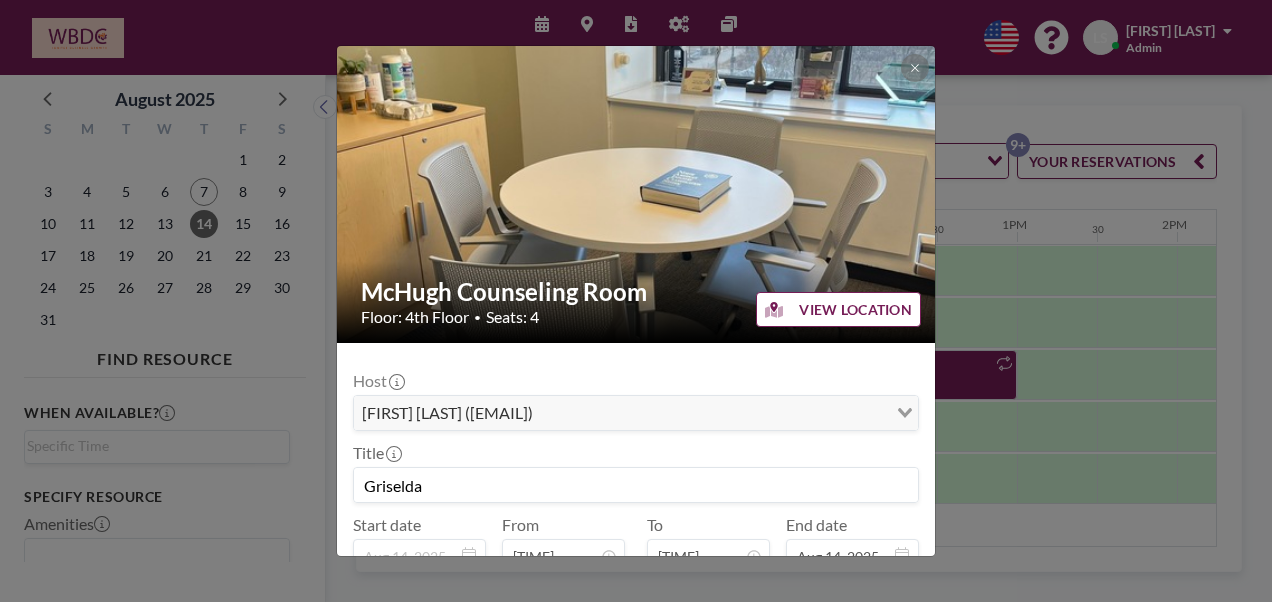 click on "McHugh Counseling Room   Floor: 4th Floor   •   Seats: 4   VIEW LOCATION   Host
LaMonica Scott (lscott@wbdc.org)
Loading...      Title  Griselda  Start date  Aug 14, 2025  From  [TIME]      -   To  [TIME]      End date  Aug 14, 2025  Repeat
every week on Thursday
Loading...               PRE CHECK-IN   REMOVE   SAVE CHANGES" at bounding box center [636, 301] 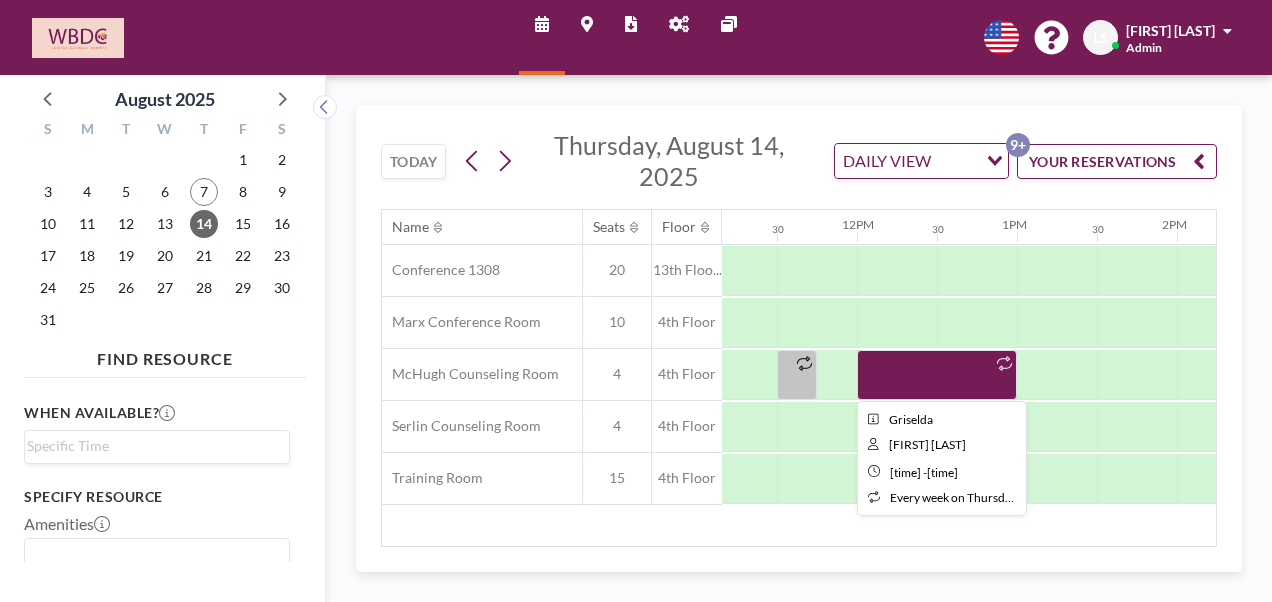 click at bounding box center (937, 375) 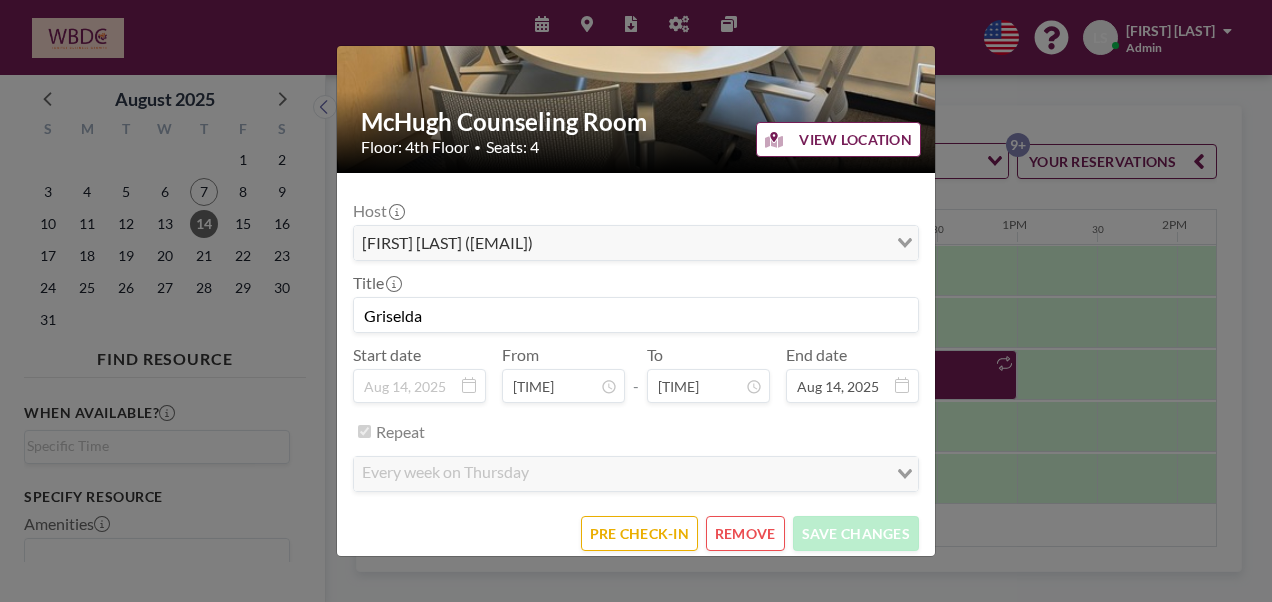 scroll, scrollTop: 176, scrollLeft: 0, axis: vertical 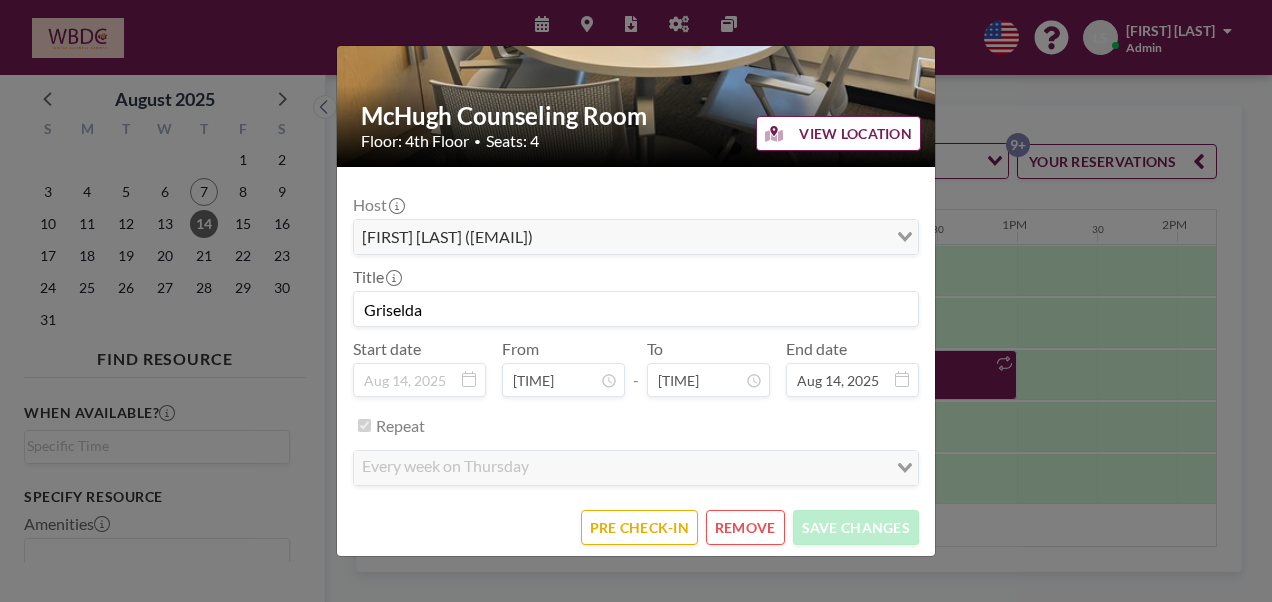 click on "REMOVE" at bounding box center [745, 527] 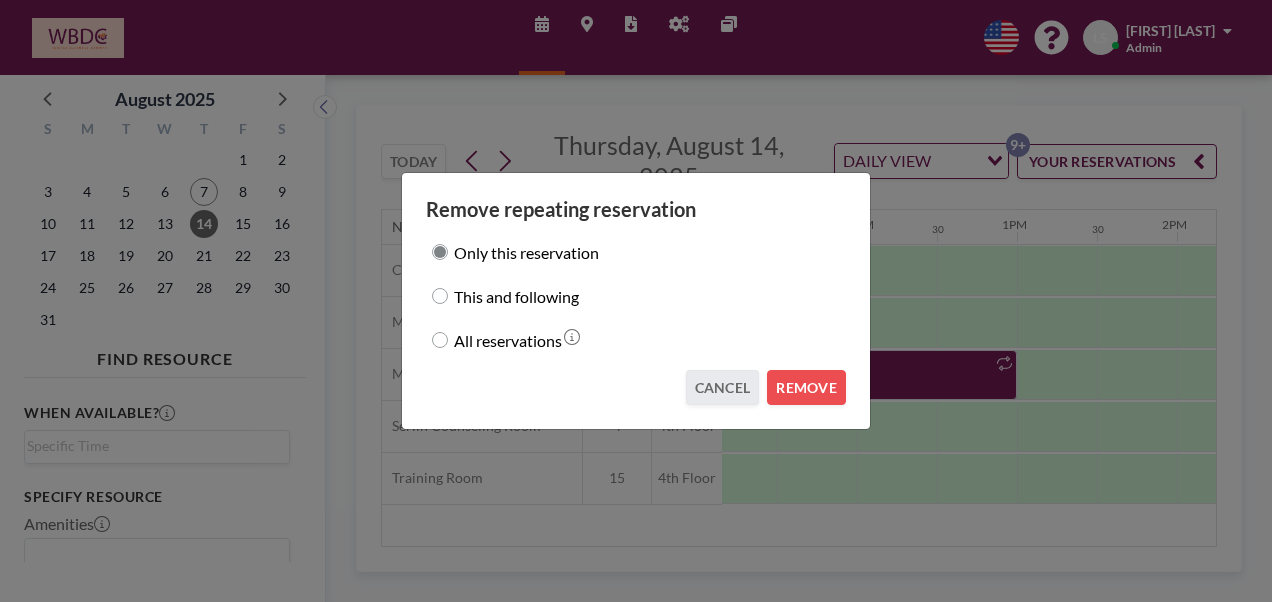 click on "All reservations" at bounding box center [508, 340] 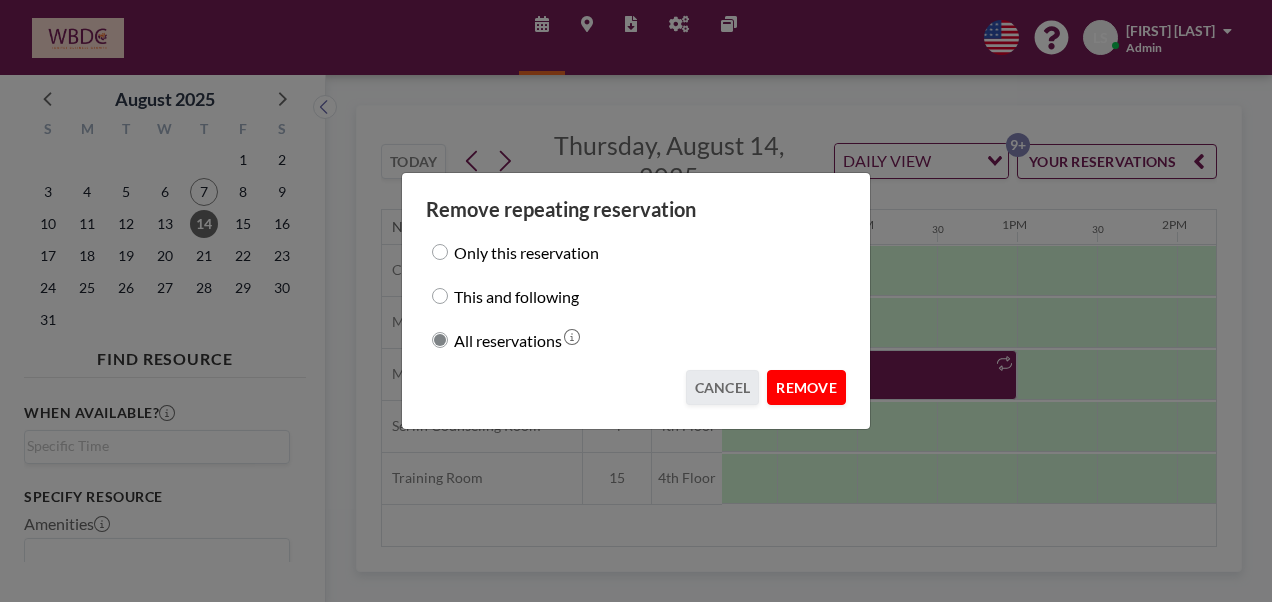 click on "REMOVE" at bounding box center (806, 387) 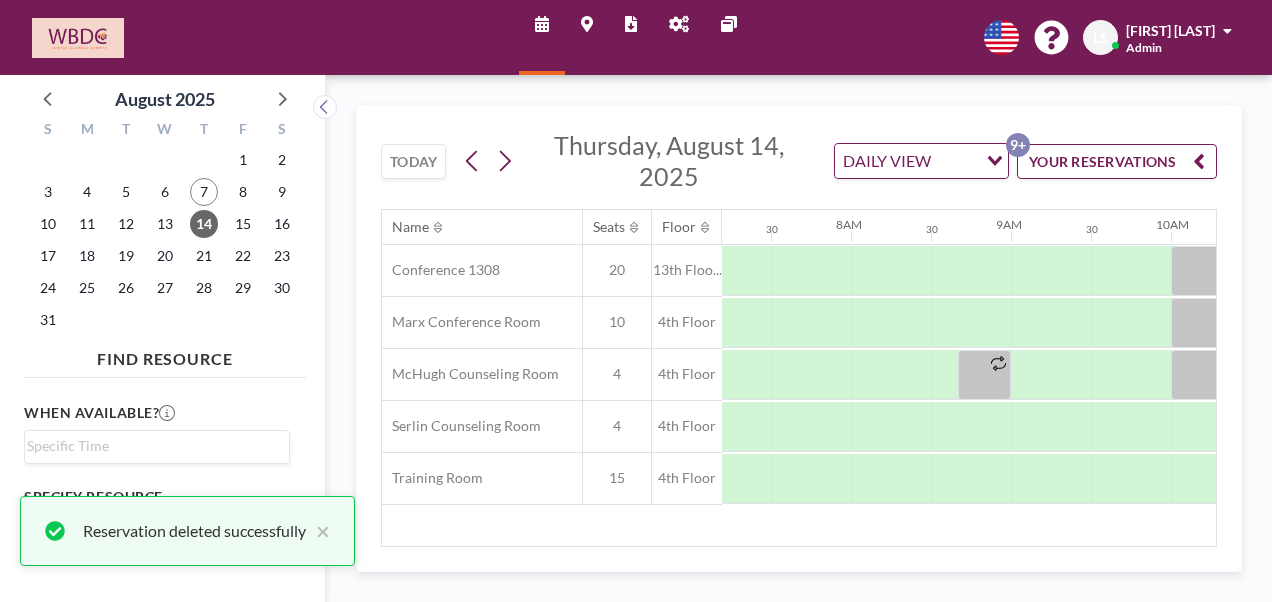 scroll, scrollTop: 0, scrollLeft: 898, axis: horizontal 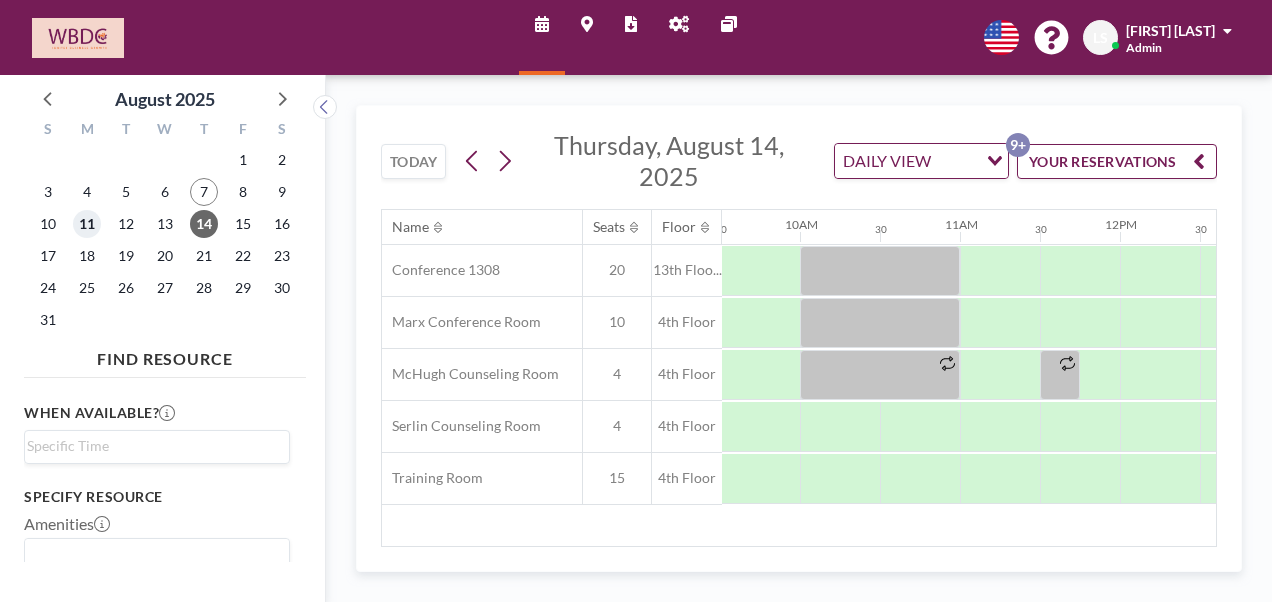 click on "11" at bounding box center [87, 224] 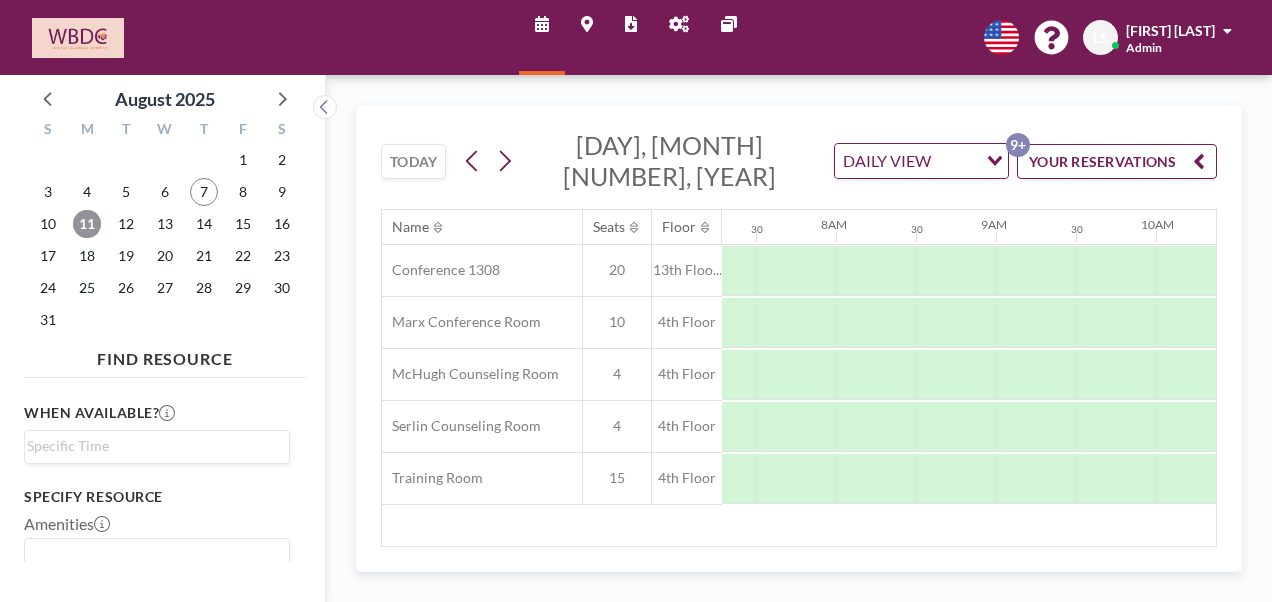 scroll, scrollTop: 0, scrollLeft: 1200, axis: horizontal 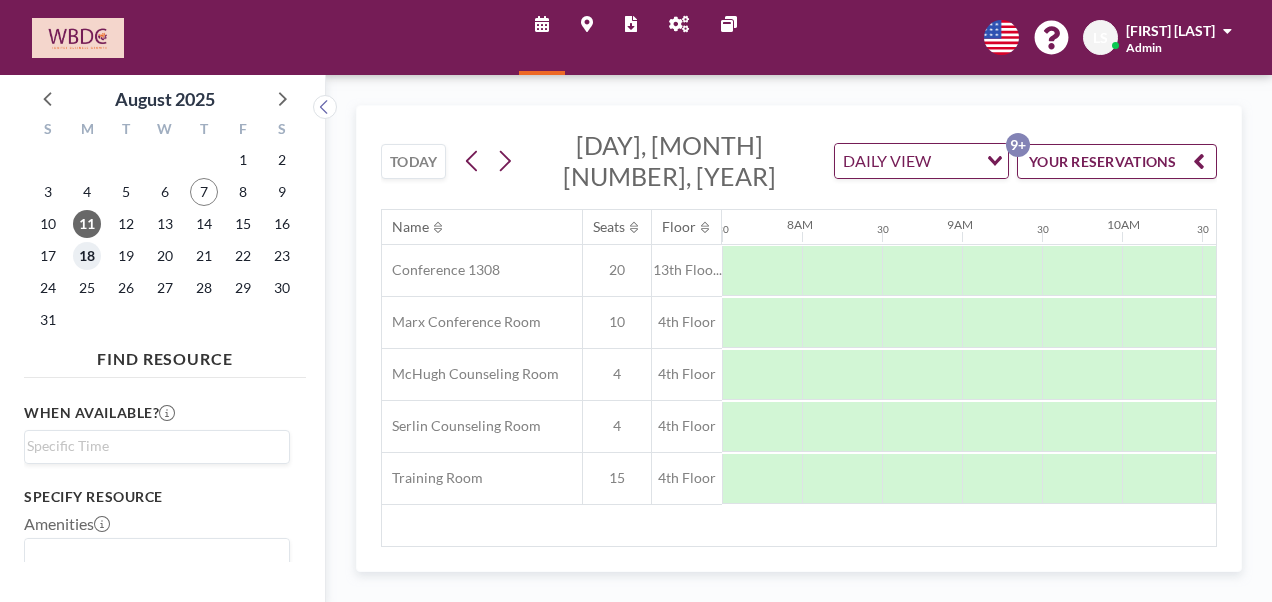click on "18" at bounding box center (87, 256) 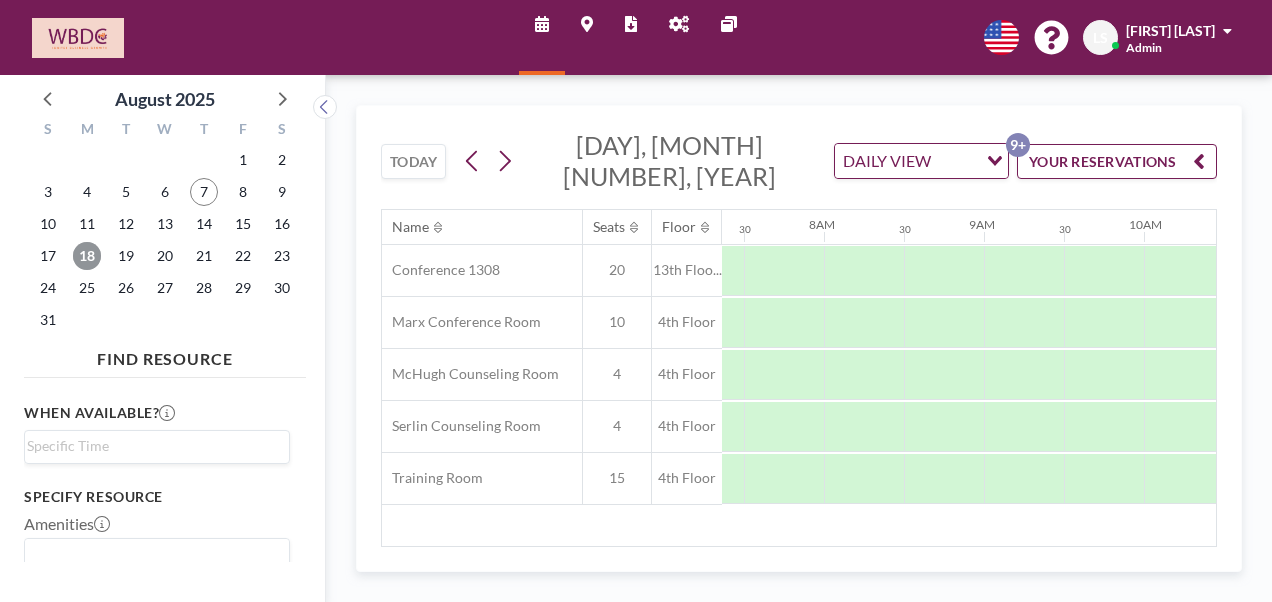 scroll, scrollTop: 0, scrollLeft: 1200, axis: horizontal 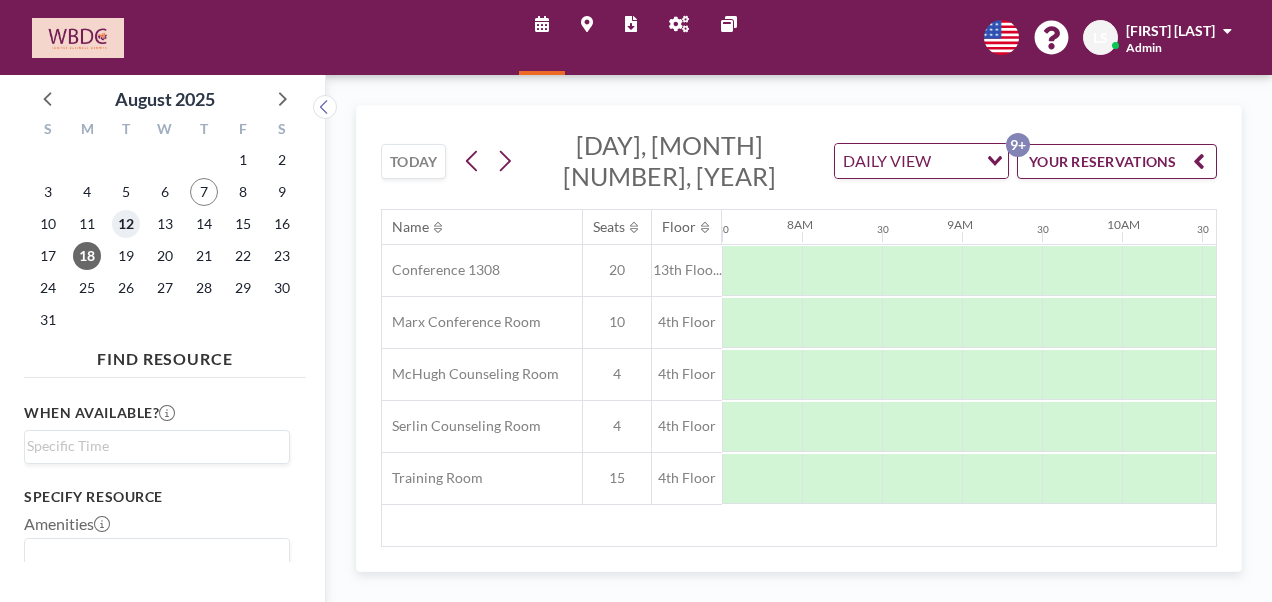click on "12" at bounding box center (126, 224) 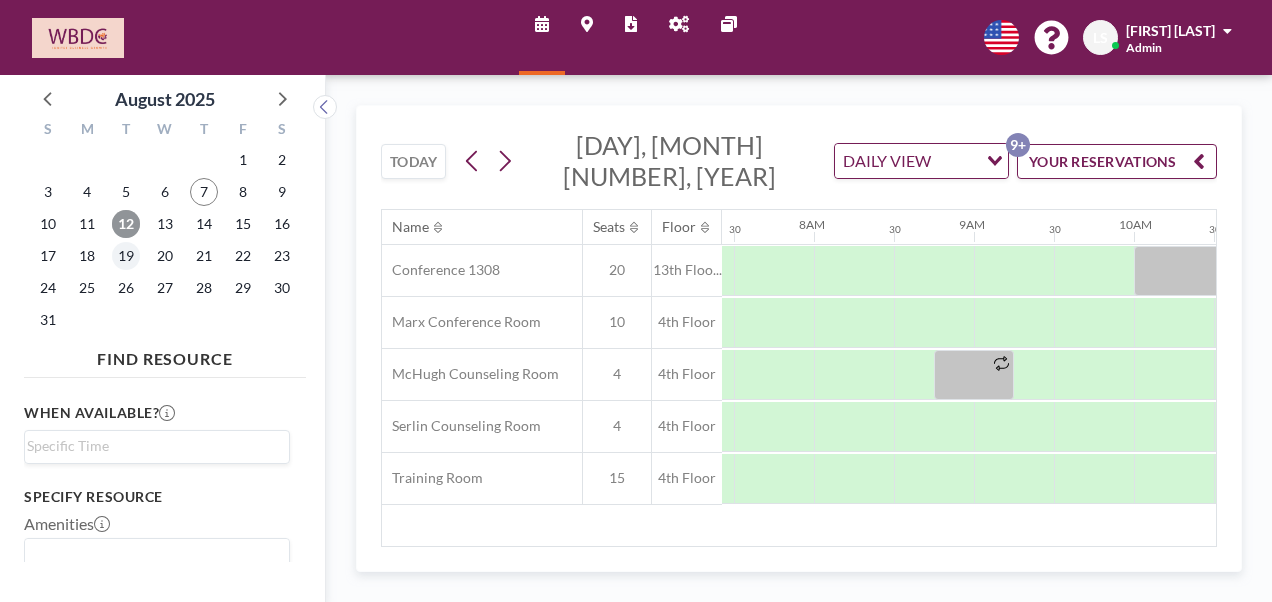 scroll, scrollTop: 0, scrollLeft: 1200, axis: horizontal 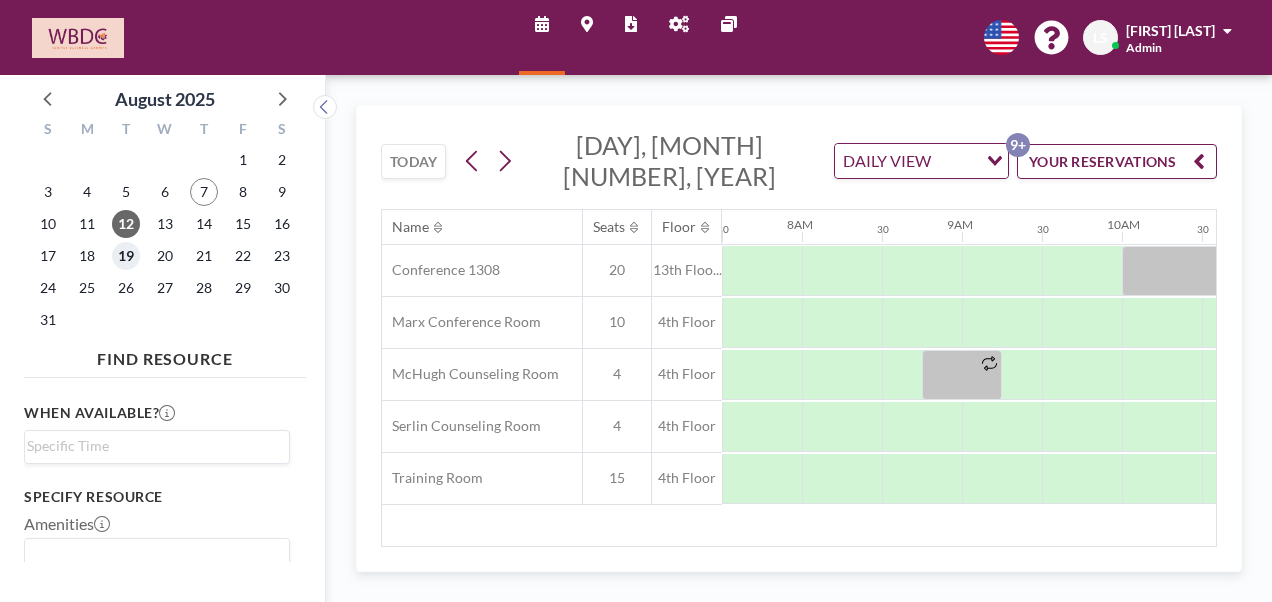 click on "19" at bounding box center (126, 256) 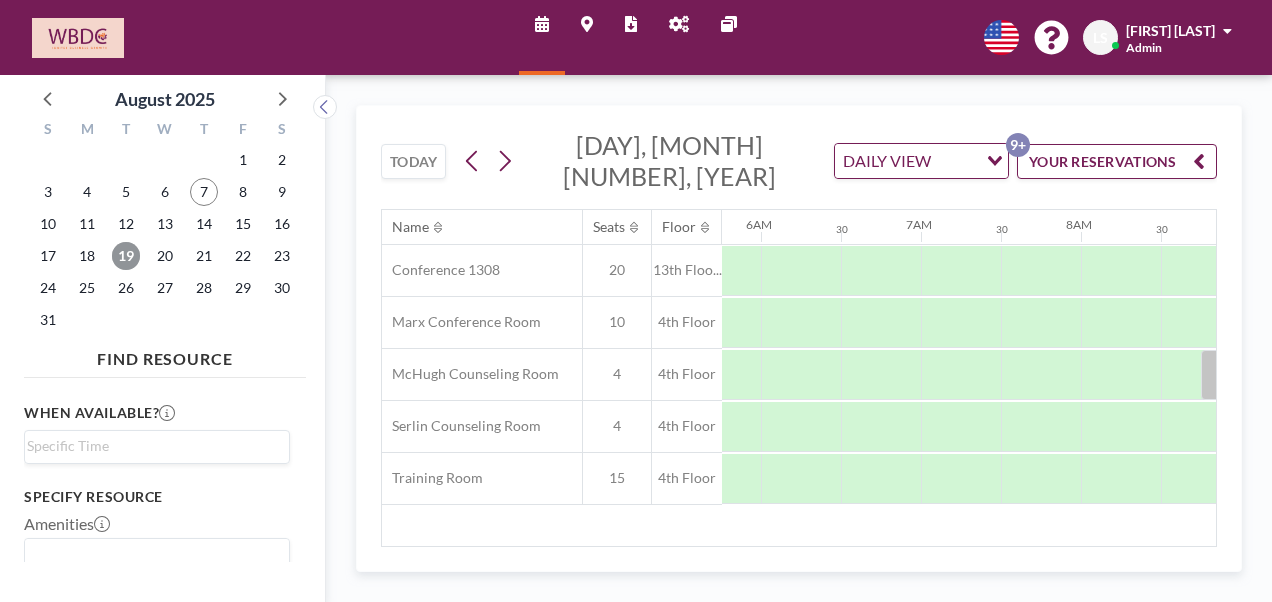 scroll, scrollTop: 0, scrollLeft: 1200, axis: horizontal 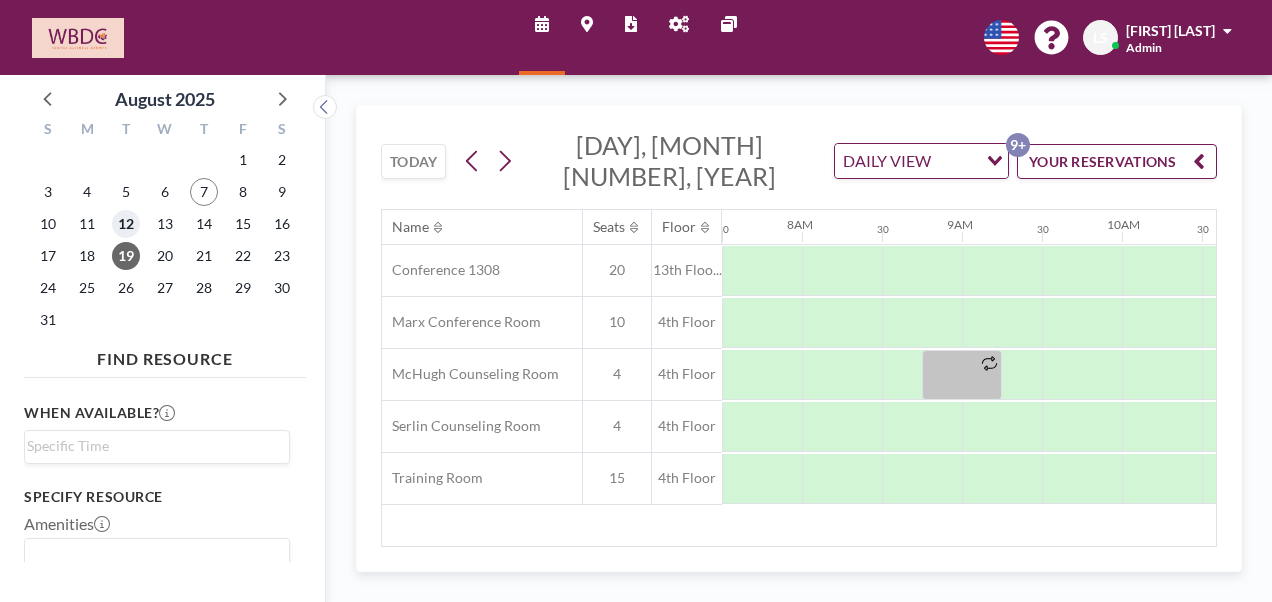 click on "12" at bounding box center (126, 224) 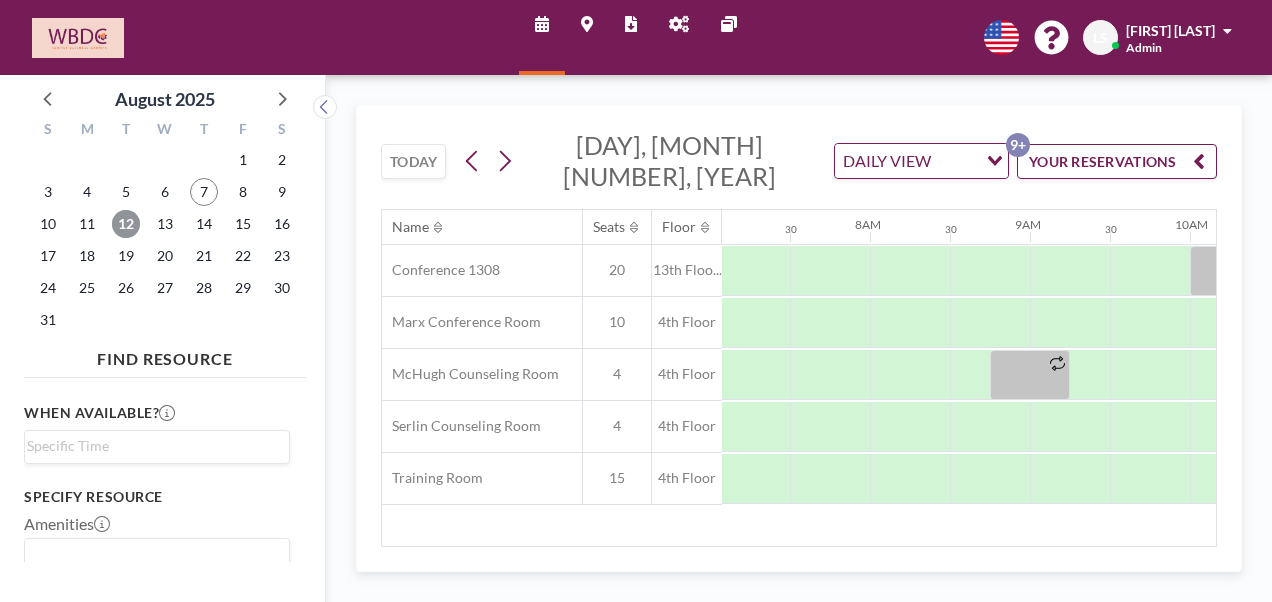 scroll, scrollTop: 0, scrollLeft: 1200, axis: horizontal 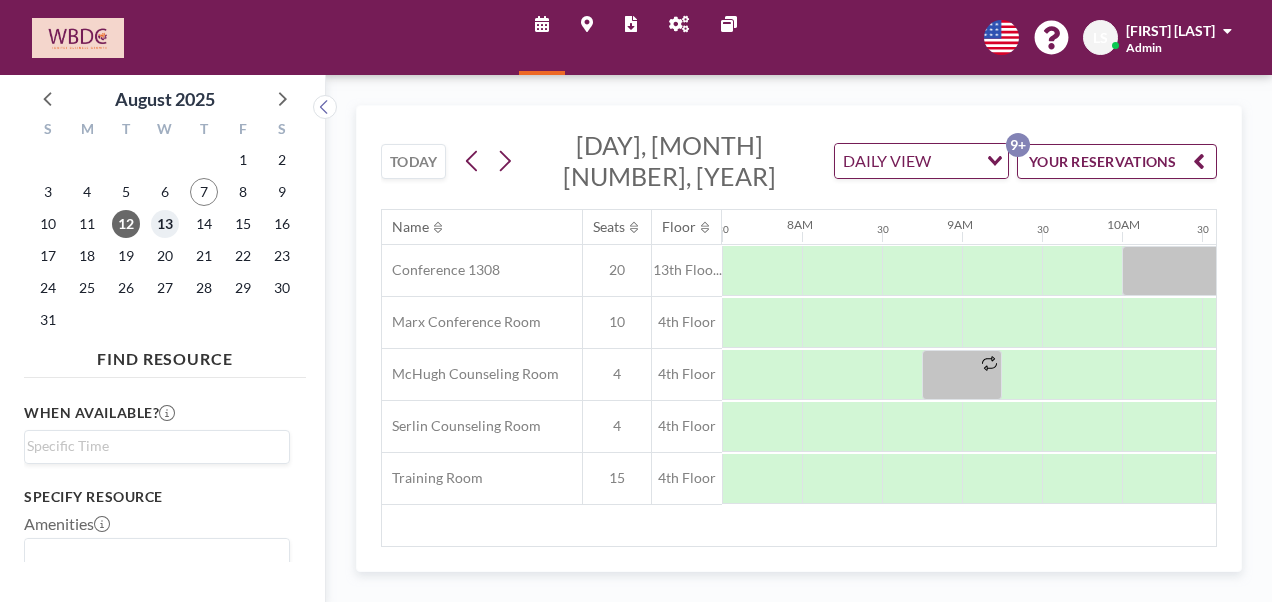 click on "13" at bounding box center [165, 224] 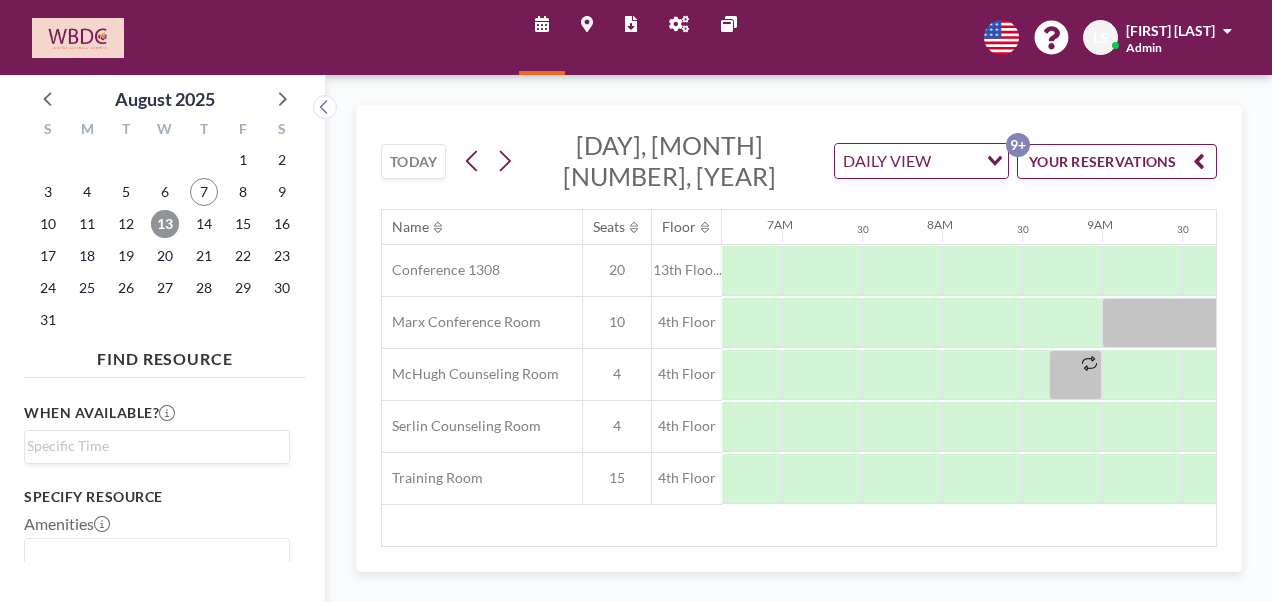scroll, scrollTop: 0, scrollLeft: 1200, axis: horizontal 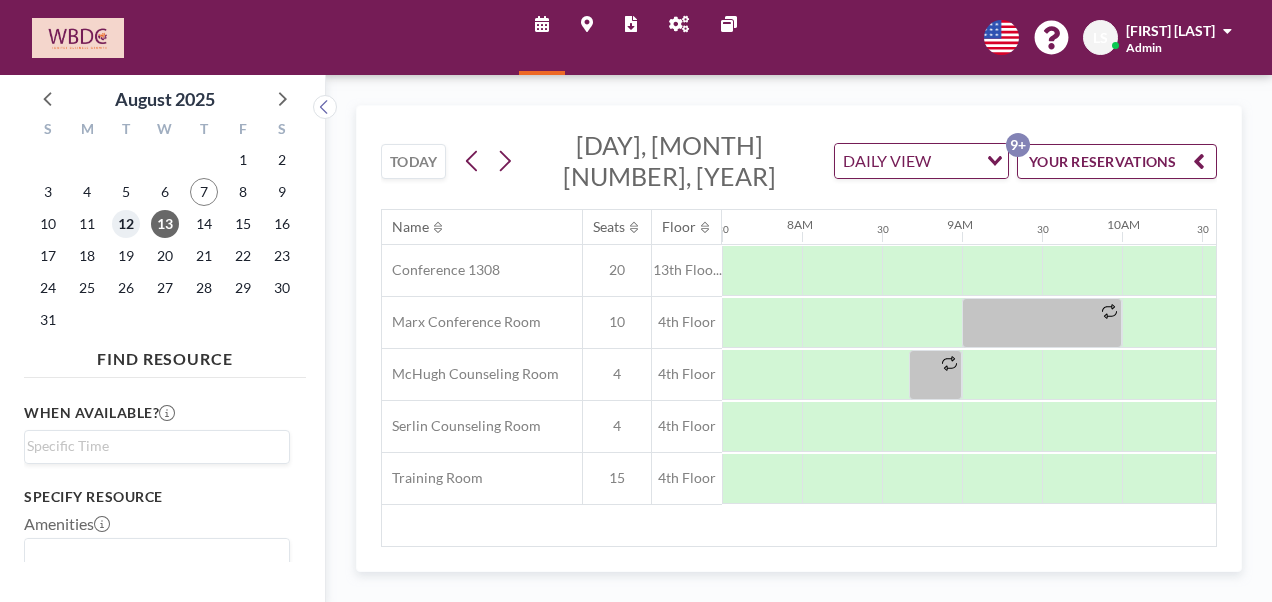 click on "12" at bounding box center (126, 224) 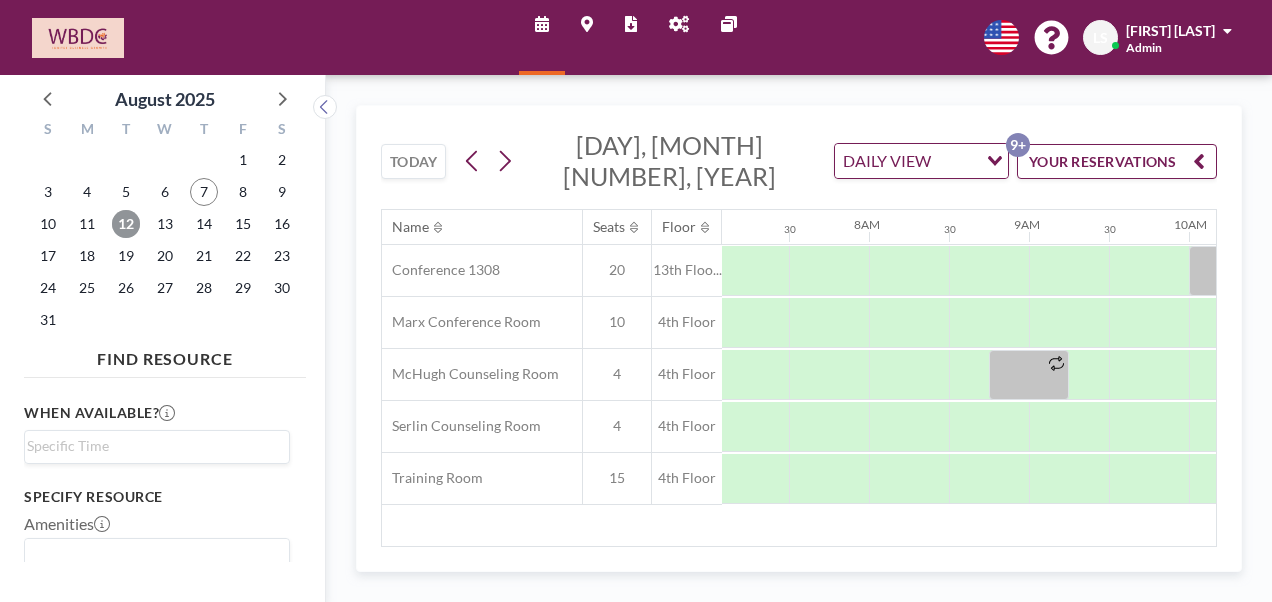 scroll, scrollTop: 0, scrollLeft: 1200, axis: horizontal 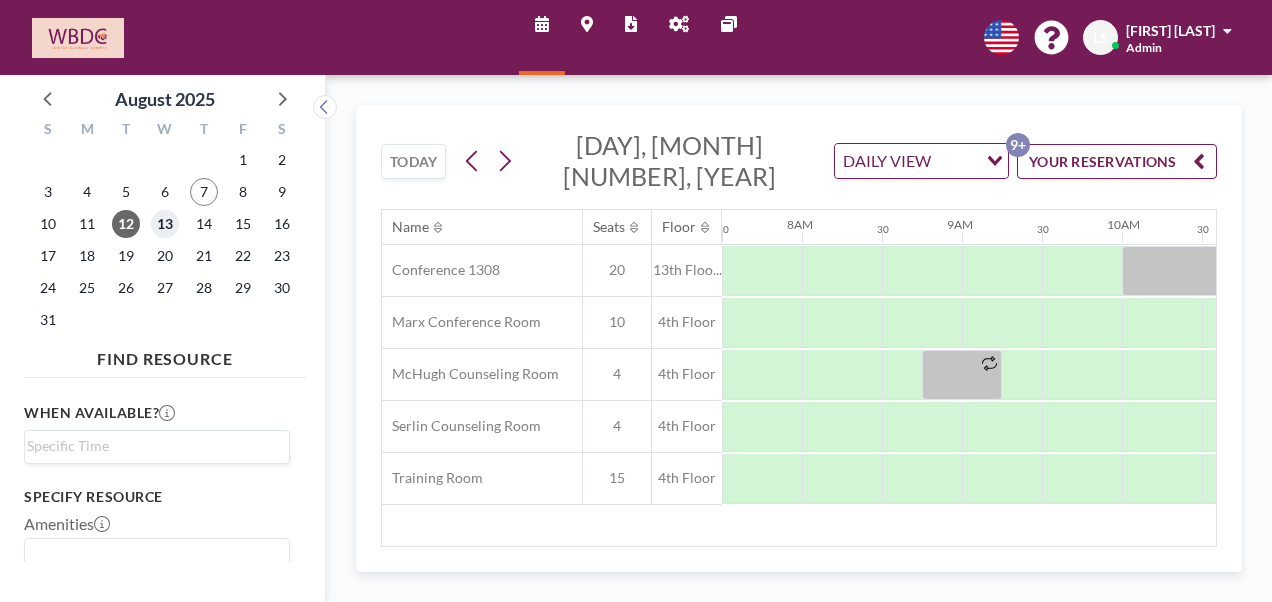 click on "13" at bounding box center (165, 224) 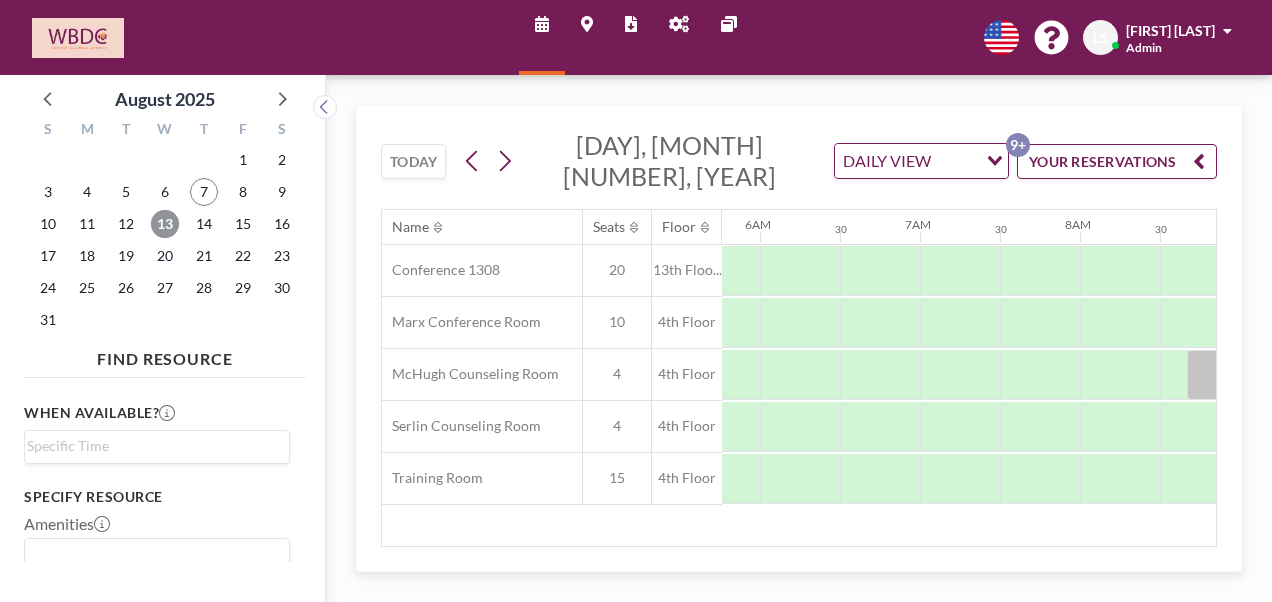 scroll, scrollTop: 0, scrollLeft: 1200, axis: horizontal 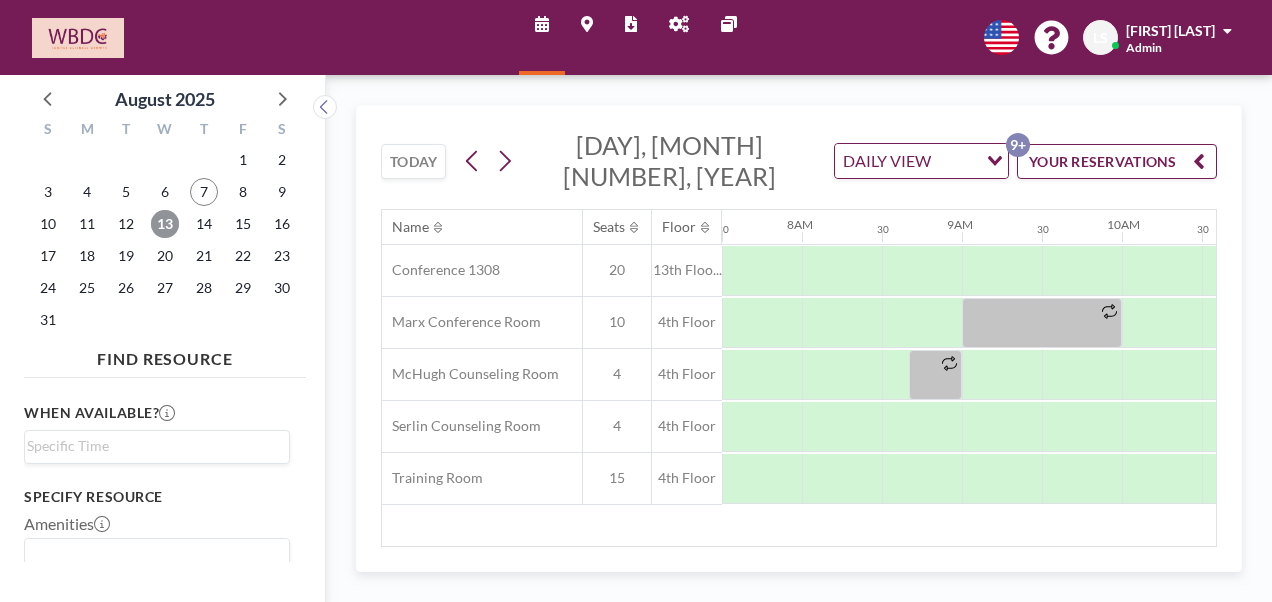 drag, startPoint x: 170, startPoint y: 217, endPoint x: 152, endPoint y: 228, distance: 21.095022 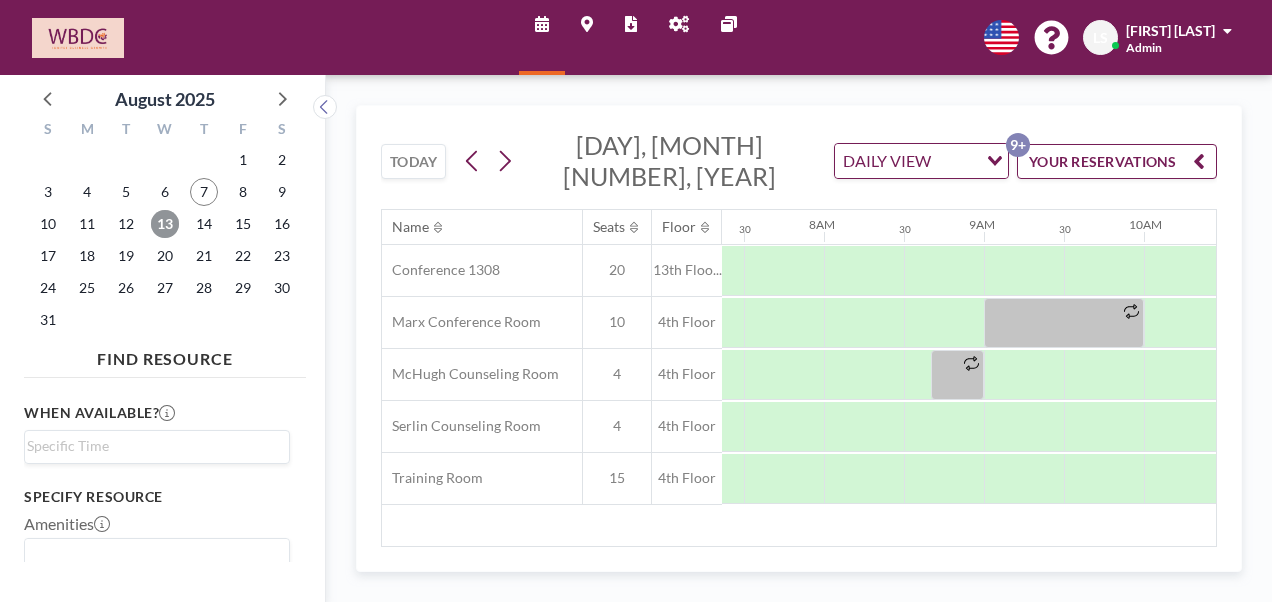 scroll, scrollTop: 0, scrollLeft: 1200, axis: horizontal 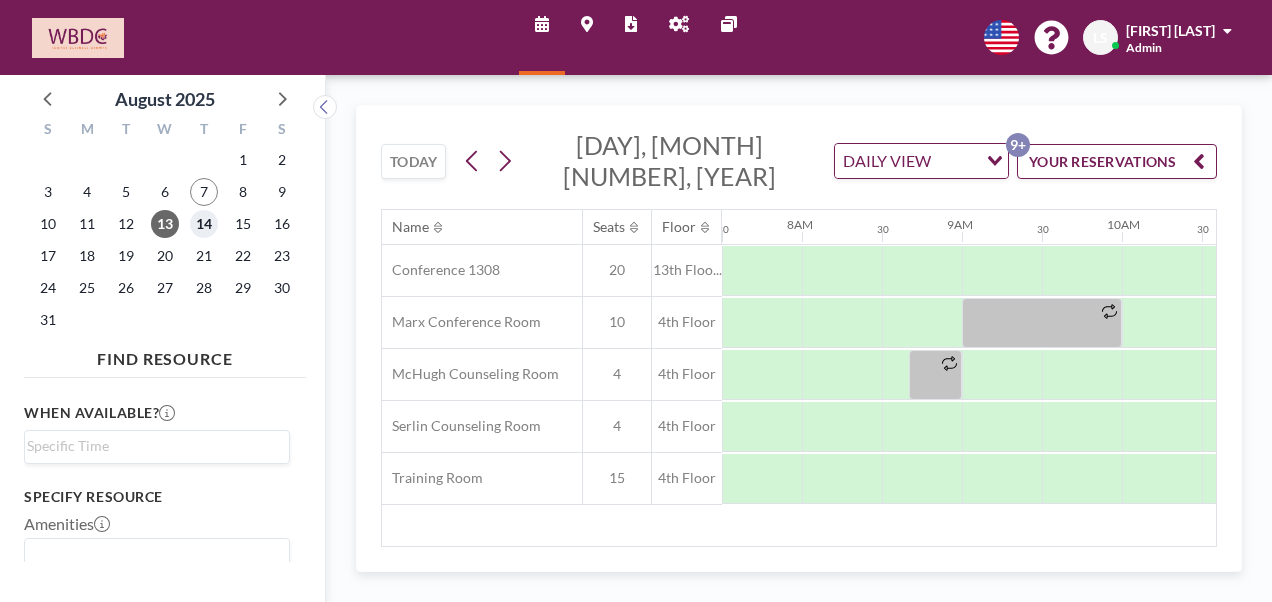click on "14" at bounding box center (204, 224) 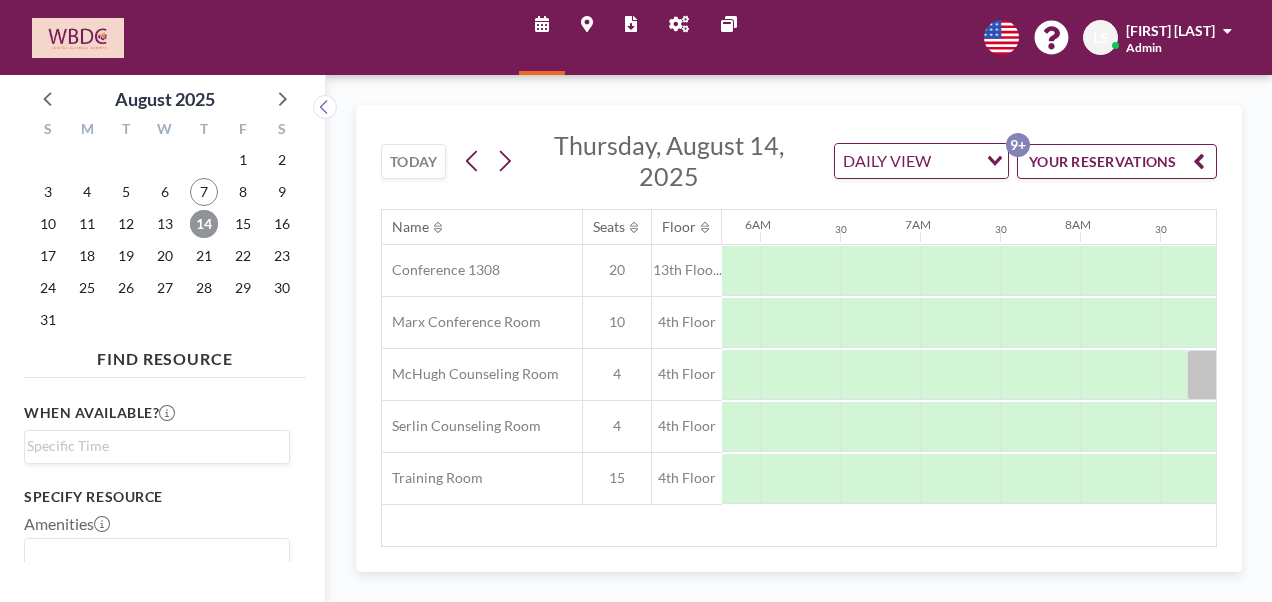 scroll, scrollTop: 0, scrollLeft: 1200, axis: horizontal 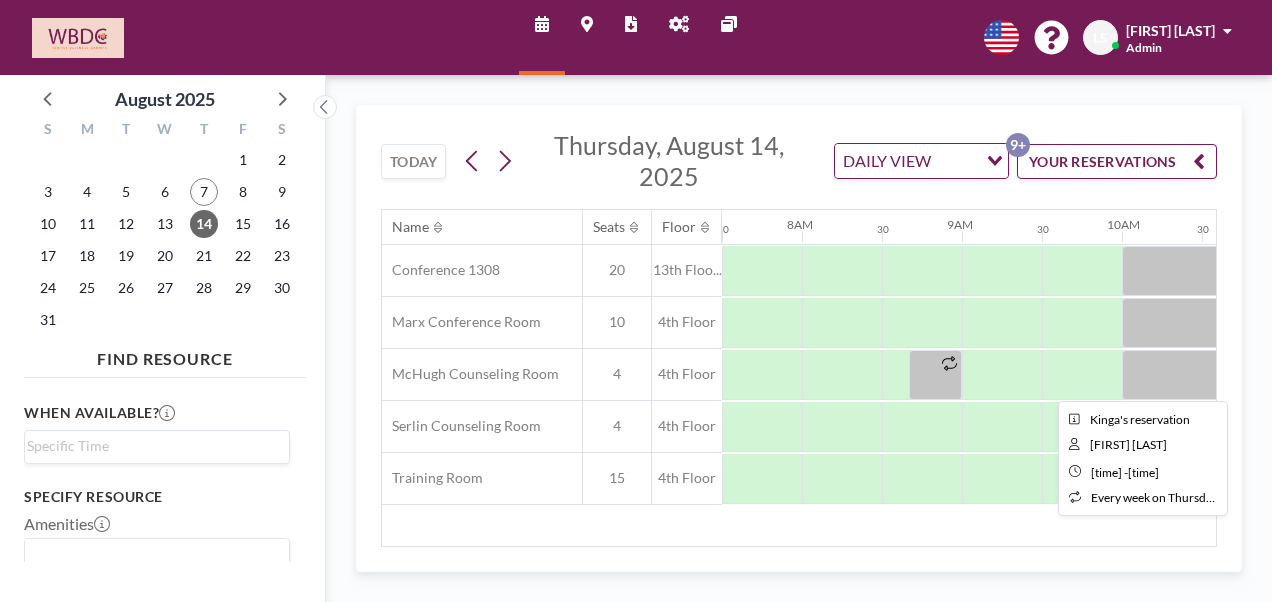 click at bounding box center (1202, 375) 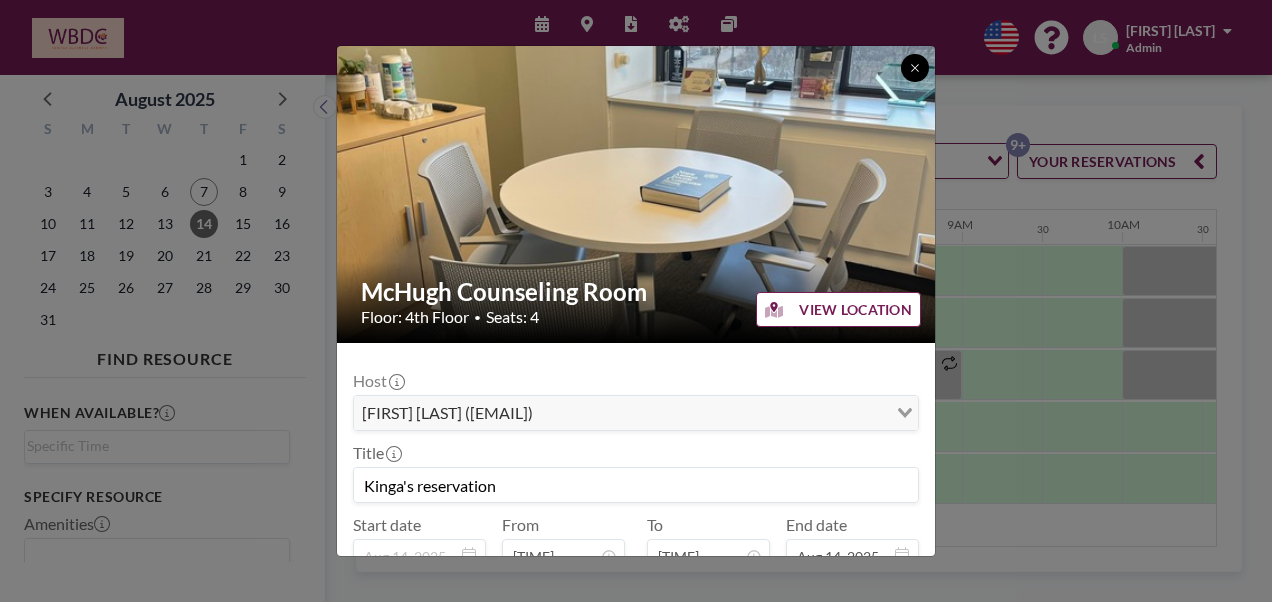 click at bounding box center (915, 68) 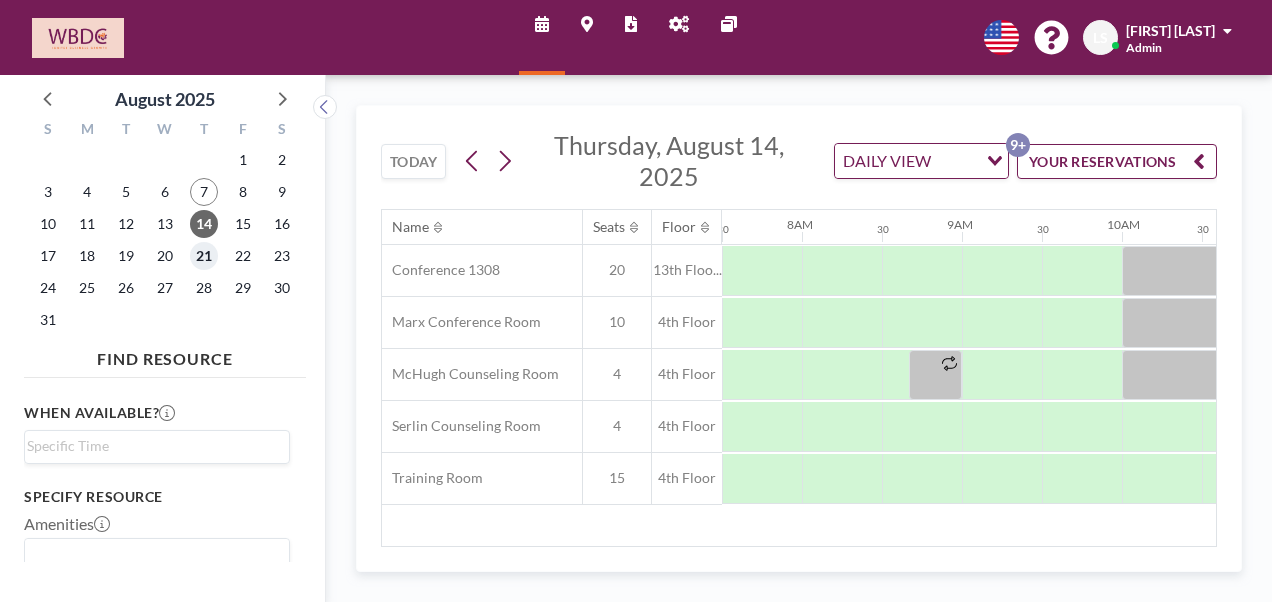 click on "21" at bounding box center (204, 256) 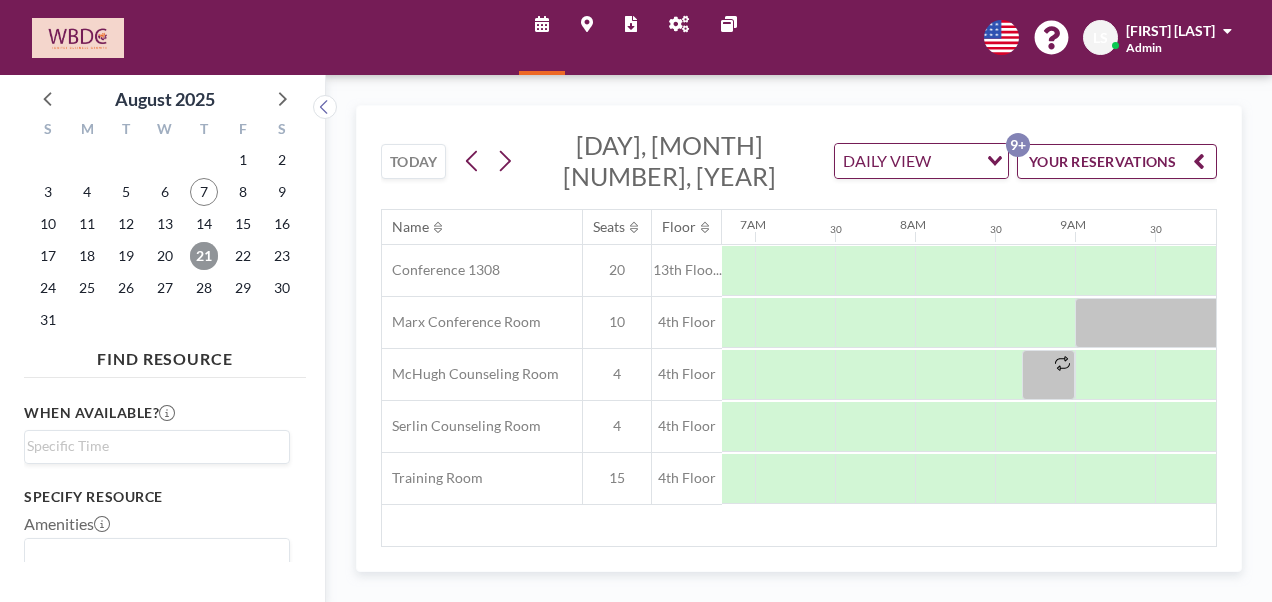 scroll, scrollTop: 0, scrollLeft: 1200, axis: horizontal 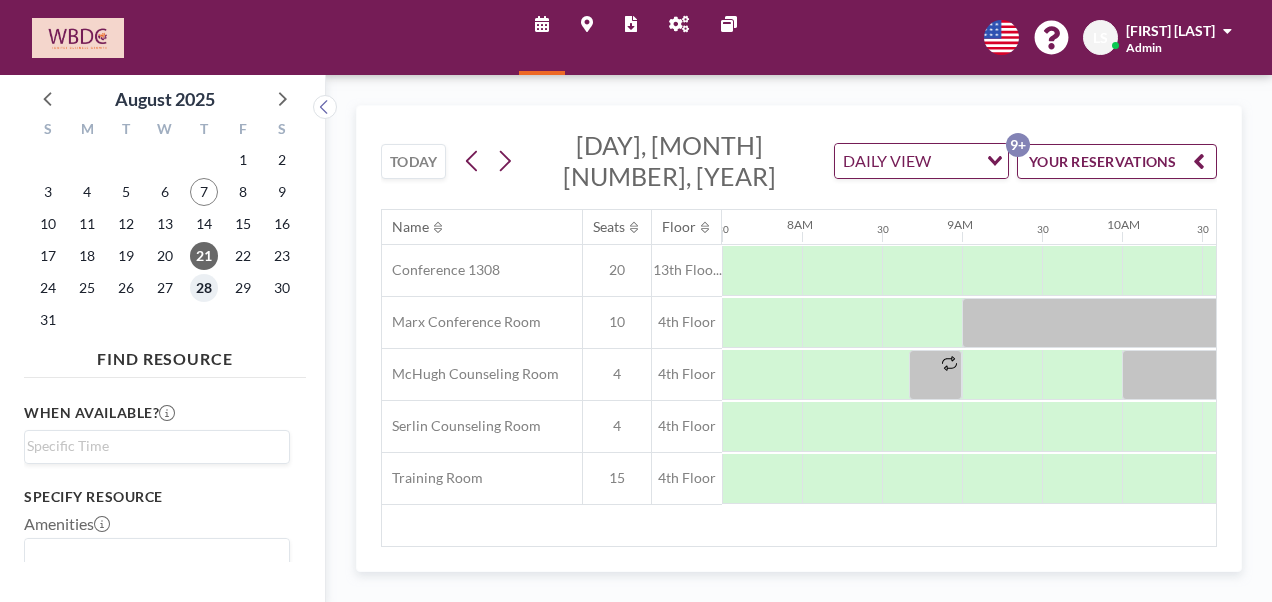 click on "28" at bounding box center (204, 288) 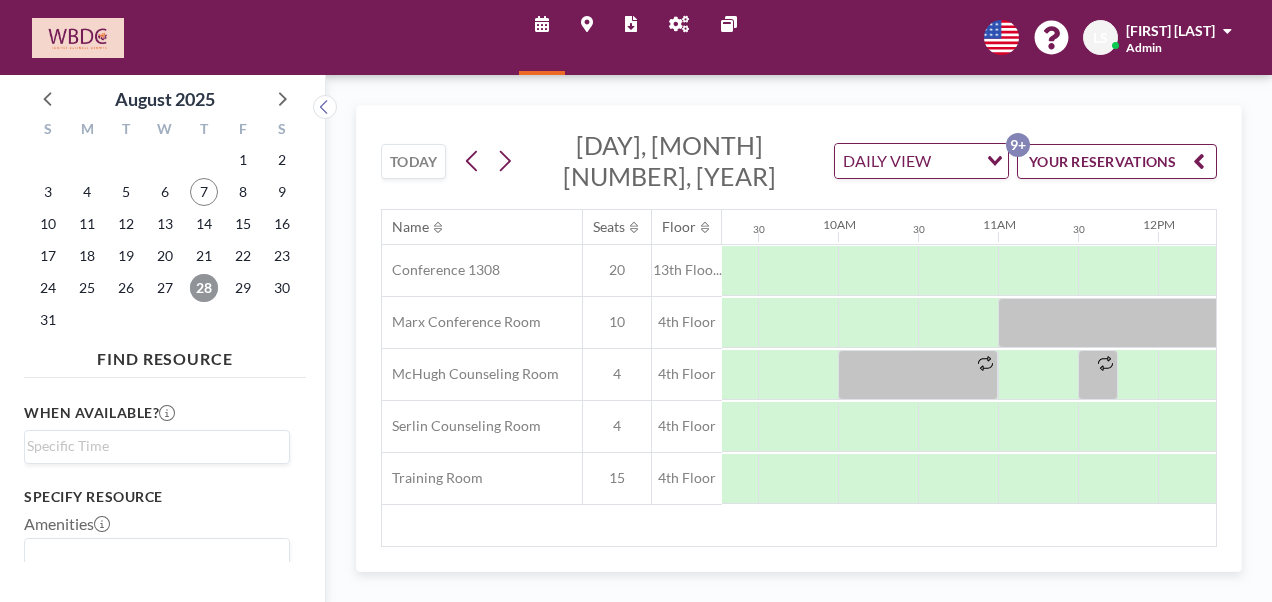 scroll, scrollTop: 0, scrollLeft: 1494, axis: horizontal 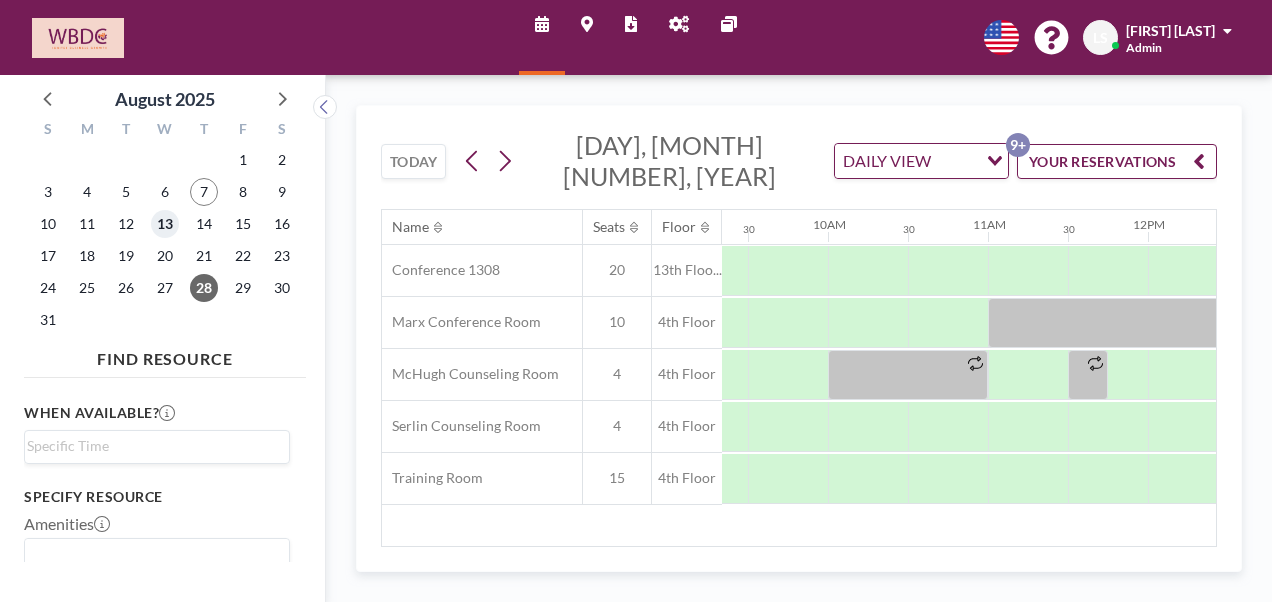 click on "13" at bounding box center (165, 224) 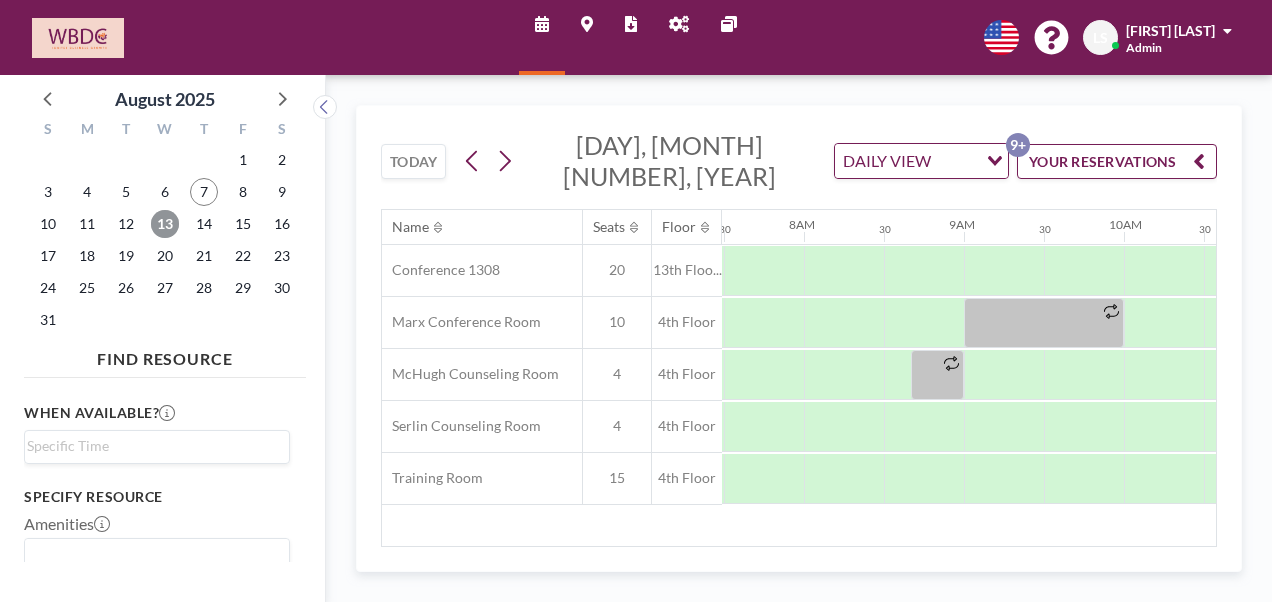 scroll, scrollTop: 0, scrollLeft: 1200, axis: horizontal 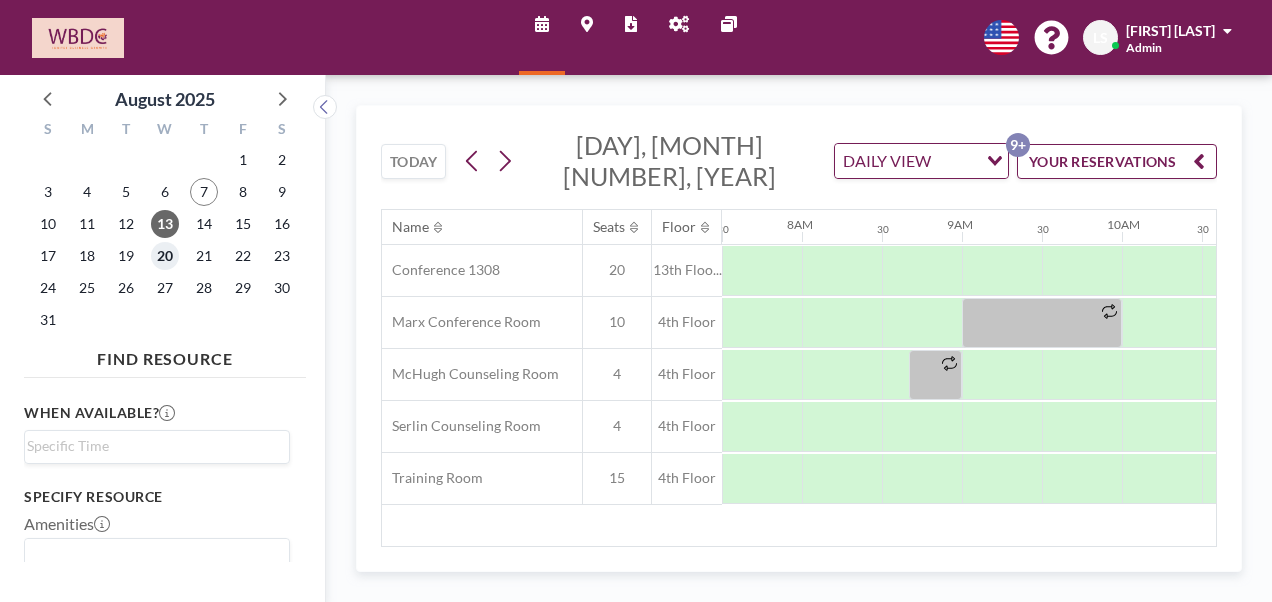 click on "20" at bounding box center (165, 256) 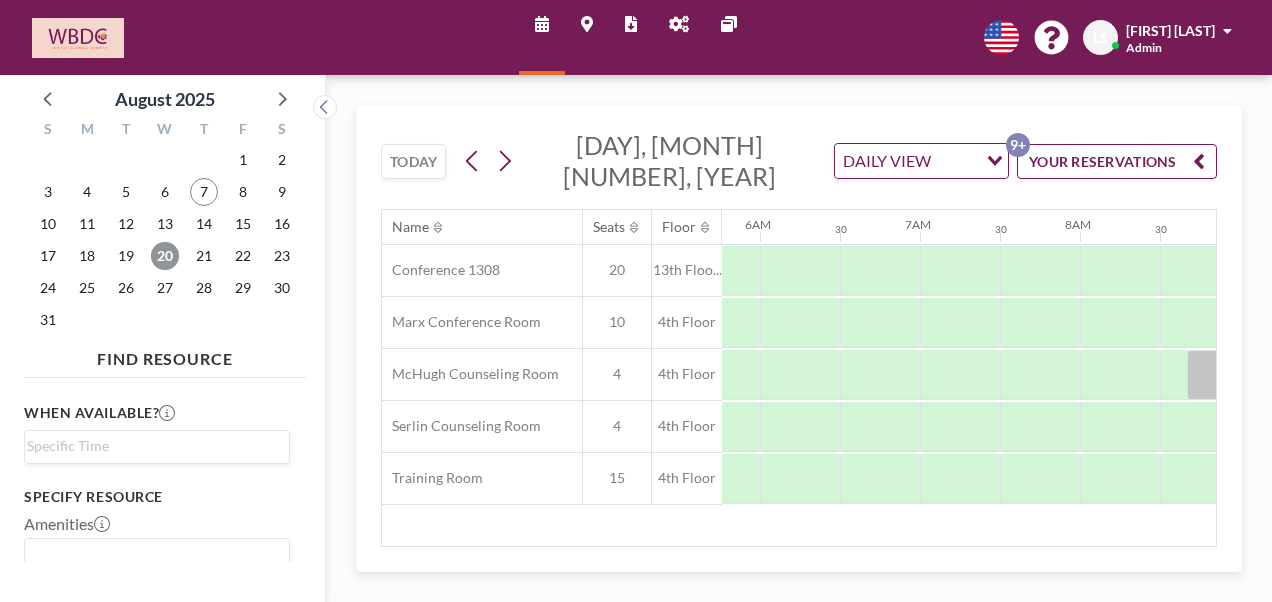 scroll, scrollTop: 0, scrollLeft: 1200, axis: horizontal 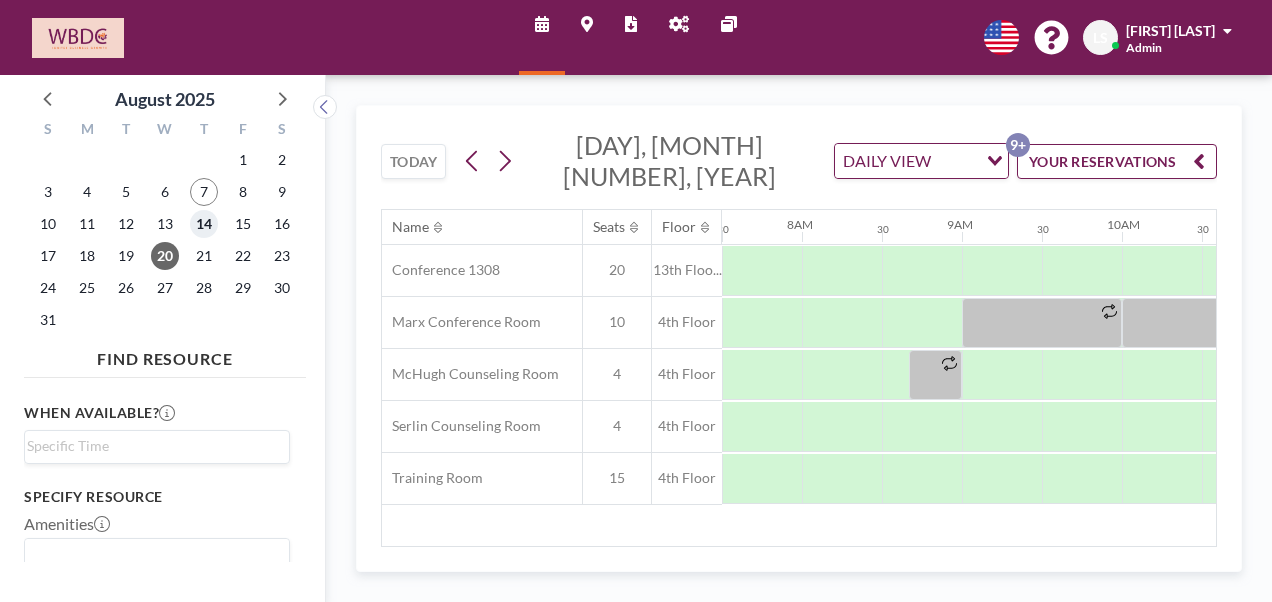 click on "14" at bounding box center (204, 224) 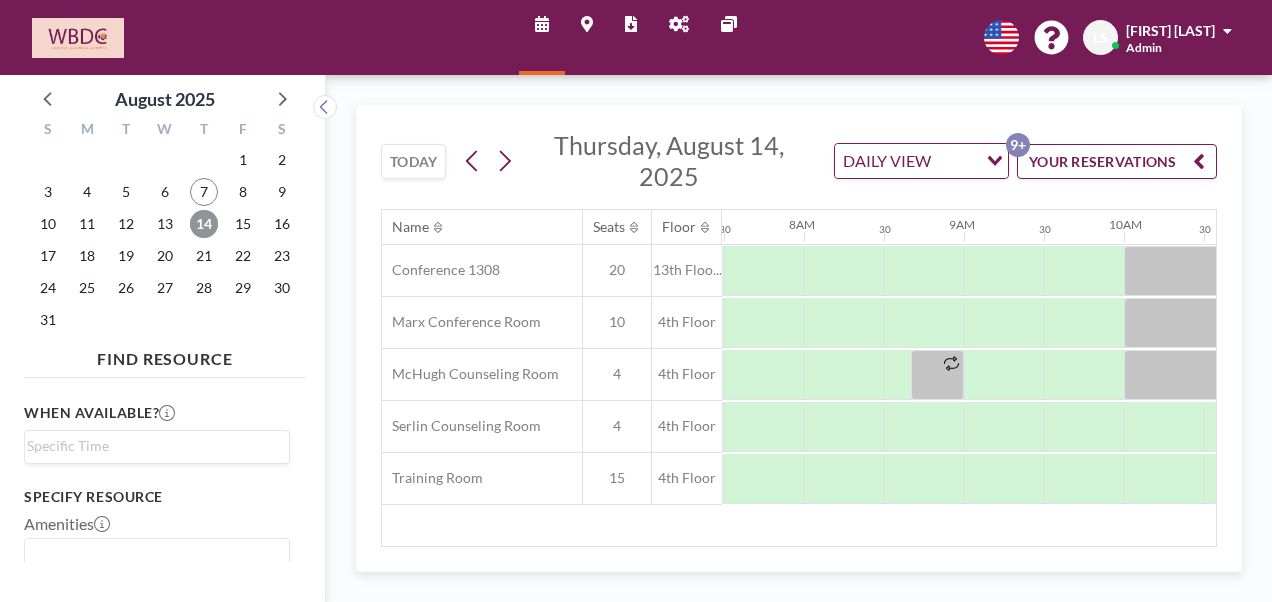 scroll, scrollTop: 0, scrollLeft: 1200, axis: horizontal 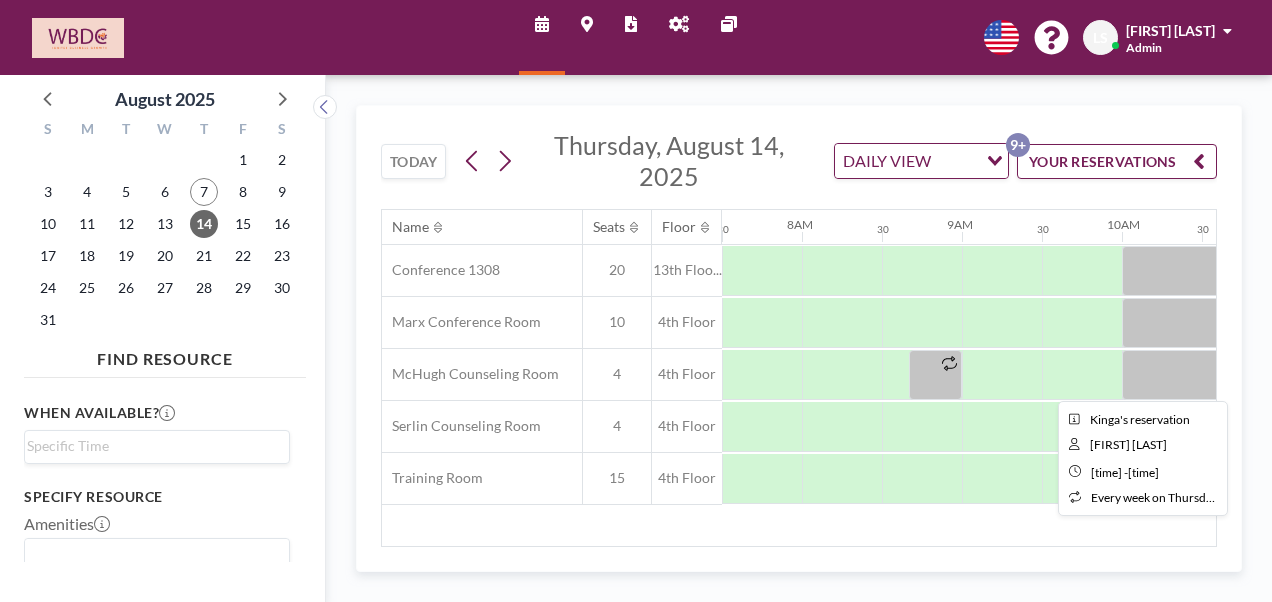 click at bounding box center (1202, 375) 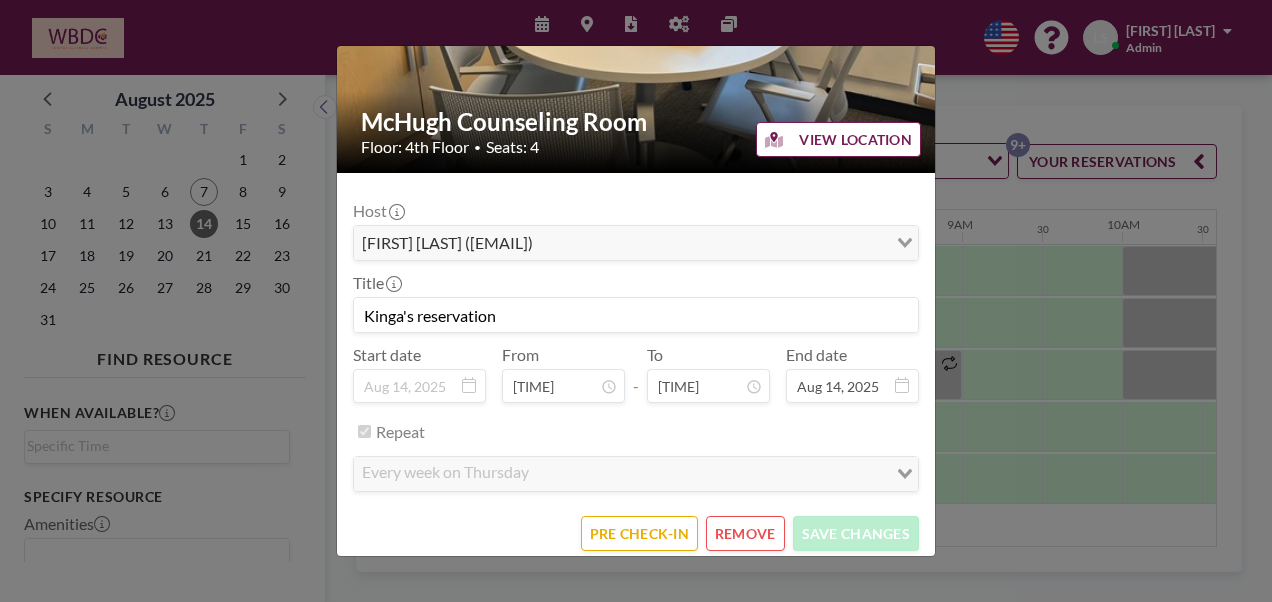 scroll, scrollTop: 170, scrollLeft: 0, axis: vertical 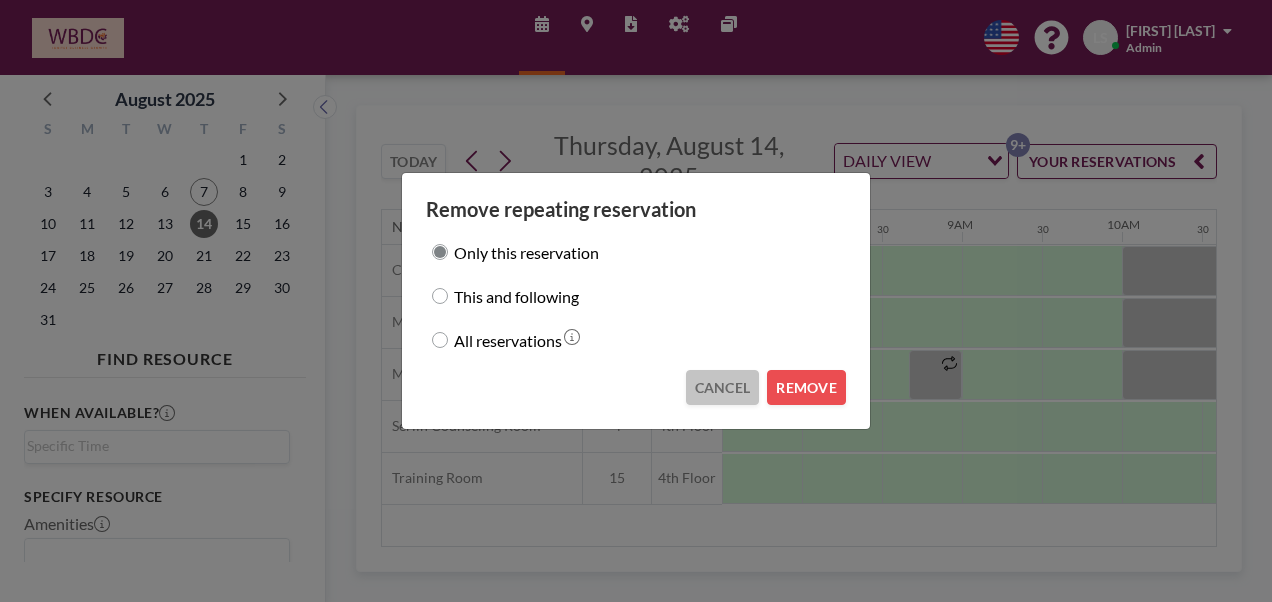 click on "CANCEL" at bounding box center (723, 387) 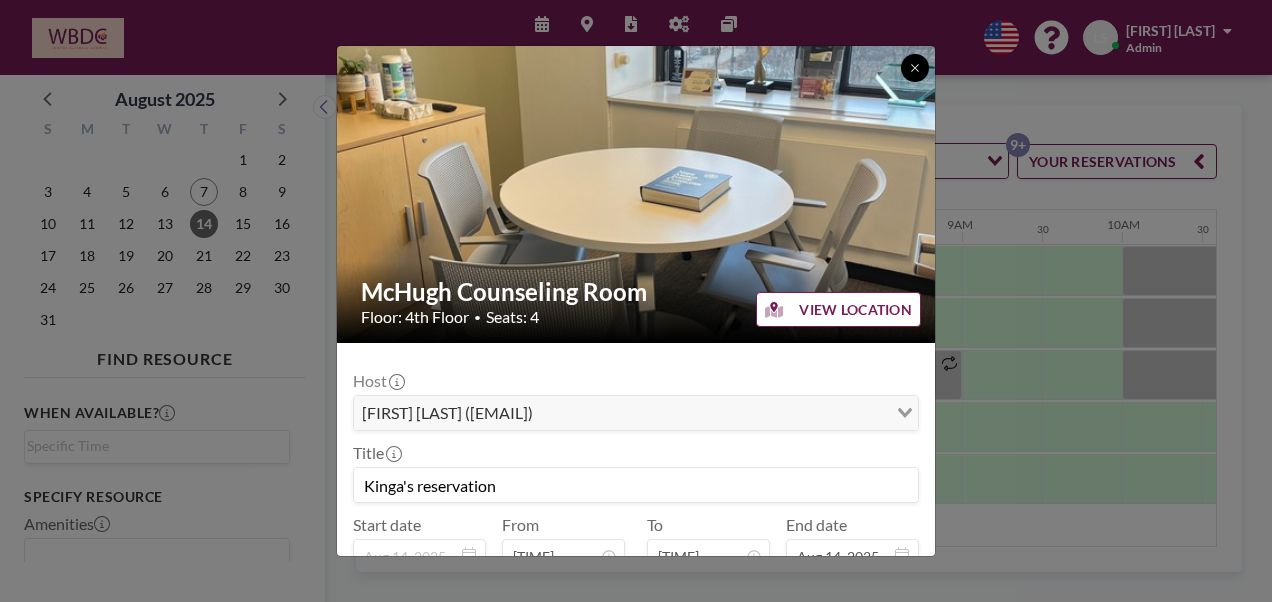 click at bounding box center [915, 68] 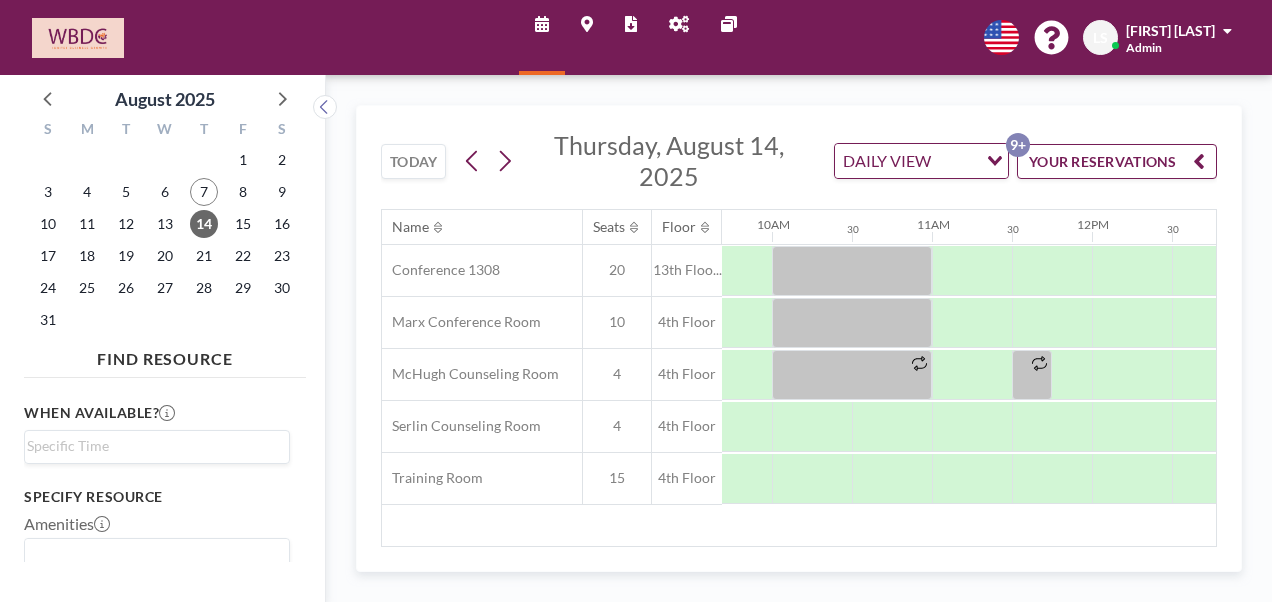 scroll, scrollTop: 0, scrollLeft: 1522, axis: horizontal 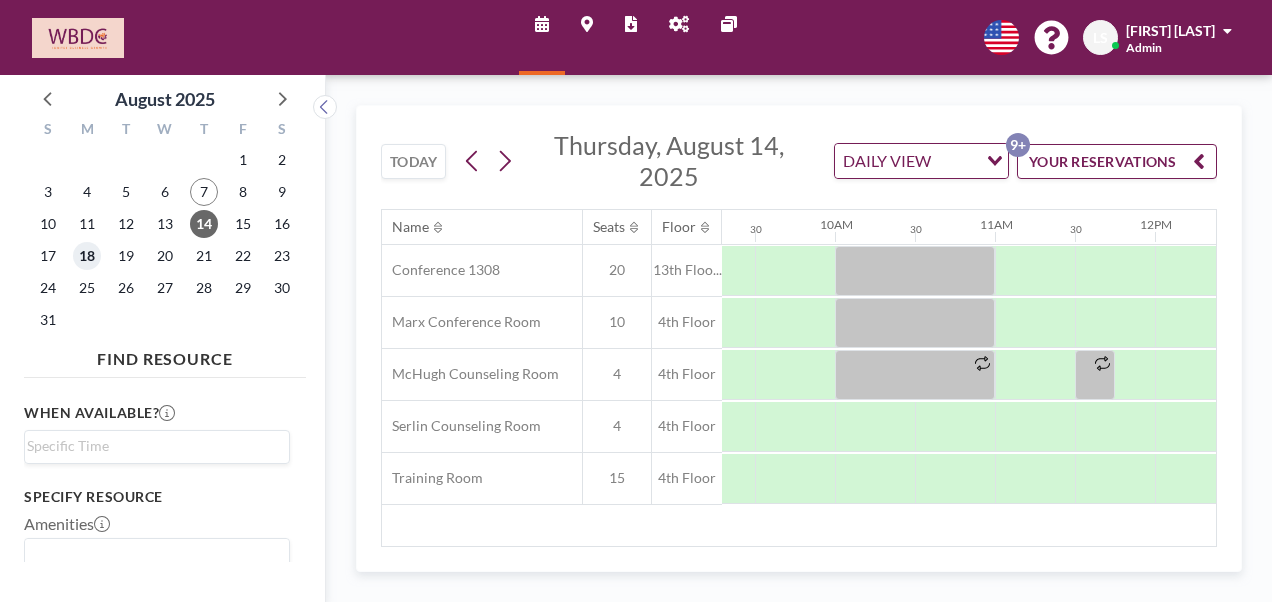 click on "18" at bounding box center [87, 256] 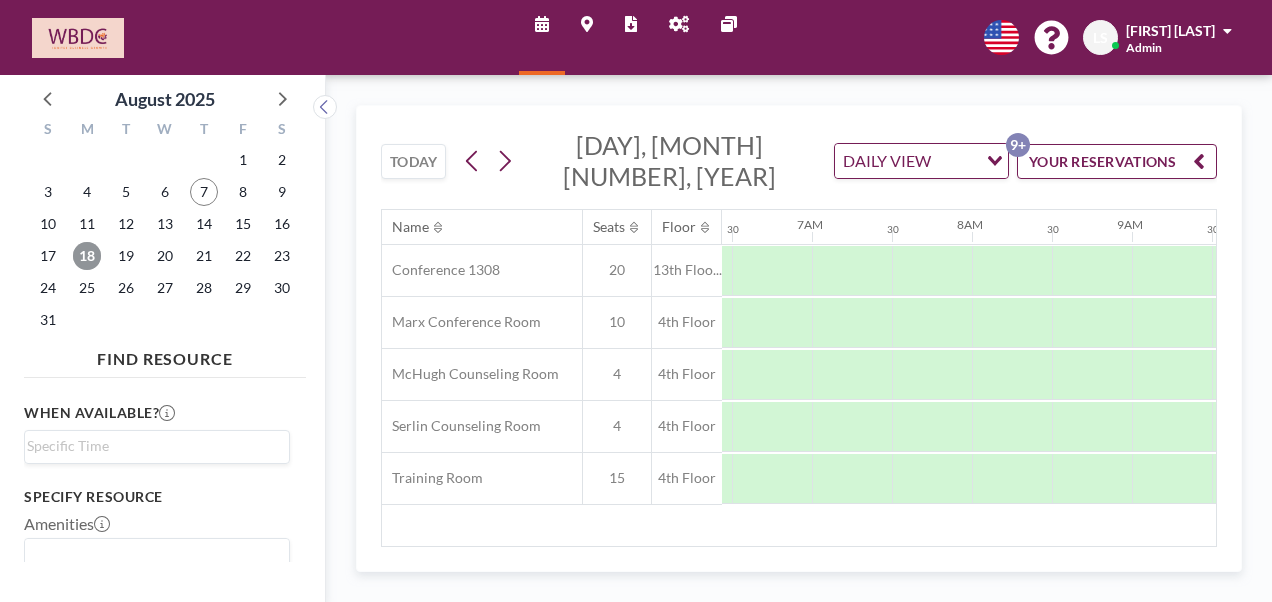 scroll, scrollTop: 0, scrollLeft: 1200, axis: horizontal 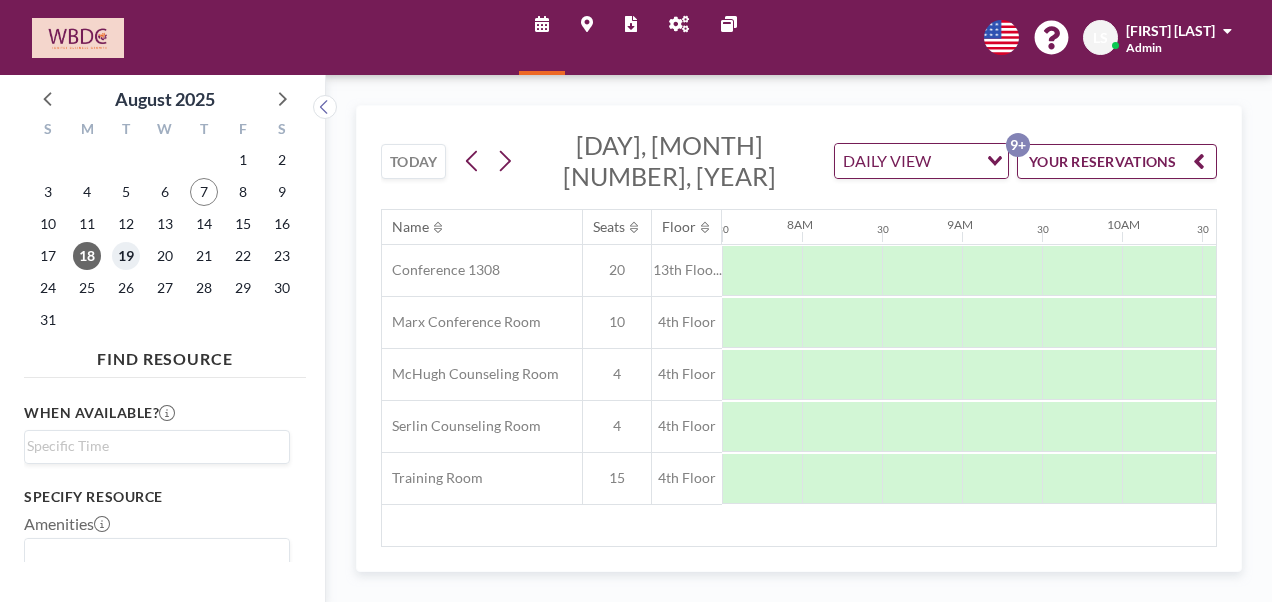 click on "19" at bounding box center [126, 256] 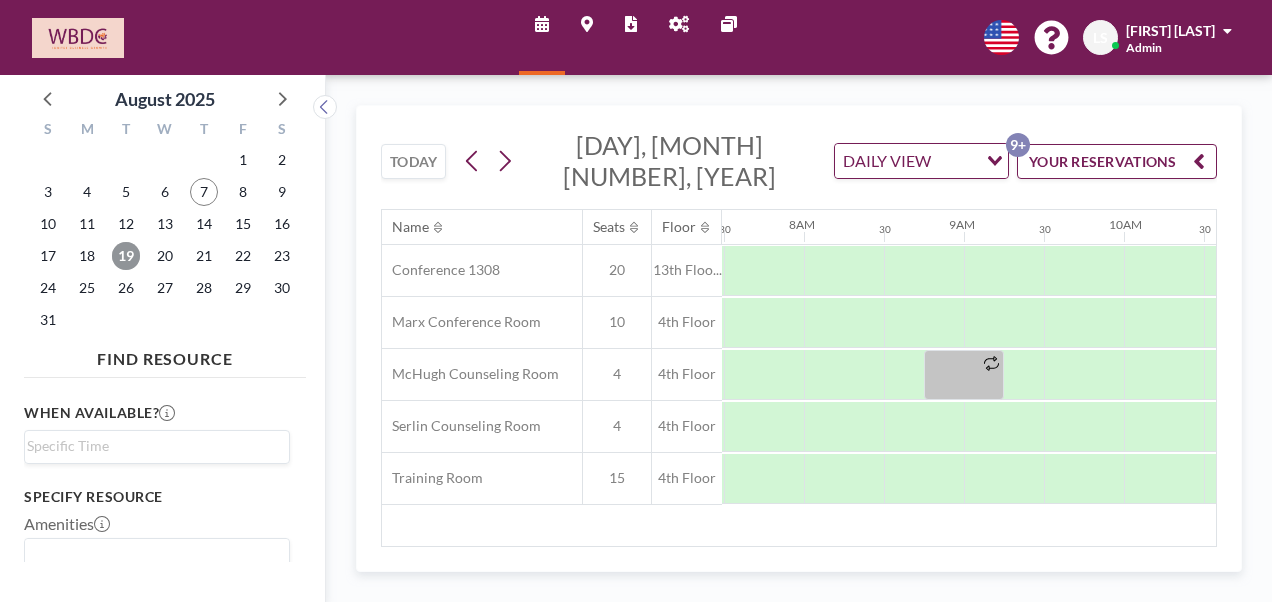 scroll, scrollTop: 0, scrollLeft: 1200, axis: horizontal 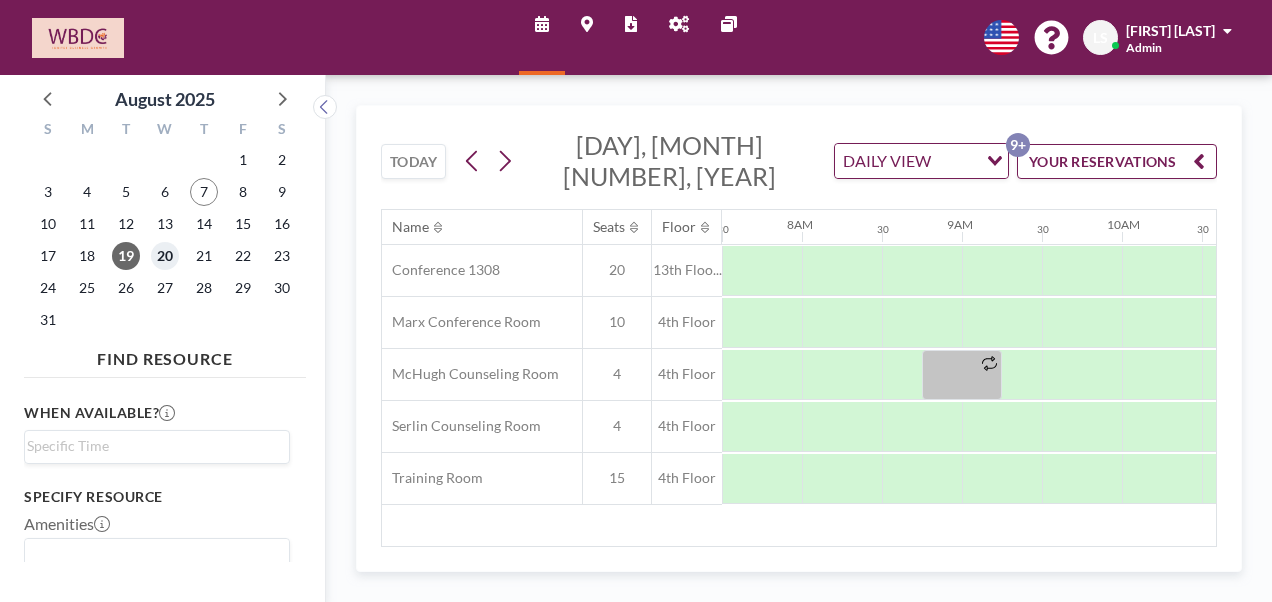 click on "20" at bounding box center [165, 256] 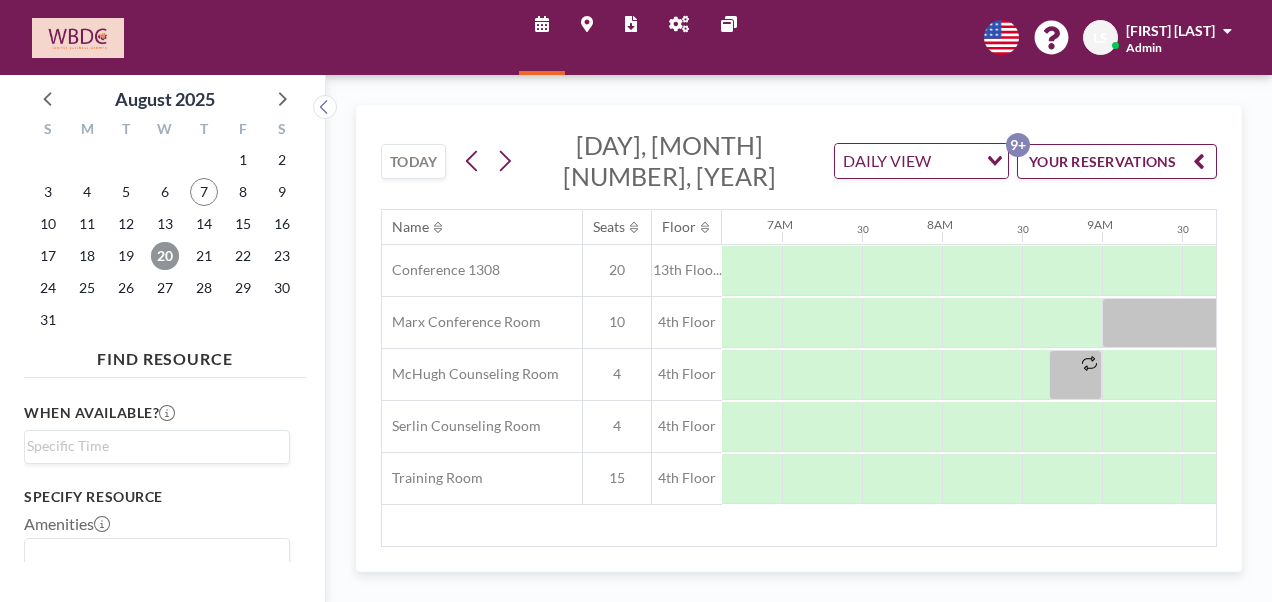 scroll, scrollTop: 0, scrollLeft: 1200, axis: horizontal 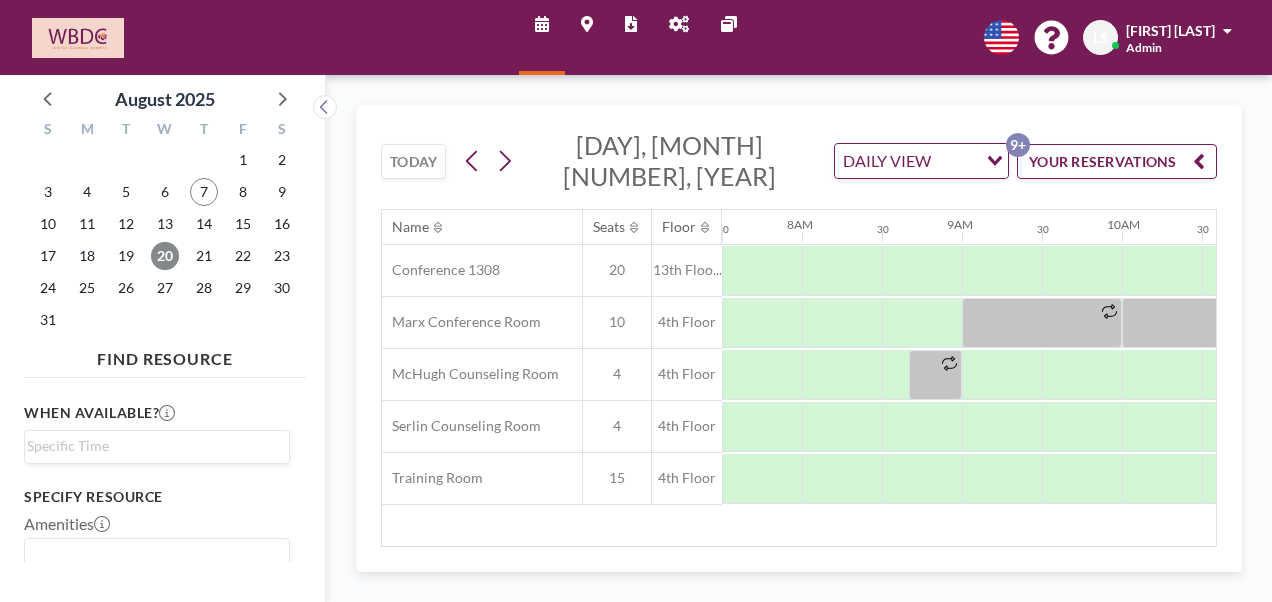 drag, startPoint x: 164, startPoint y: 253, endPoint x: 151, endPoint y: 253, distance: 13 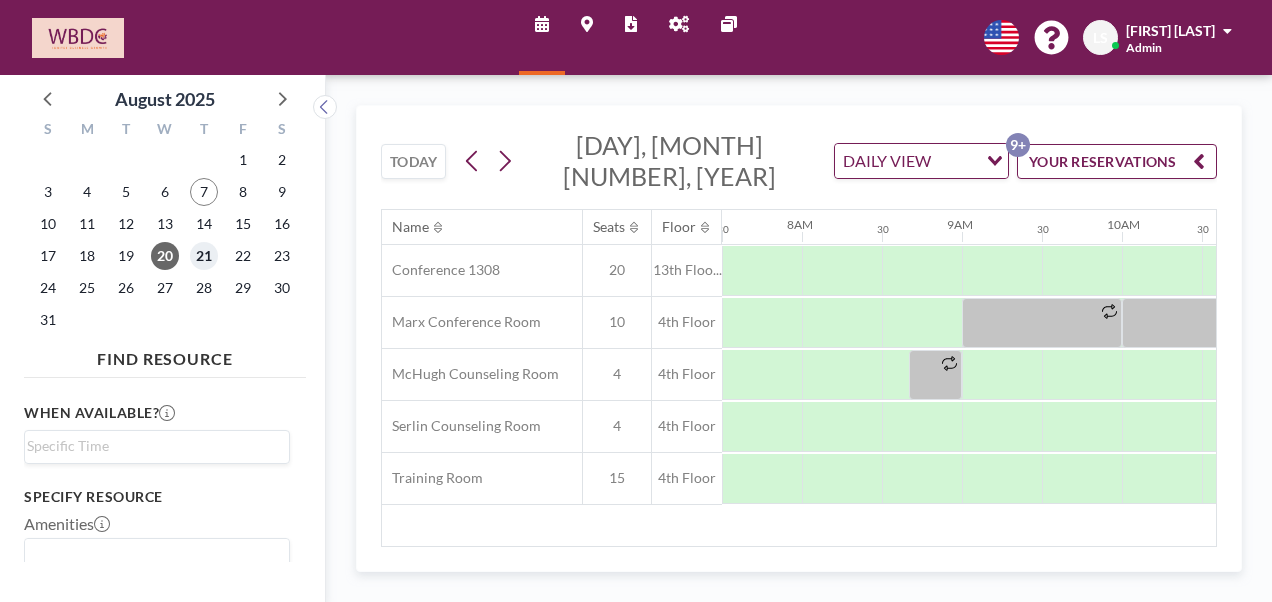 click on "21" at bounding box center [204, 256] 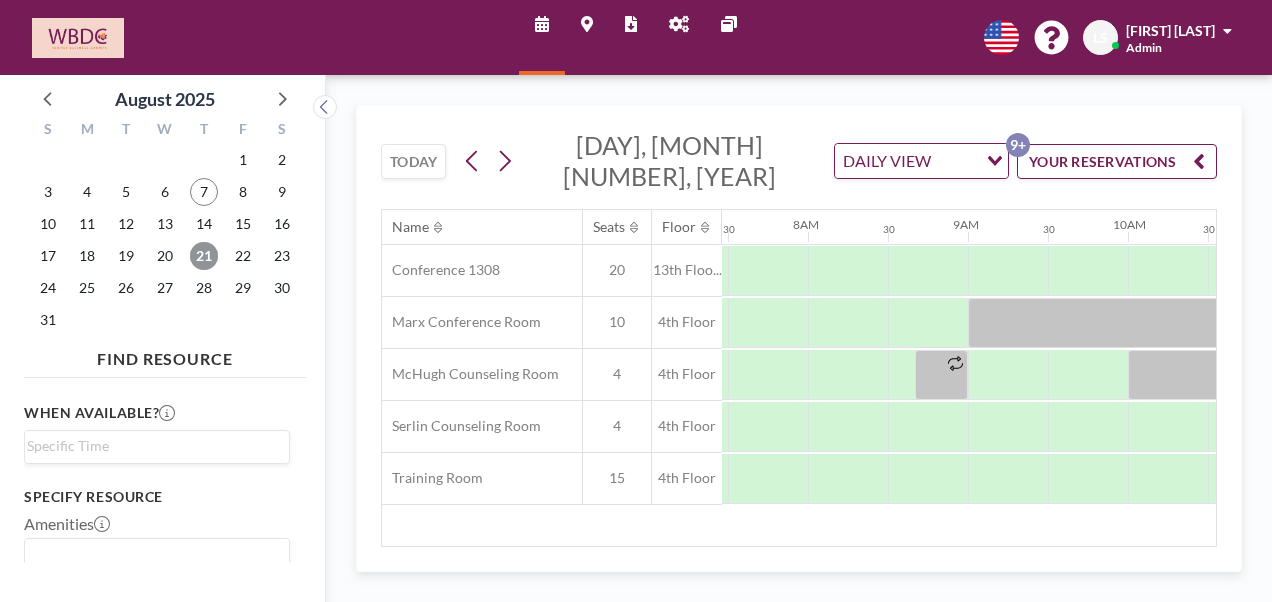 scroll, scrollTop: 0, scrollLeft: 1200, axis: horizontal 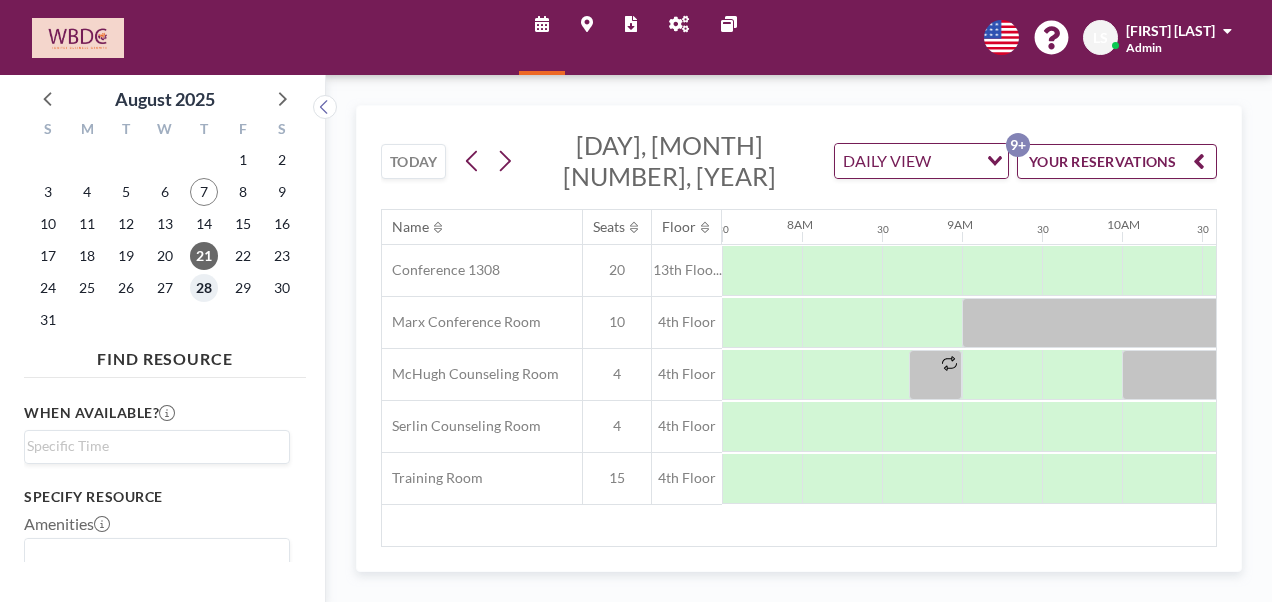 click on "28" at bounding box center [204, 288] 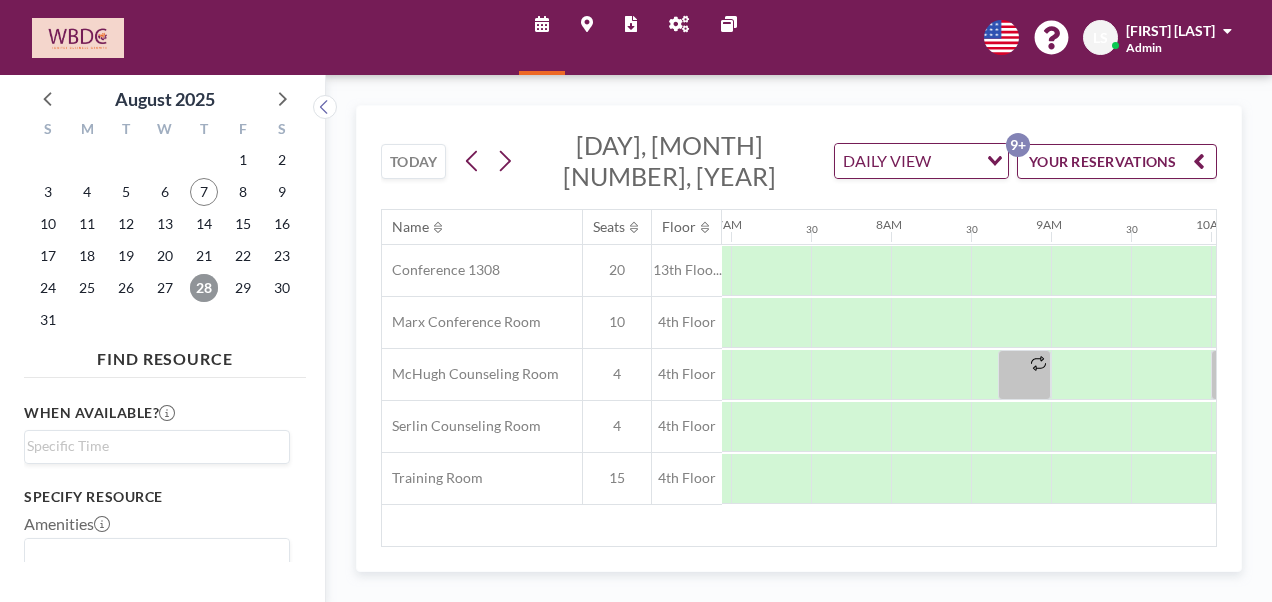scroll, scrollTop: 0, scrollLeft: 1200, axis: horizontal 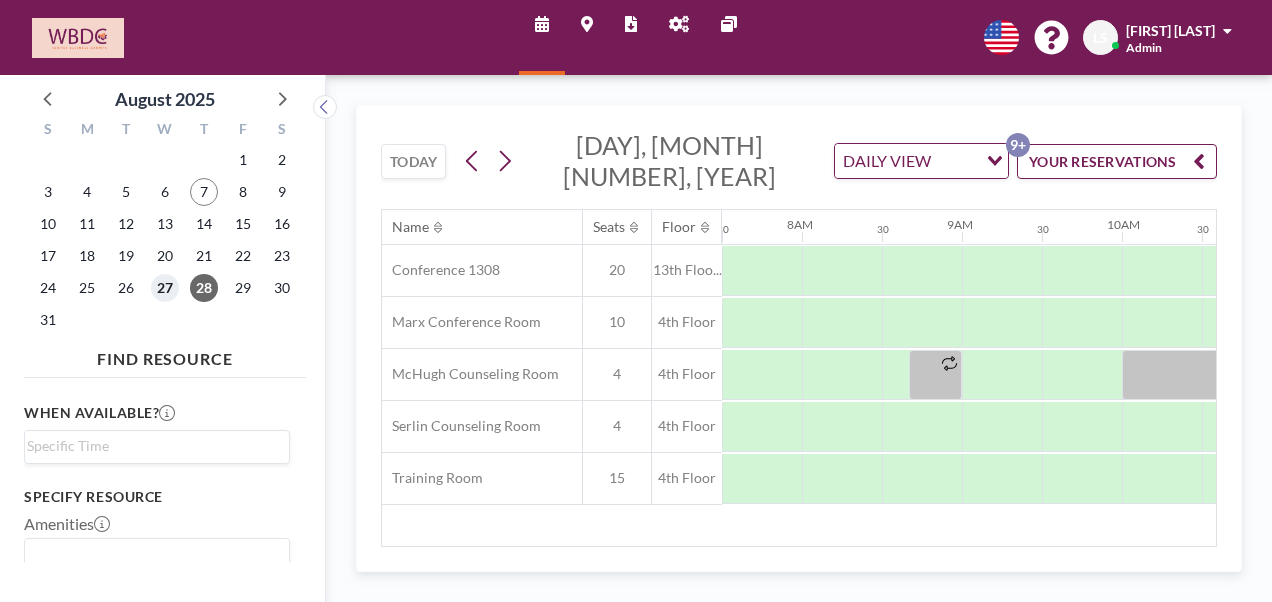 click on "27" at bounding box center [165, 288] 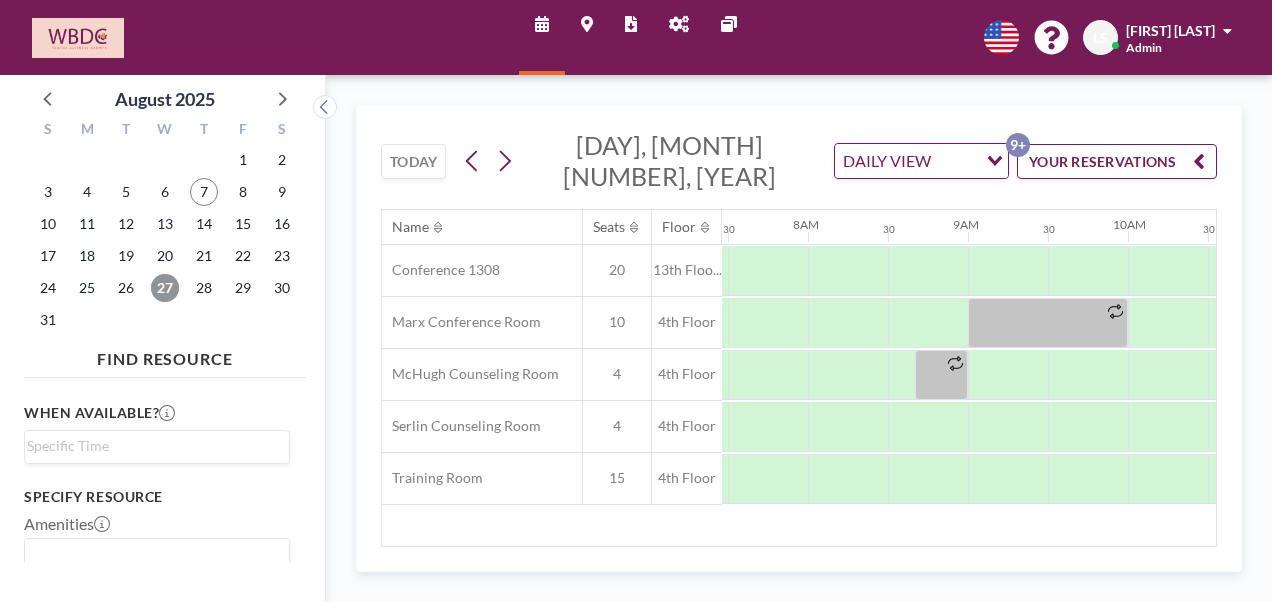 scroll, scrollTop: 0, scrollLeft: 1200, axis: horizontal 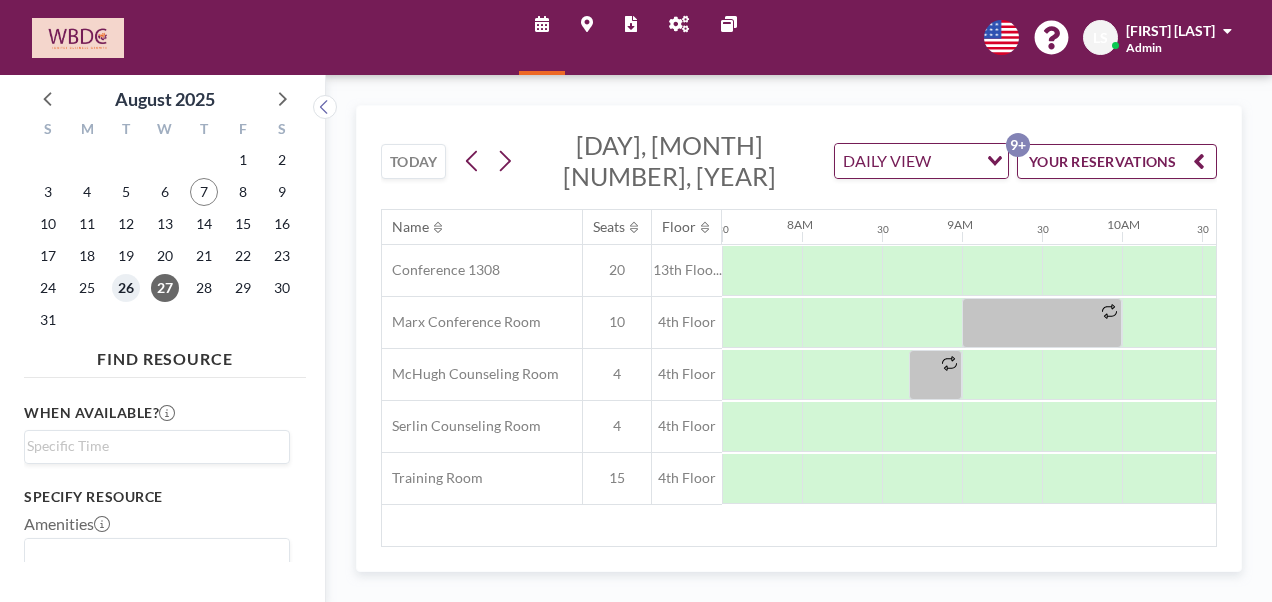 click on "26" at bounding box center (126, 288) 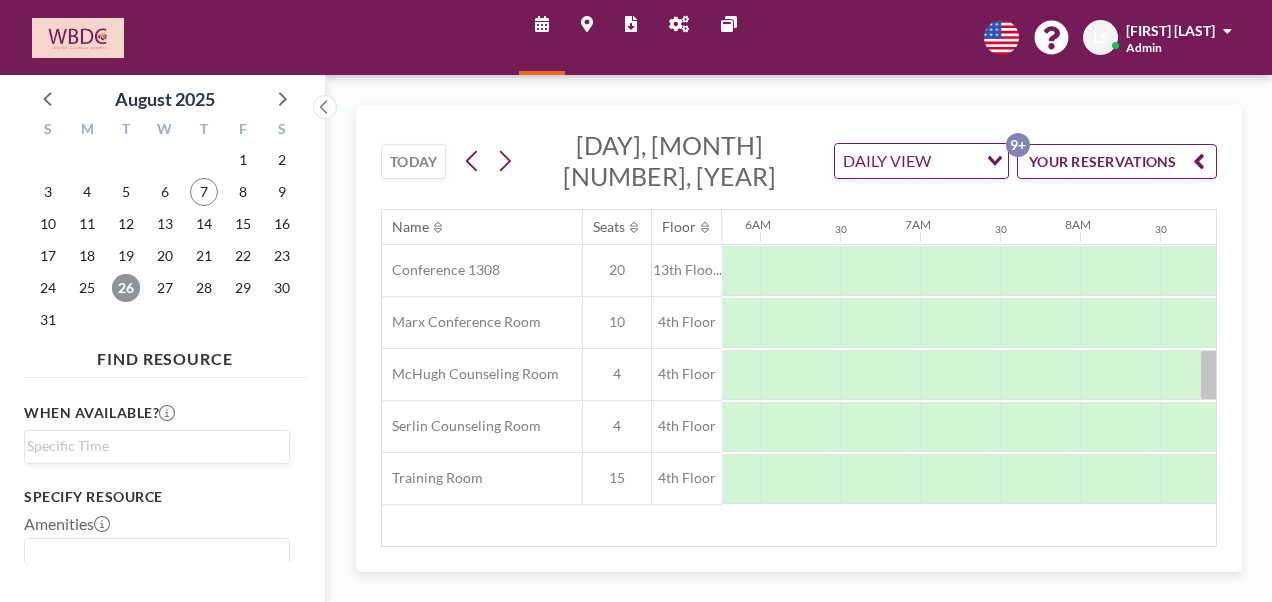 scroll, scrollTop: 0, scrollLeft: 1200, axis: horizontal 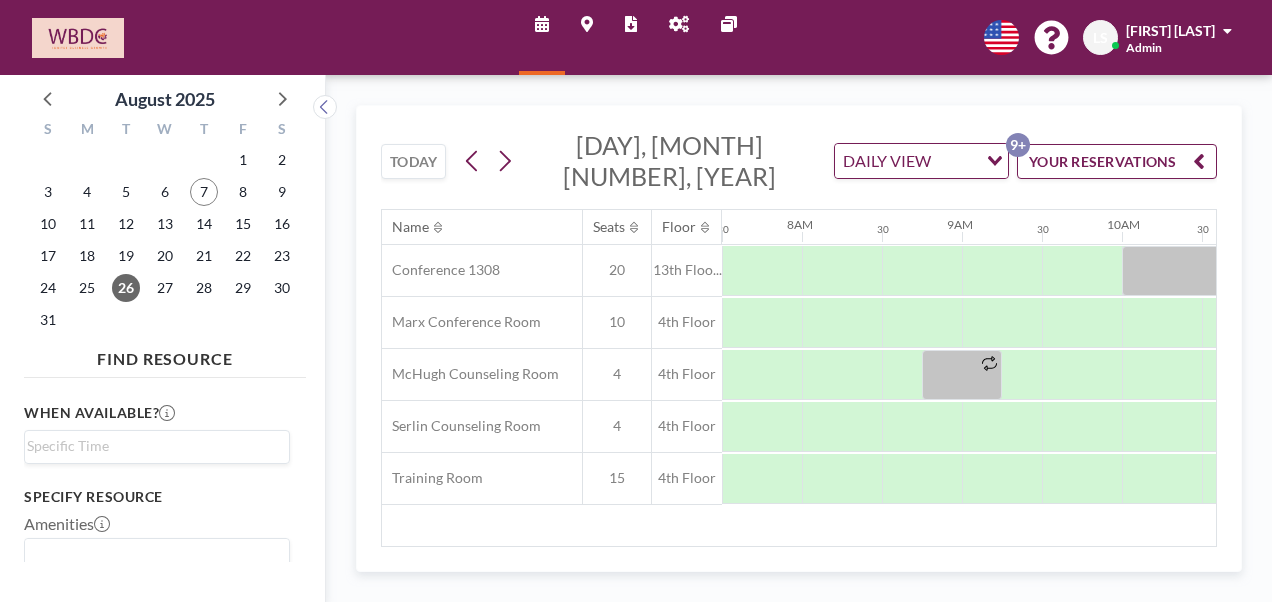 click on "YOUR RESERVATIONS   9+" at bounding box center (1117, 161) 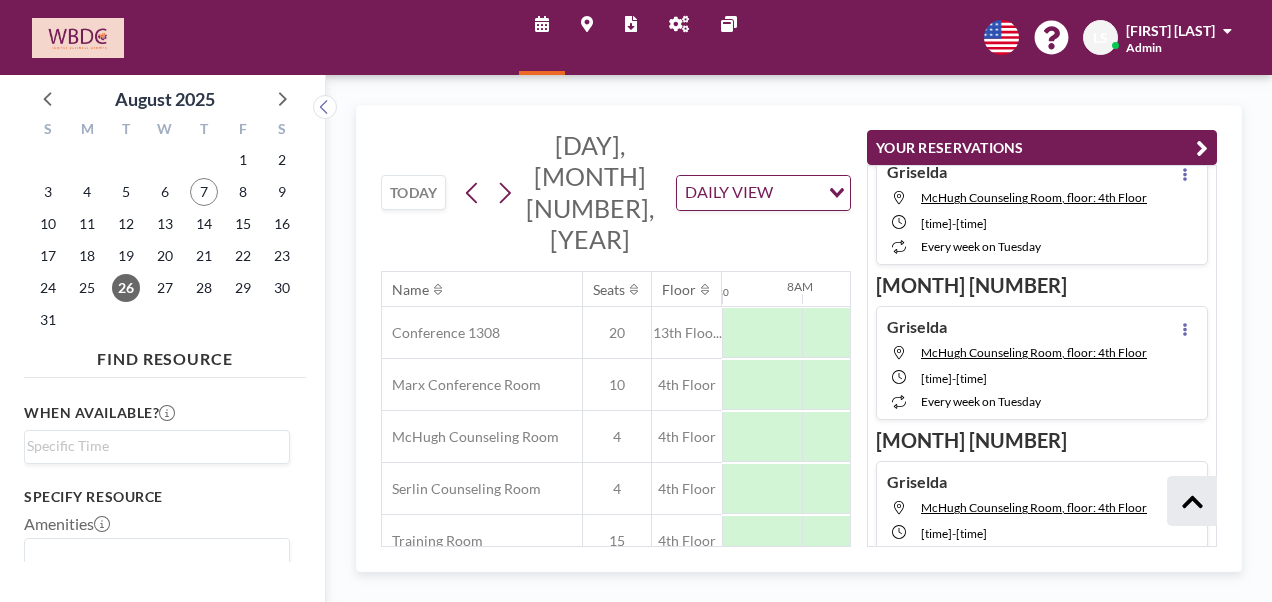 scroll, scrollTop: 2184, scrollLeft: 0, axis: vertical 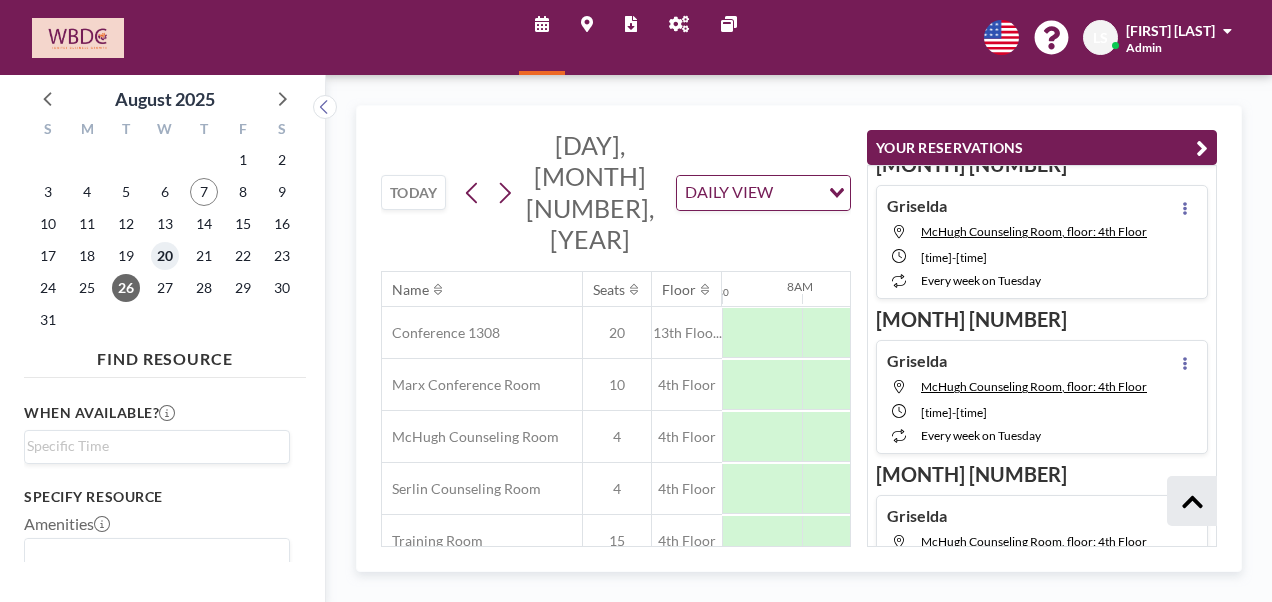 click on "20" at bounding box center (165, 256) 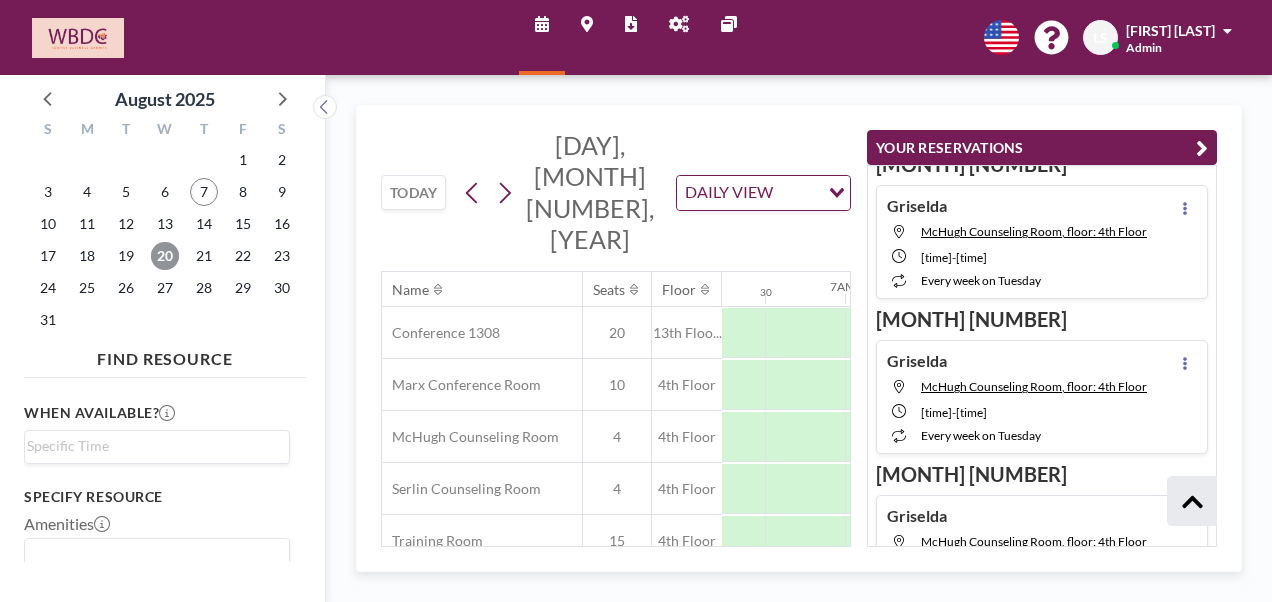 scroll, scrollTop: 0, scrollLeft: 1200, axis: horizontal 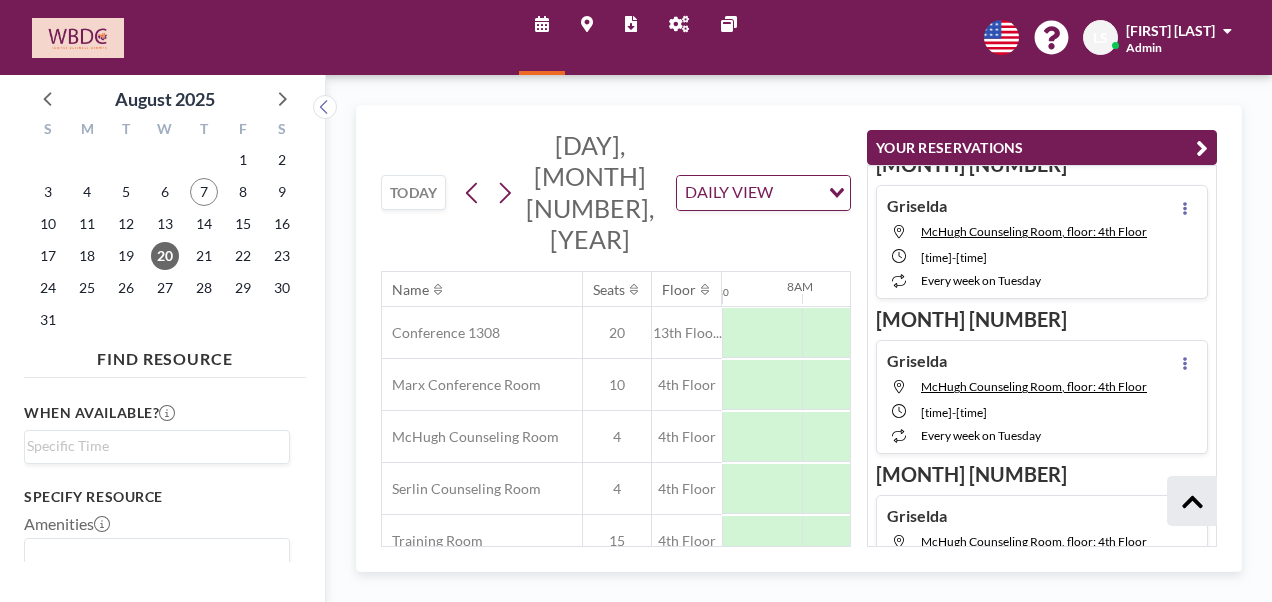 click at bounding box center [1202, 148] 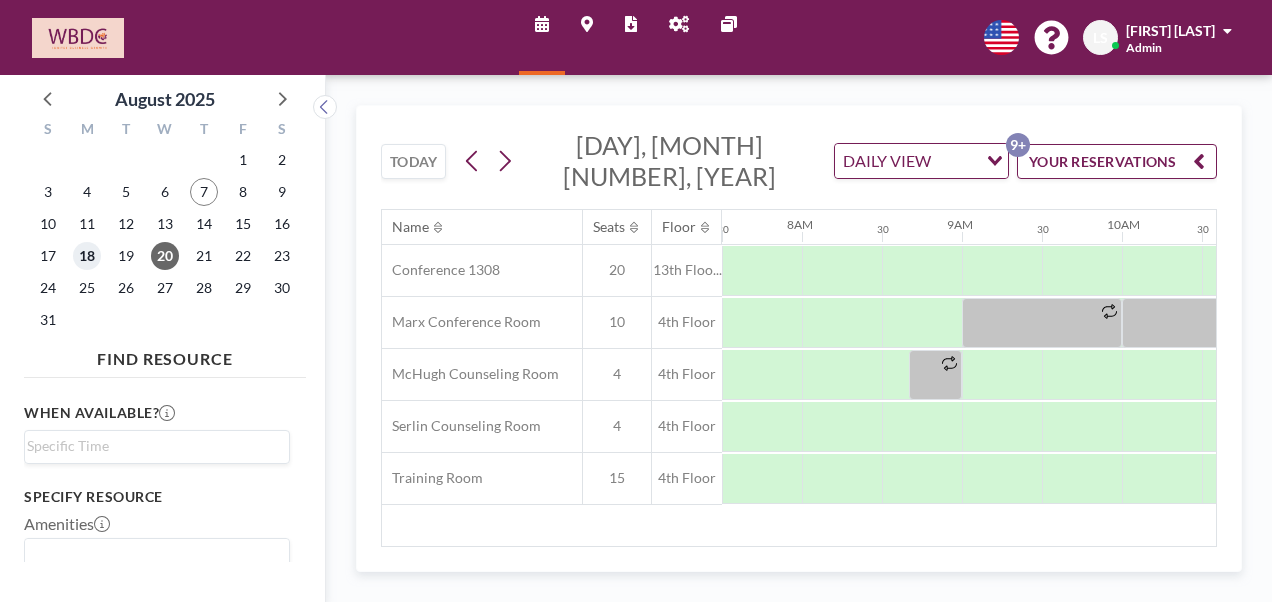 click on "18" at bounding box center [87, 256] 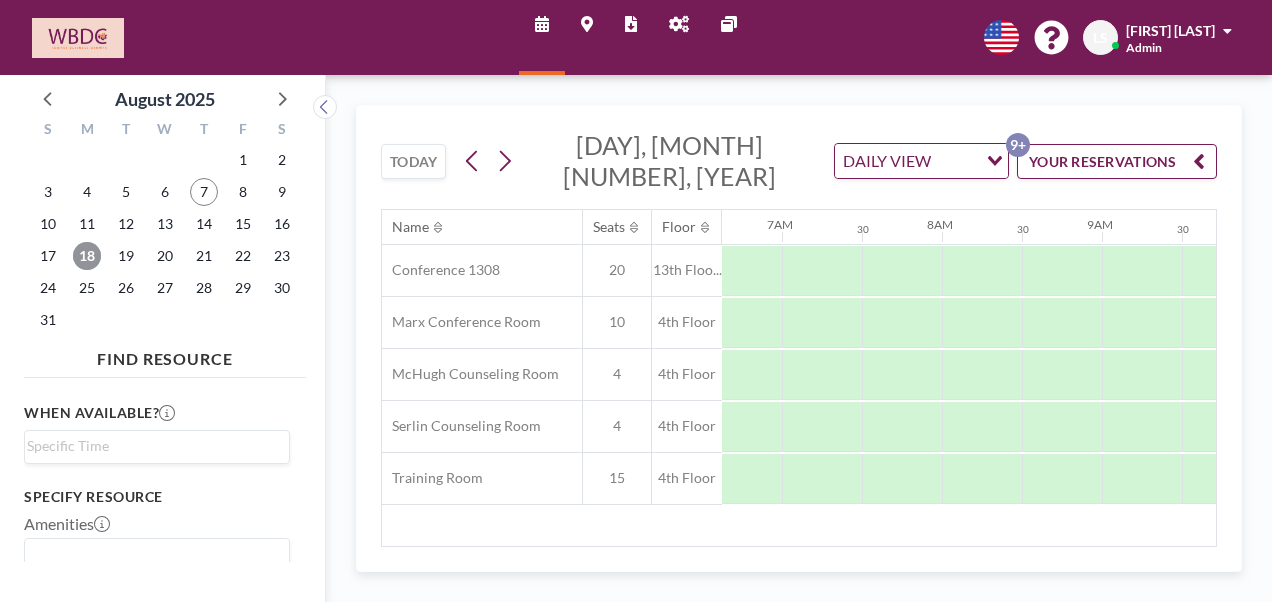 scroll, scrollTop: 0, scrollLeft: 1200, axis: horizontal 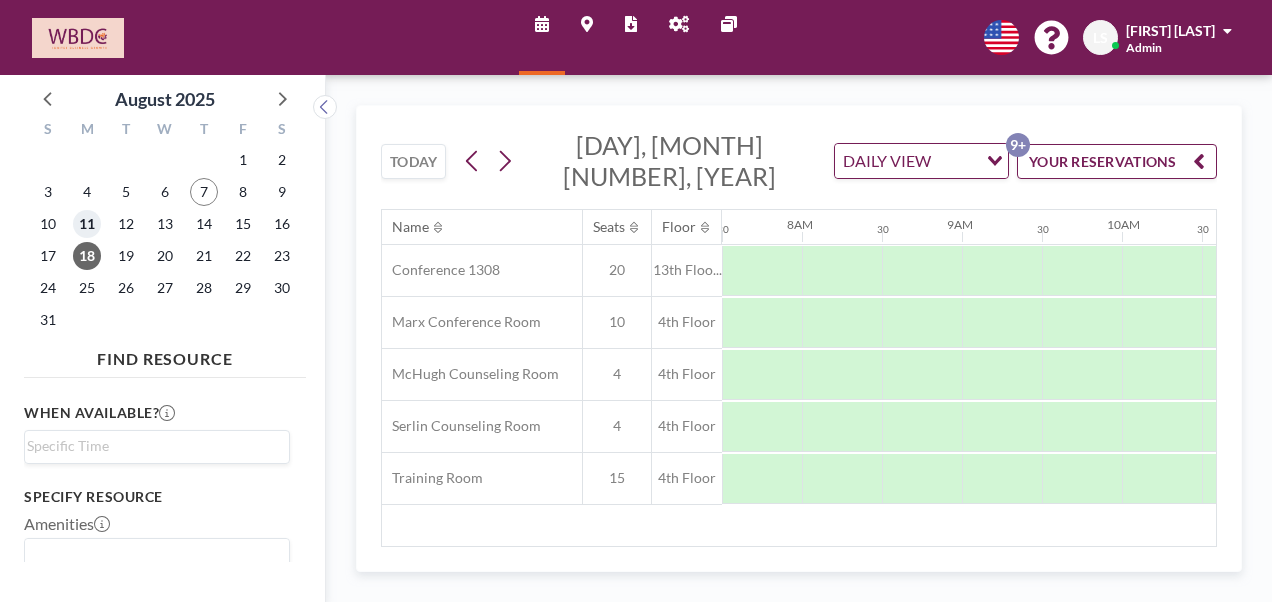click on "11" at bounding box center (87, 224) 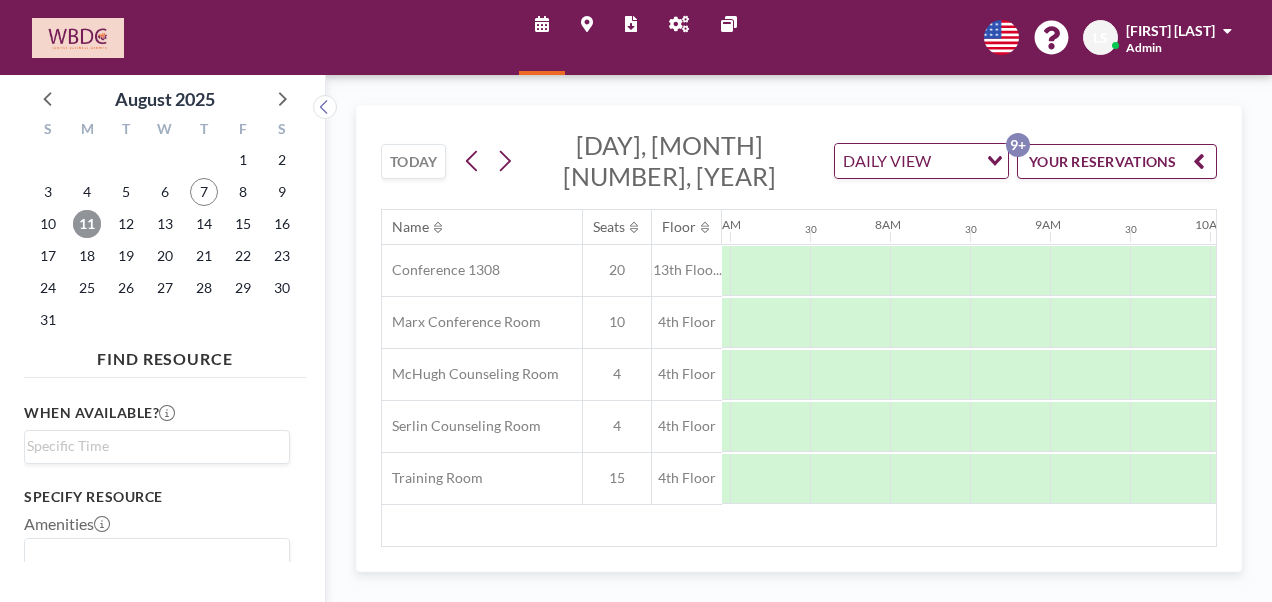 scroll, scrollTop: 0, scrollLeft: 1200, axis: horizontal 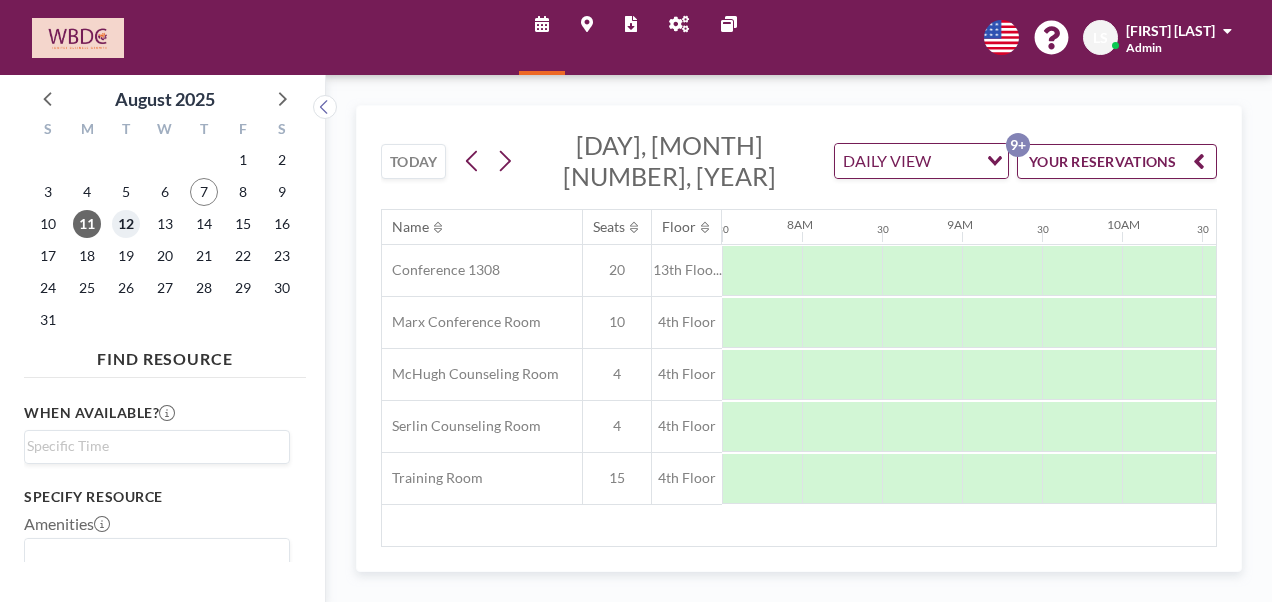 click on "12" at bounding box center (126, 224) 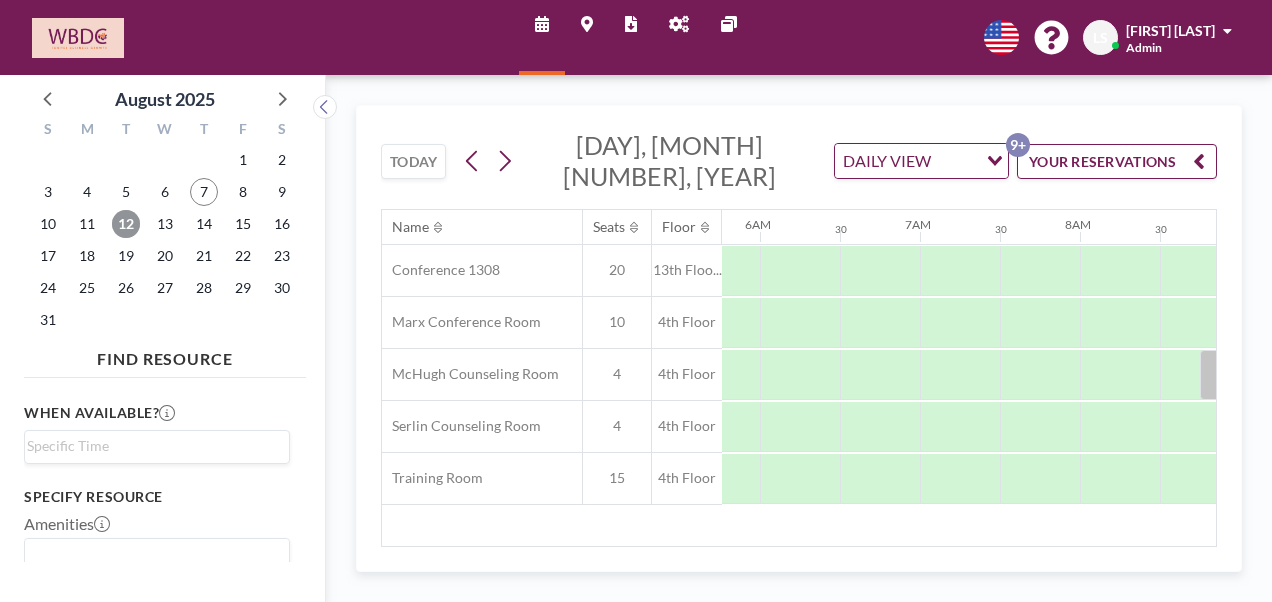 scroll, scrollTop: 0, scrollLeft: 1200, axis: horizontal 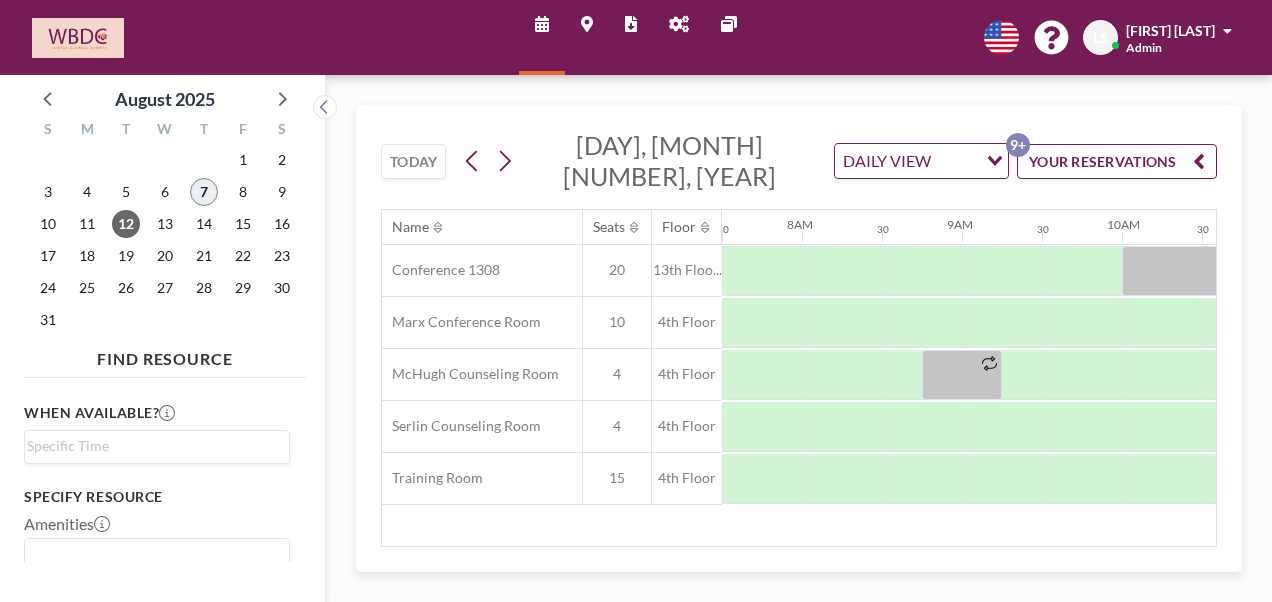 click on "7" at bounding box center [204, 192] 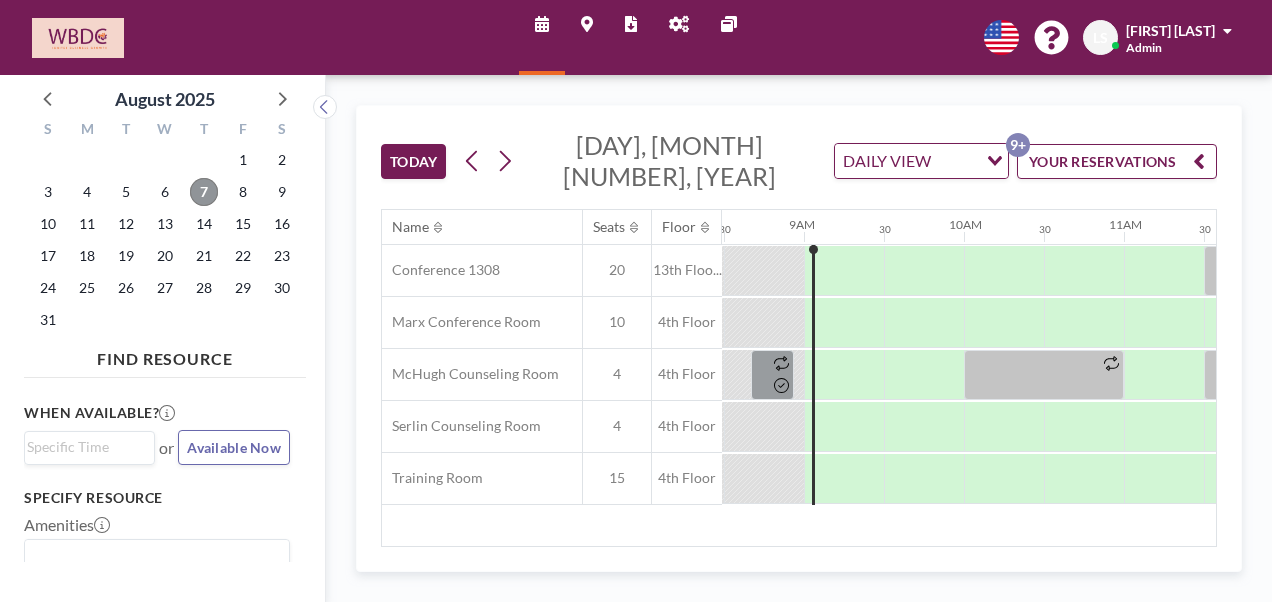 scroll, scrollTop: 0, scrollLeft: 1360, axis: horizontal 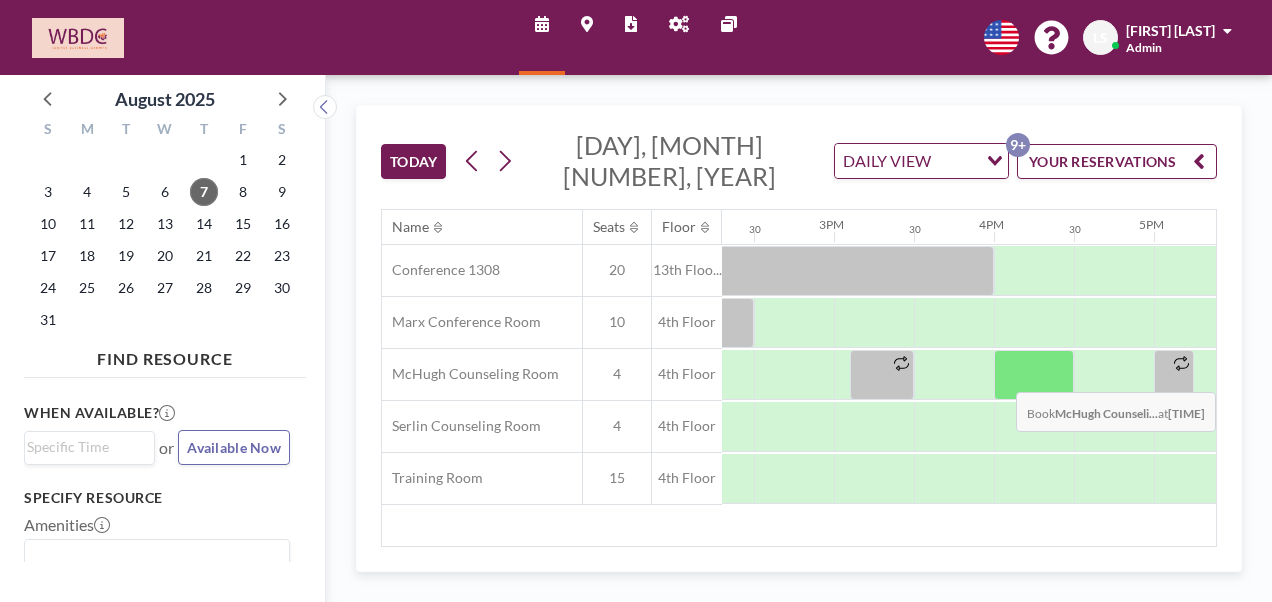 drag, startPoint x: 1177, startPoint y: 337, endPoint x: 996, endPoint y: 348, distance: 181.33394 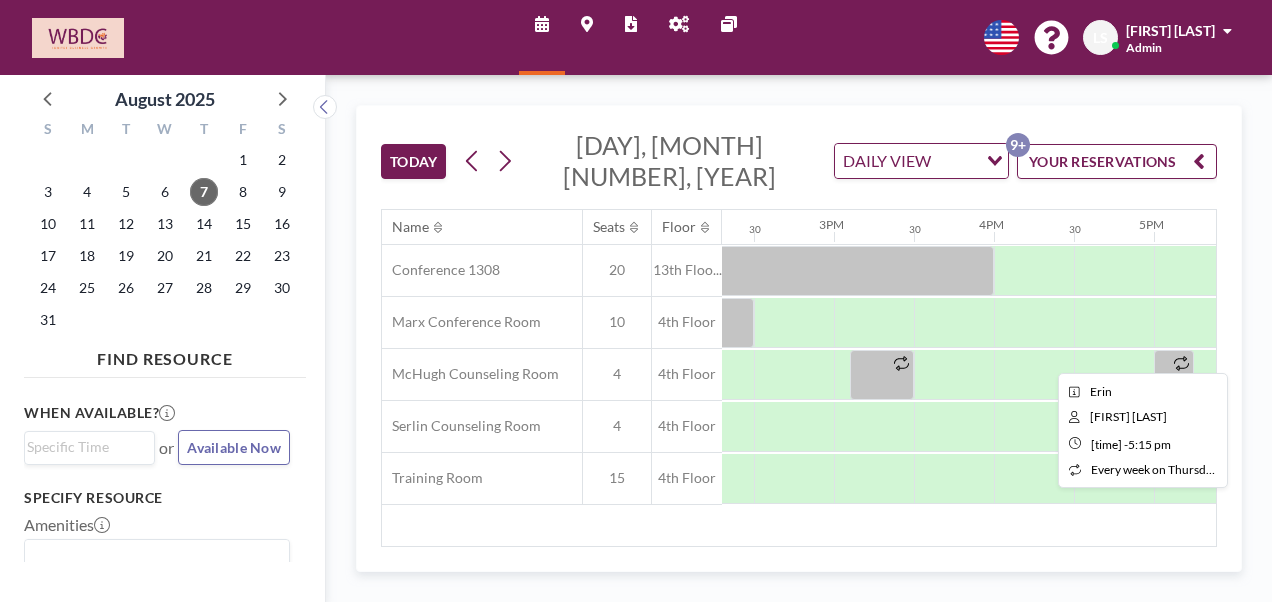 click 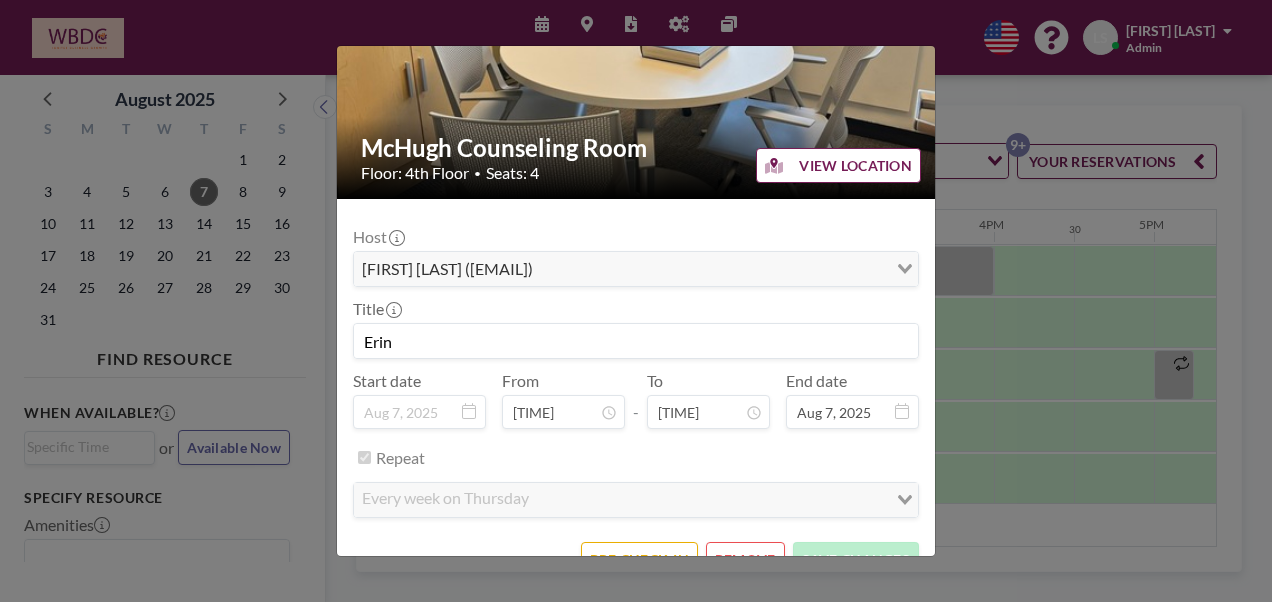 scroll, scrollTop: 155, scrollLeft: 0, axis: vertical 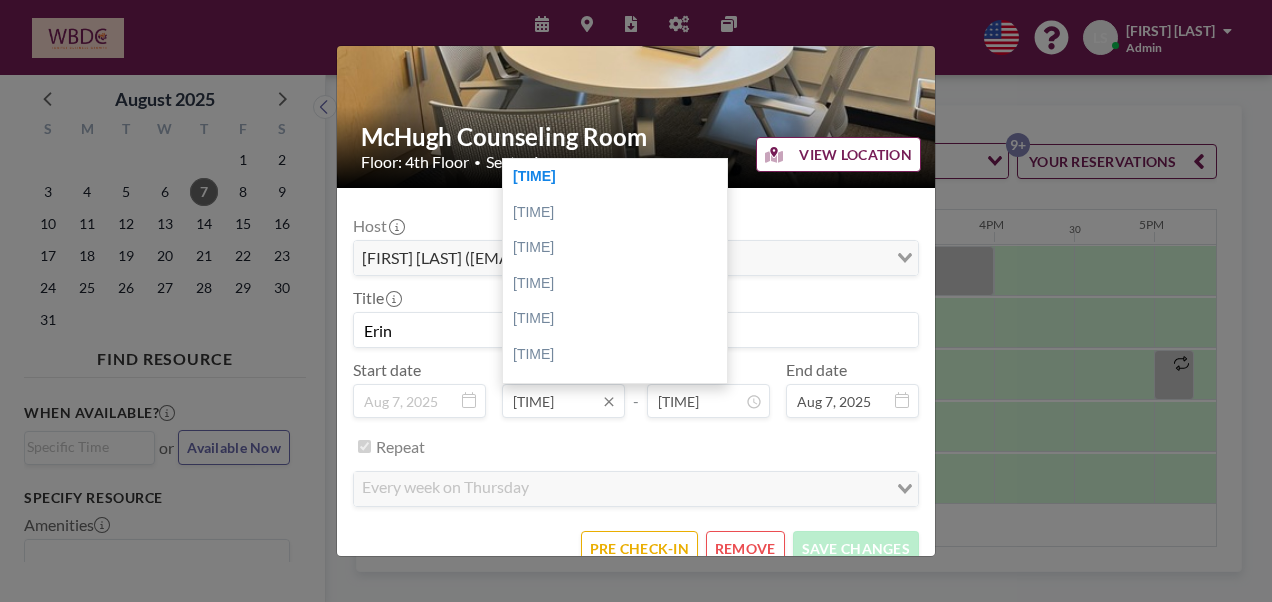 click on "[TIME]" at bounding box center (563, 401) 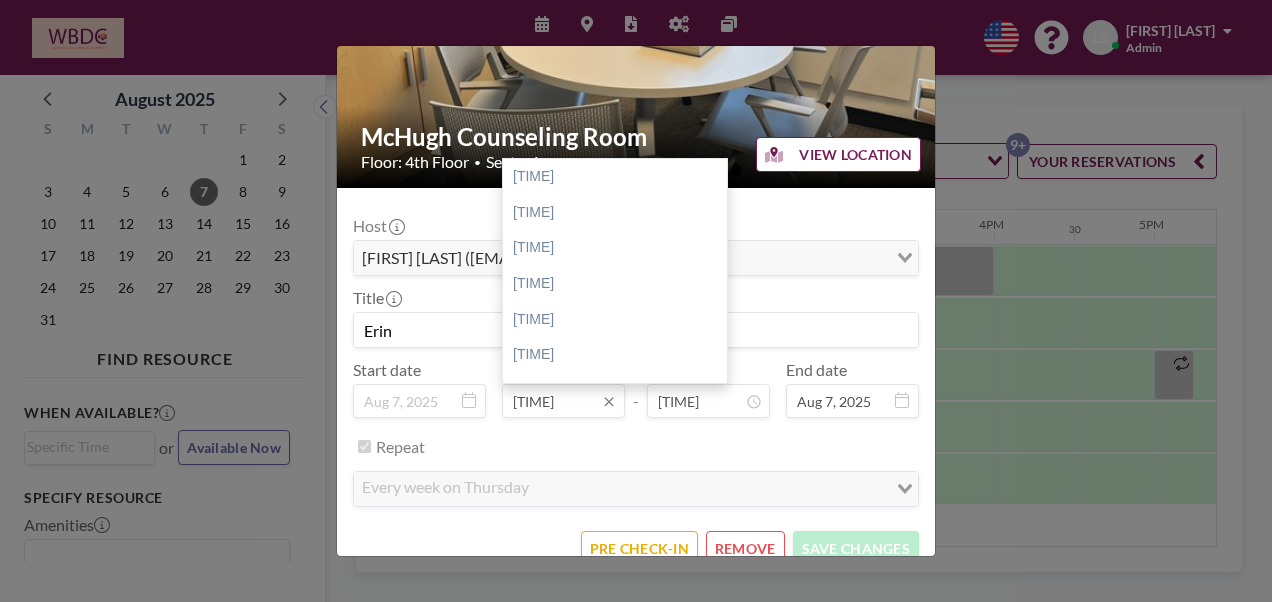 scroll, scrollTop: 534, scrollLeft: 0, axis: vertical 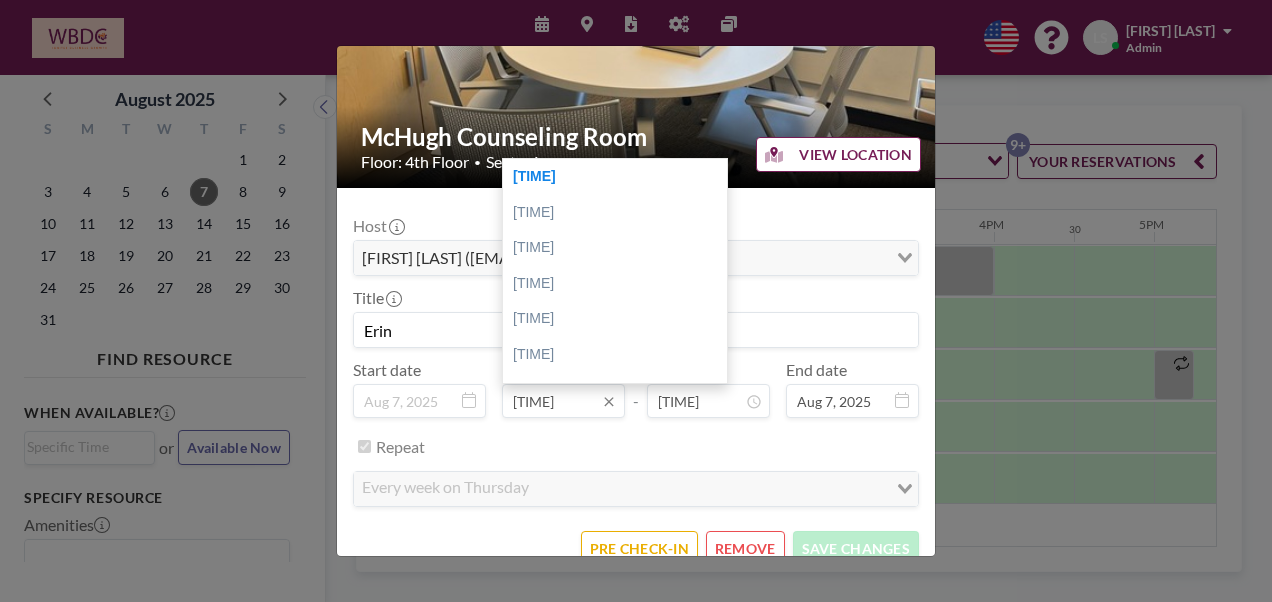 click on "[TIME]" at bounding box center (563, 401) 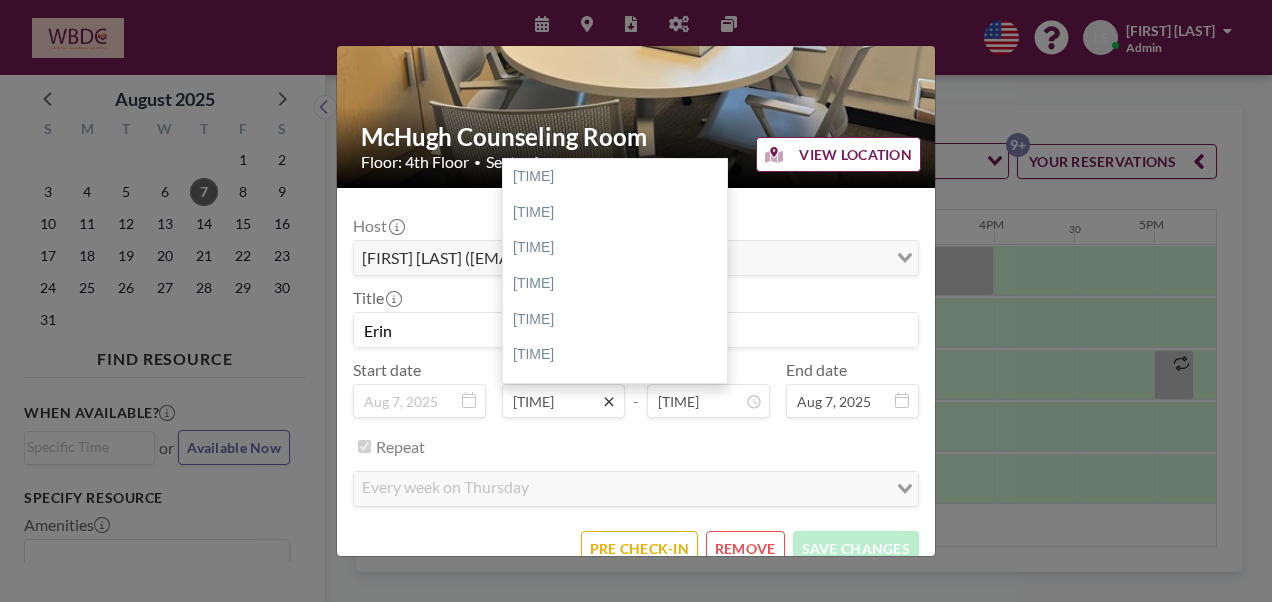 scroll, scrollTop: 534, scrollLeft: 0, axis: vertical 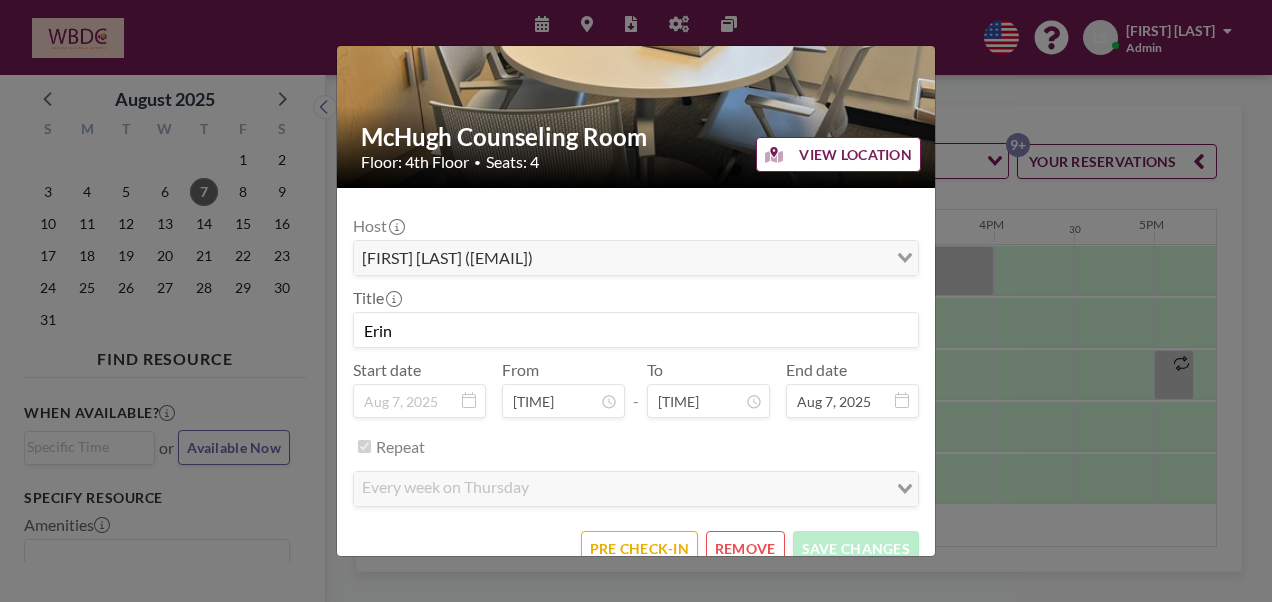 drag, startPoint x: 717, startPoint y: 303, endPoint x: 696, endPoint y: 305, distance: 21.095022 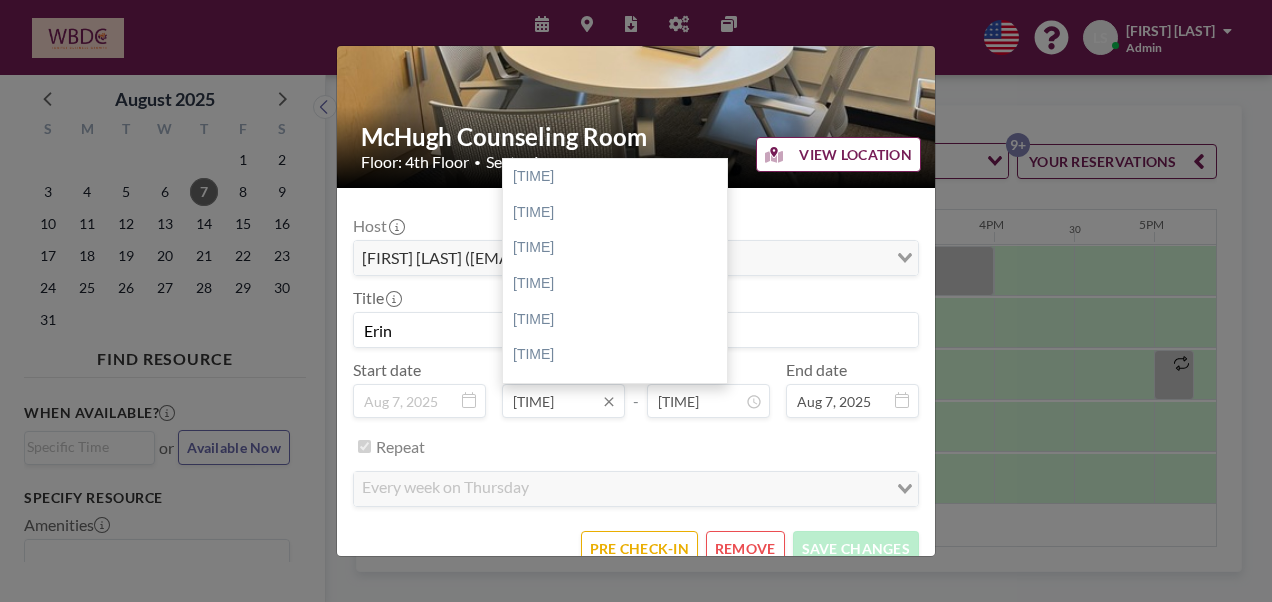 scroll, scrollTop: 534, scrollLeft: 0, axis: vertical 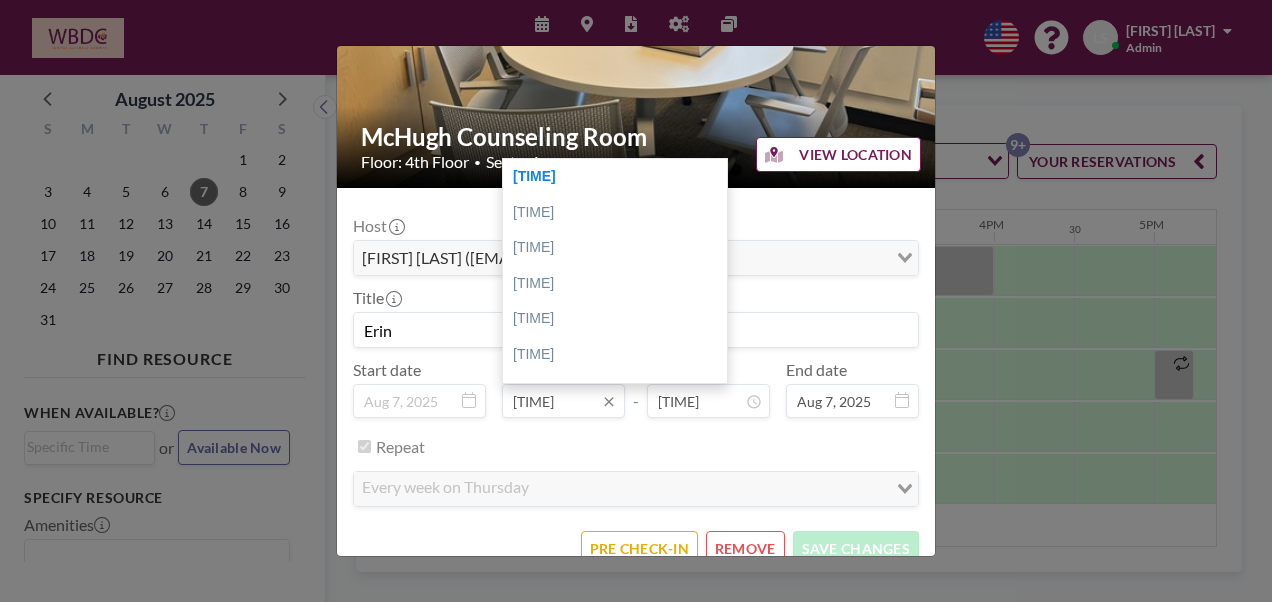 click on "[TIME]" at bounding box center (563, 401) 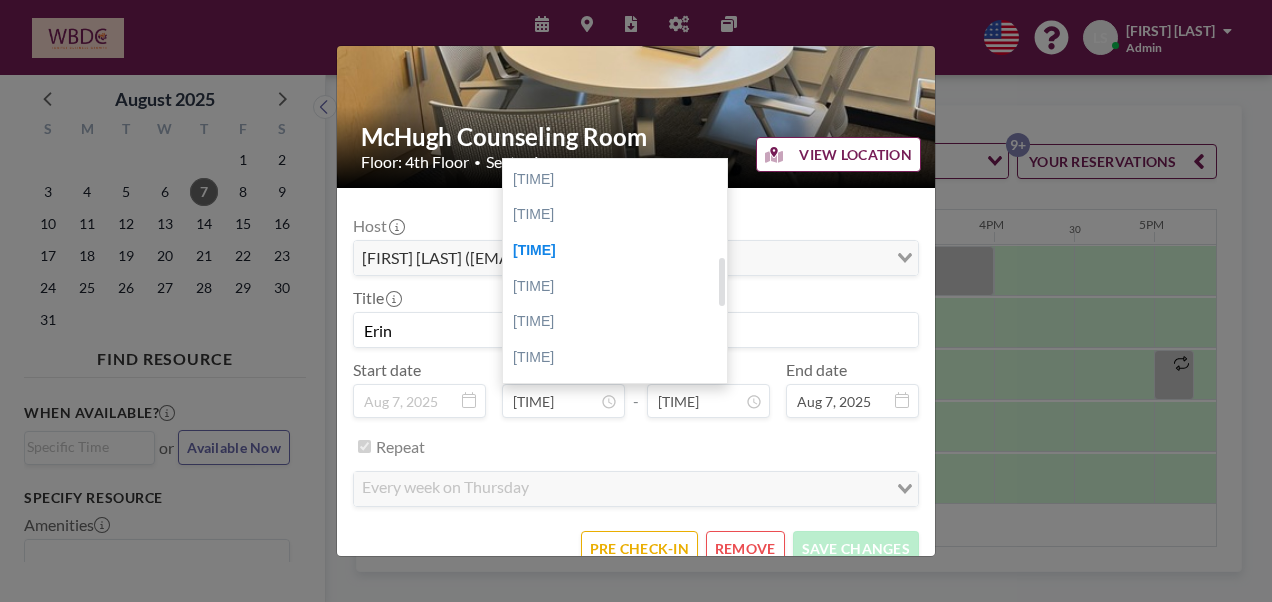 scroll, scrollTop: 428, scrollLeft: 0, axis: vertical 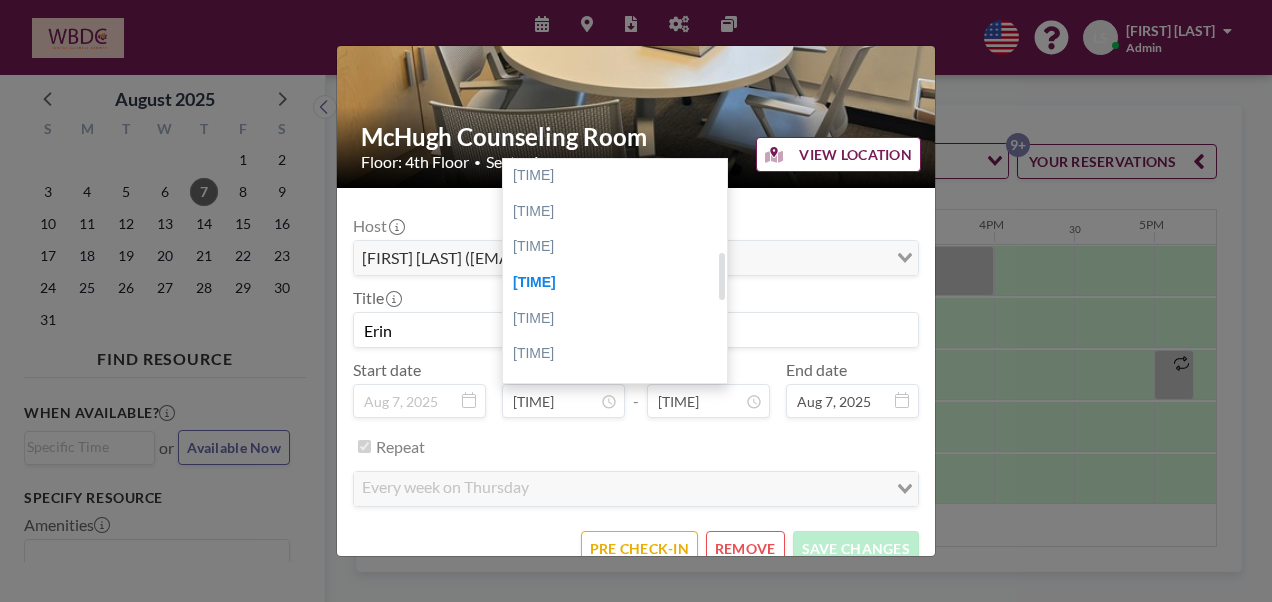 drag, startPoint x: 718, startPoint y: 289, endPoint x: 723, endPoint y: 268, distance: 21.587032 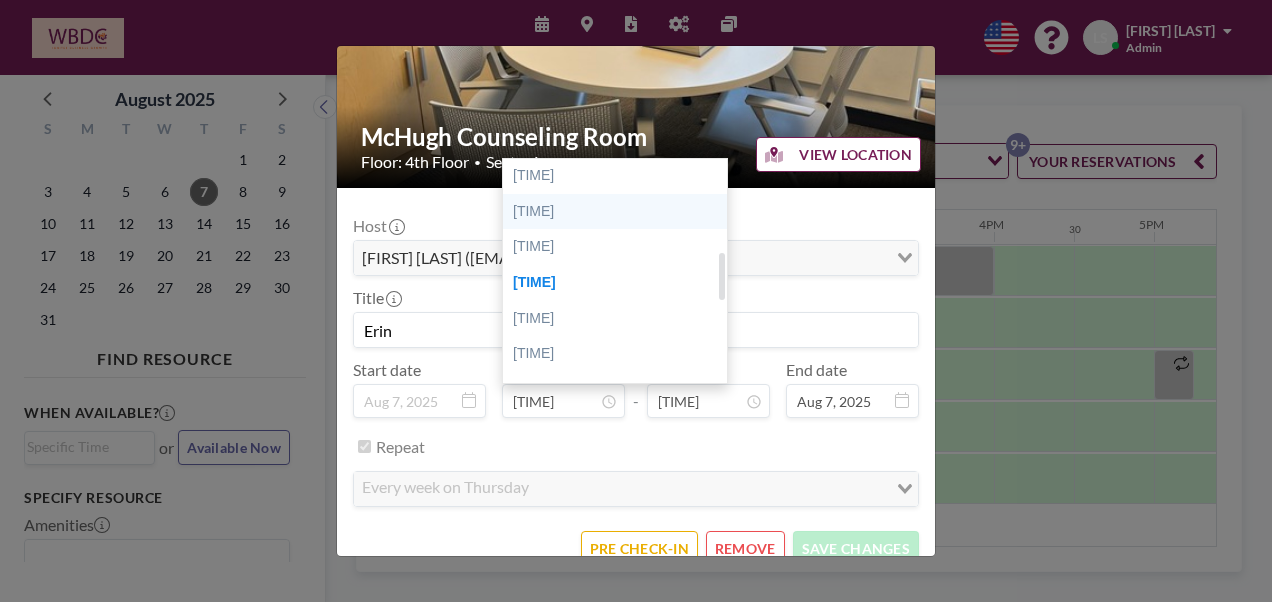 click on "[TIME]" at bounding box center [620, 212] 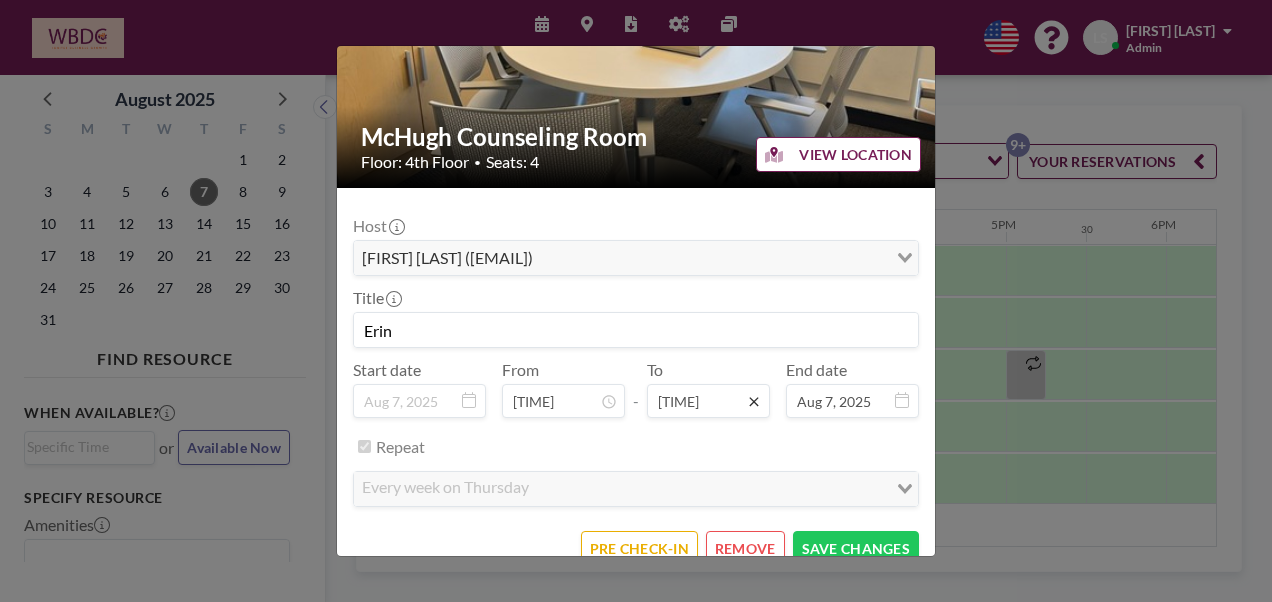 scroll, scrollTop: 0, scrollLeft: 2480, axis: horizontal 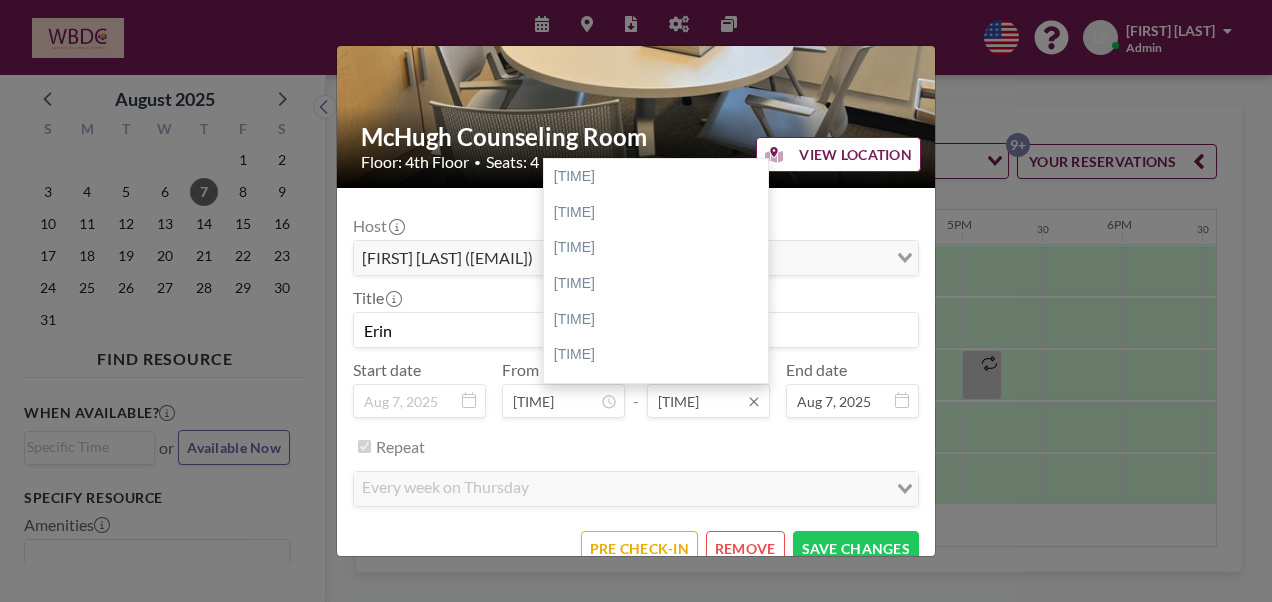 click on "[TIME]" at bounding box center [708, 401] 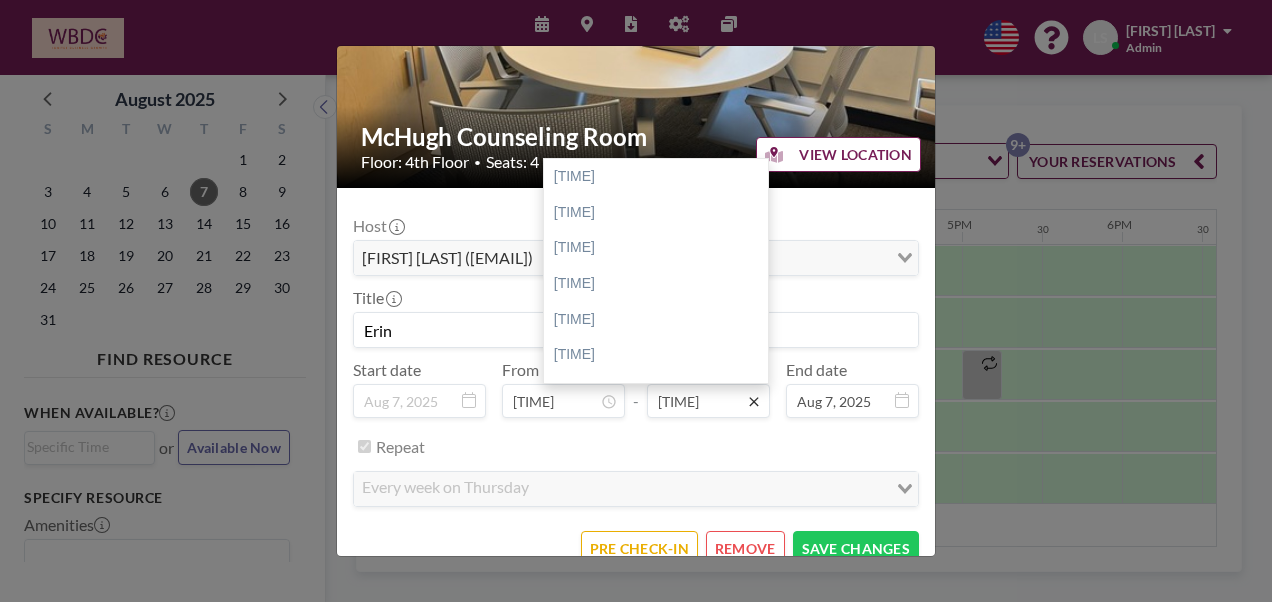 click 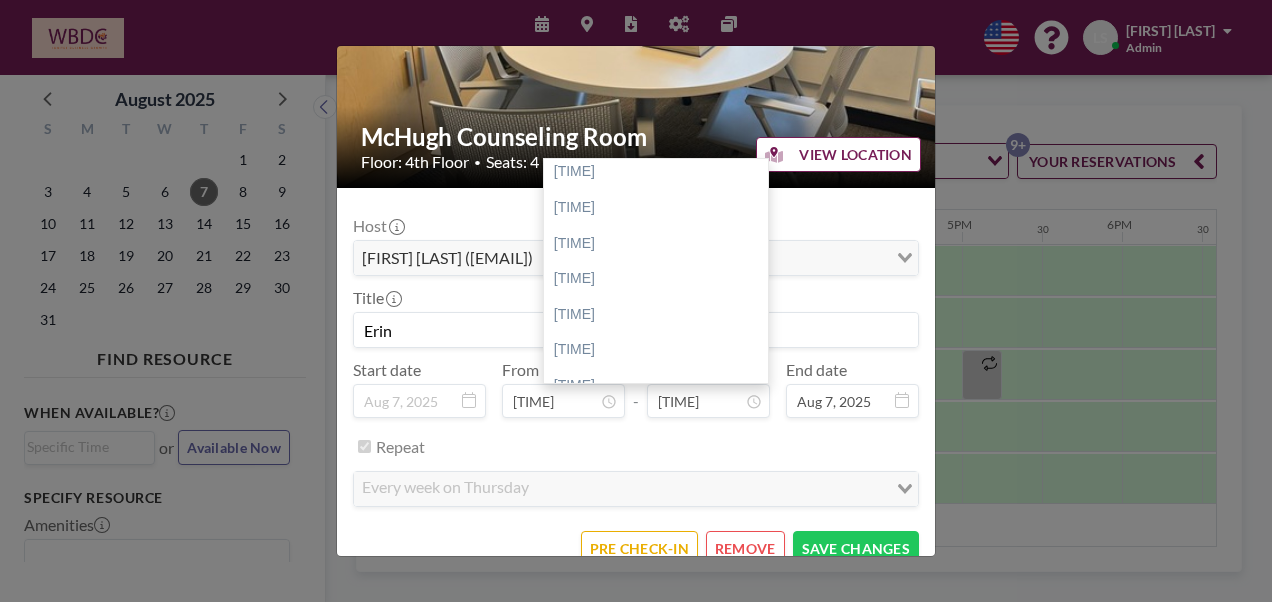 scroll, scrollTop: 130, scrollLeft: 0, axis: vertical 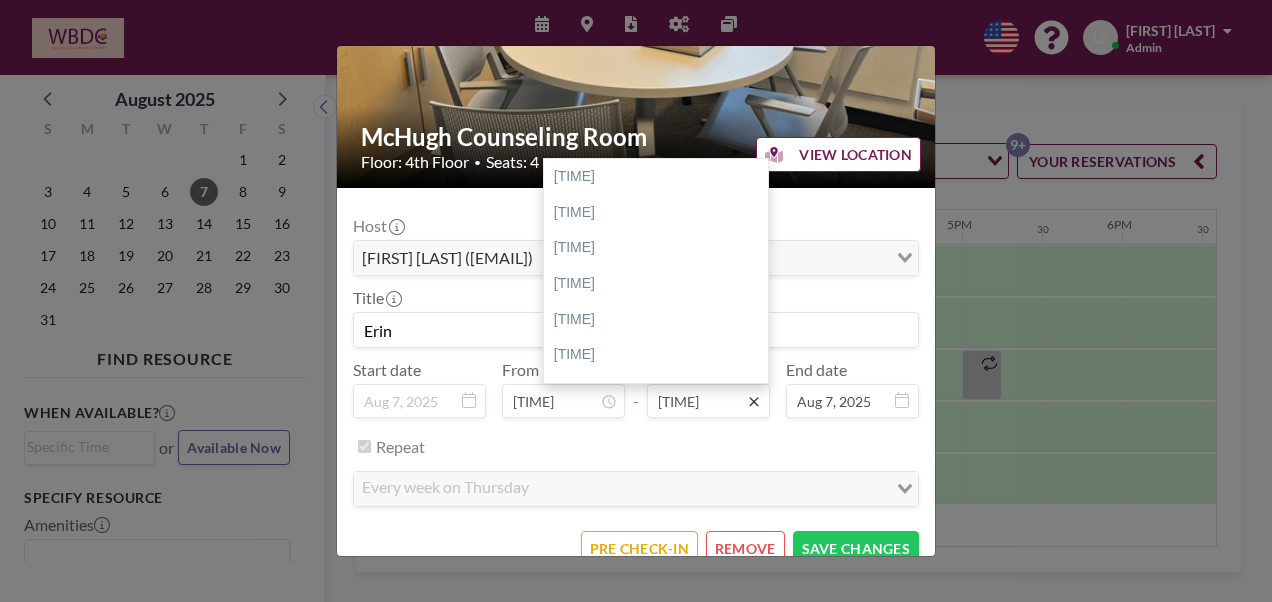 drag, startPoint x: 756, startPoint y: 173, endPoint x: 750, endPoint y: 395, distance: 222.08107 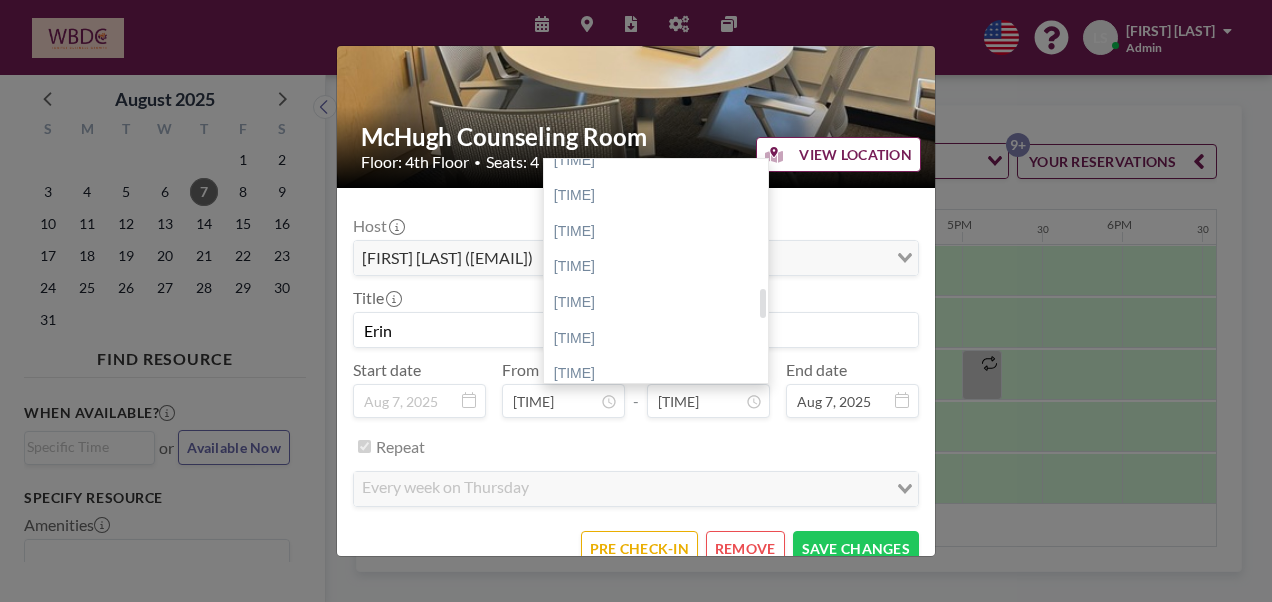 scroll, scrollTop: 992, scrollLeft: 0, axis: vertical 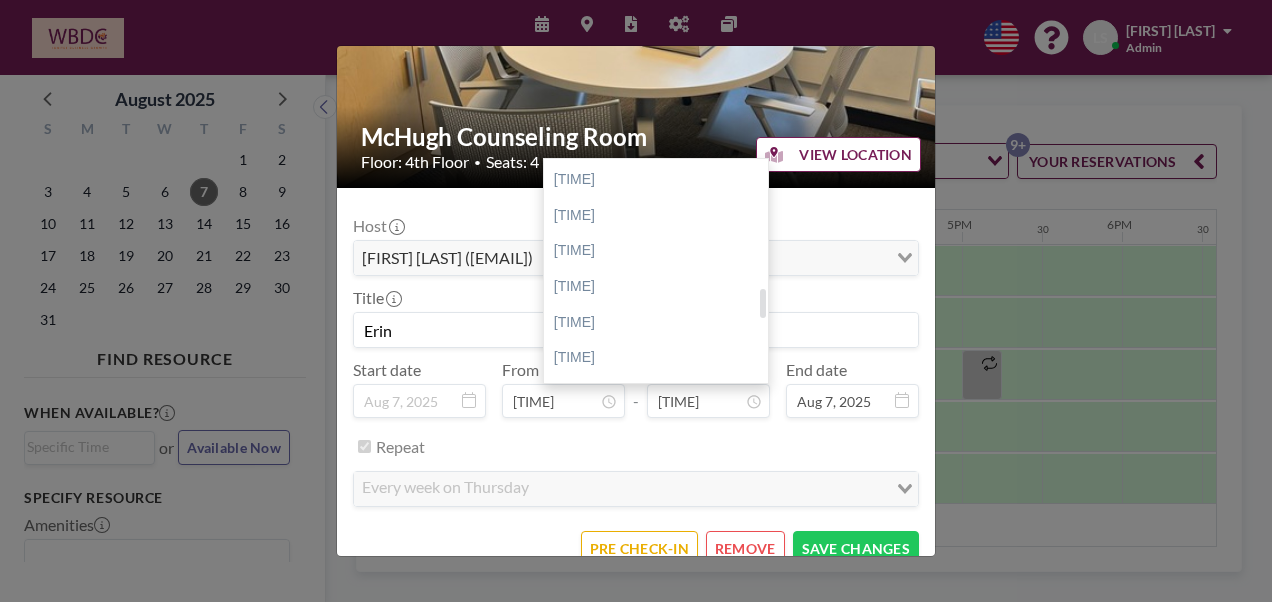 drag, startPoint x: 757, startPoint y: 176, endPoint x: 756, endPoint y: 306, distance: 130.00385 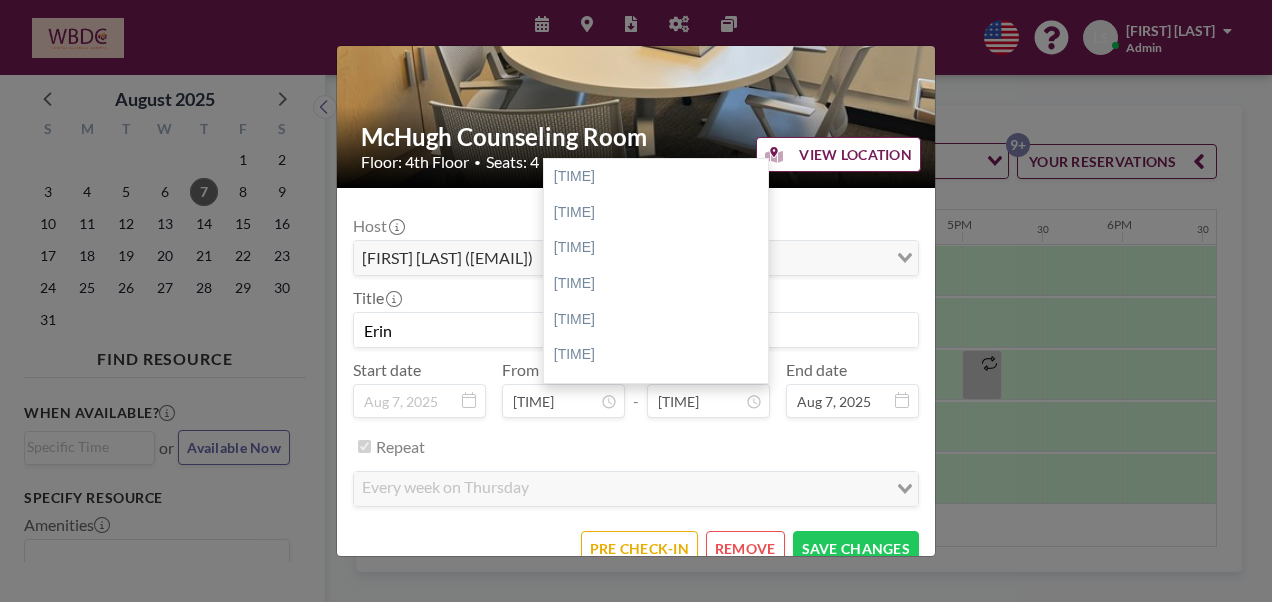 scroll, scrollTop: 1175, scrollLeft: 0, axis: vertical 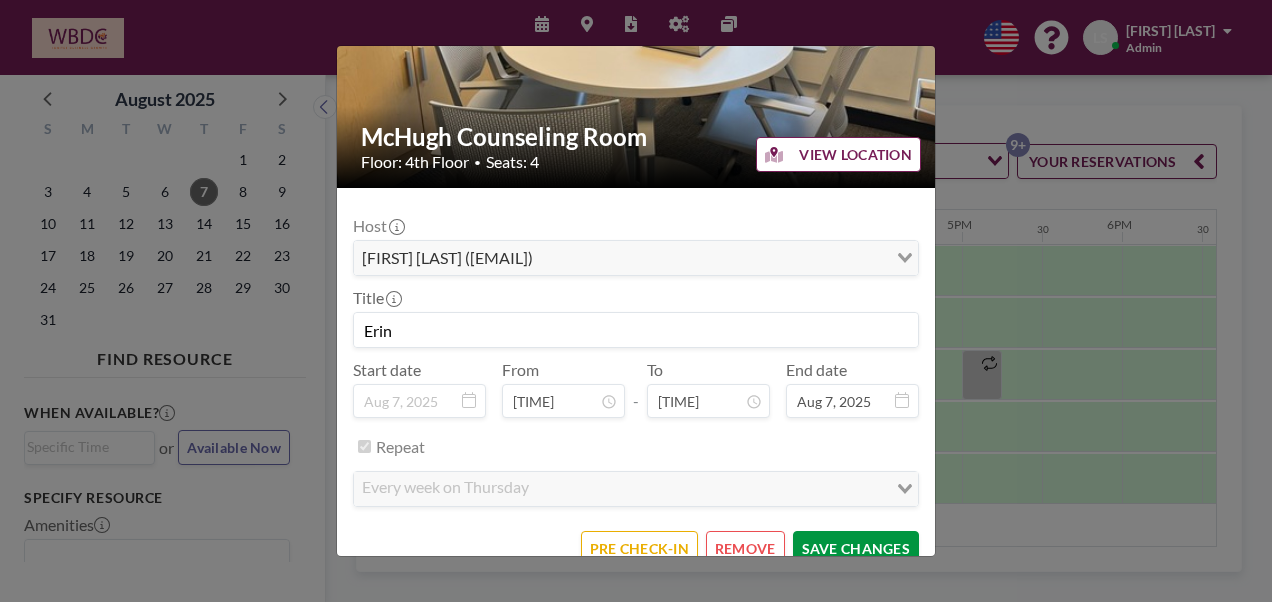 click on "SAVE CHANGES" at bounding box center [856, 548] 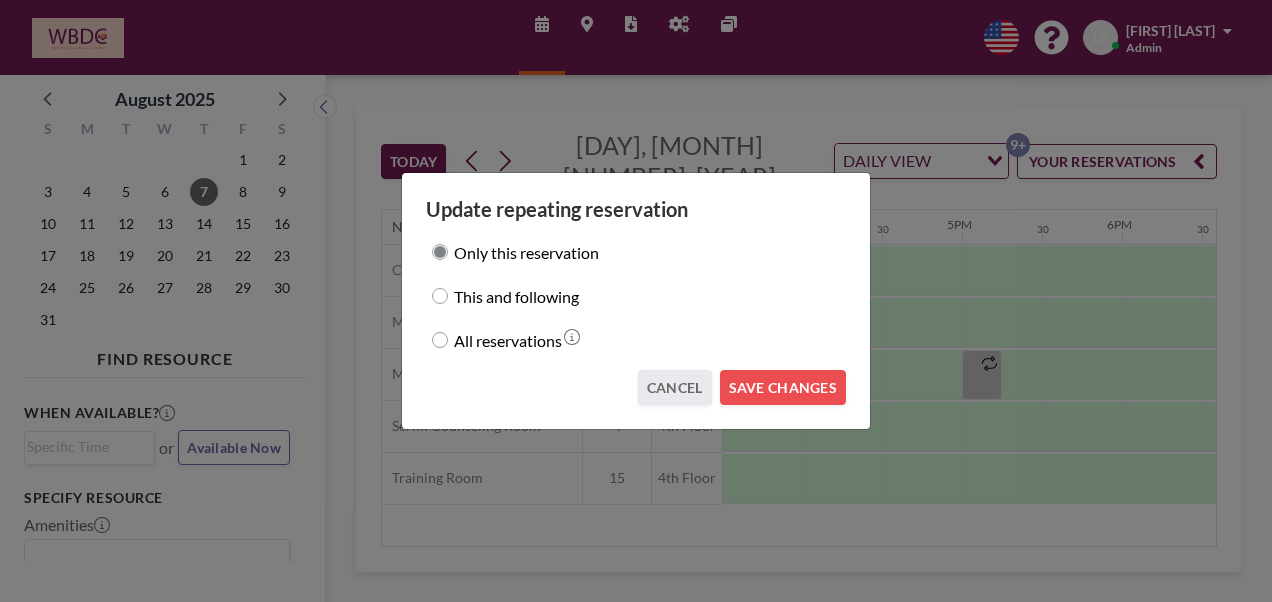 click on "All reservations" at bounding box center (508, 340) 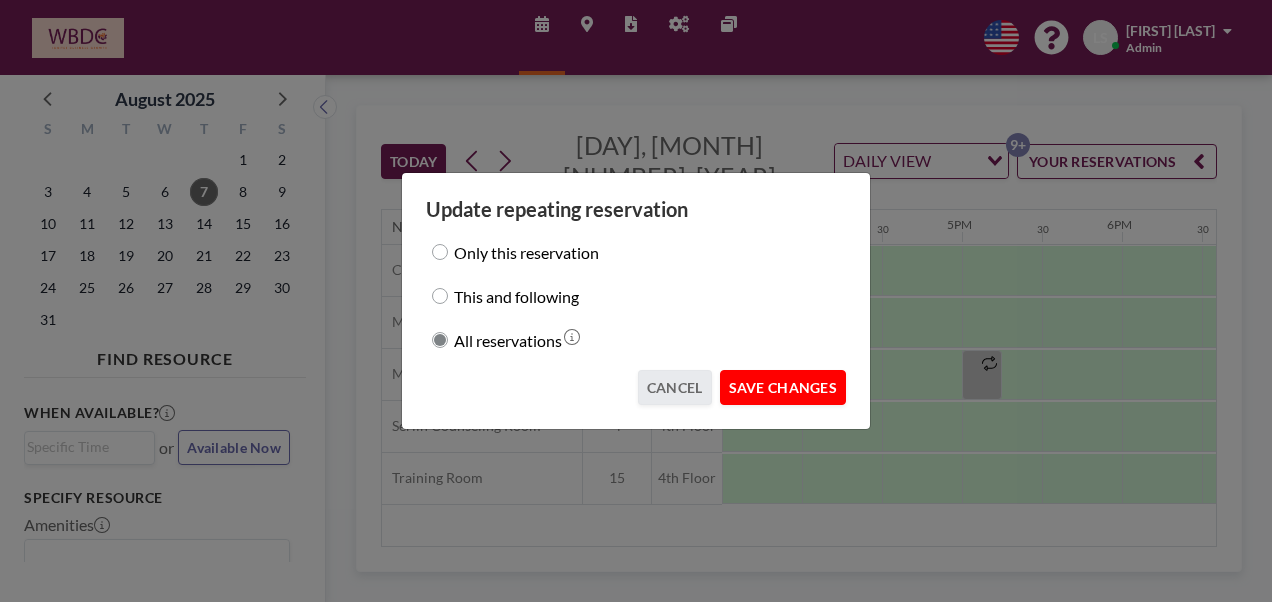 click on "SAVE CHANGES" at bounding box center [783, 387] 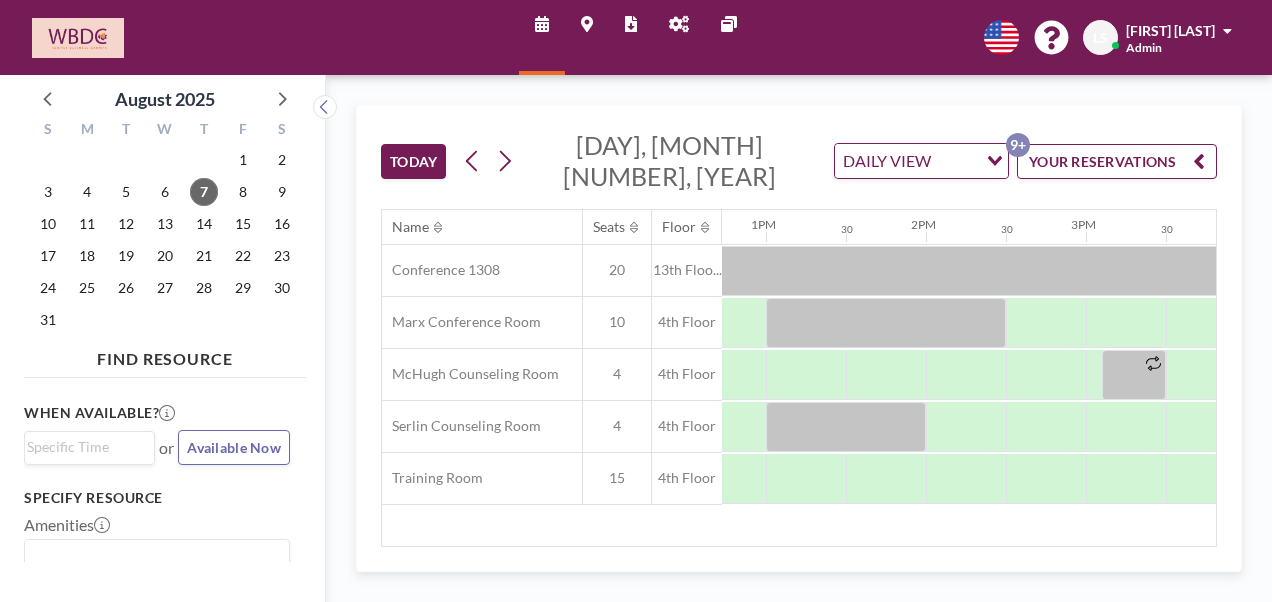 scroll, scrollTop: 0, scrollLeft: 2043, axis: horizontal 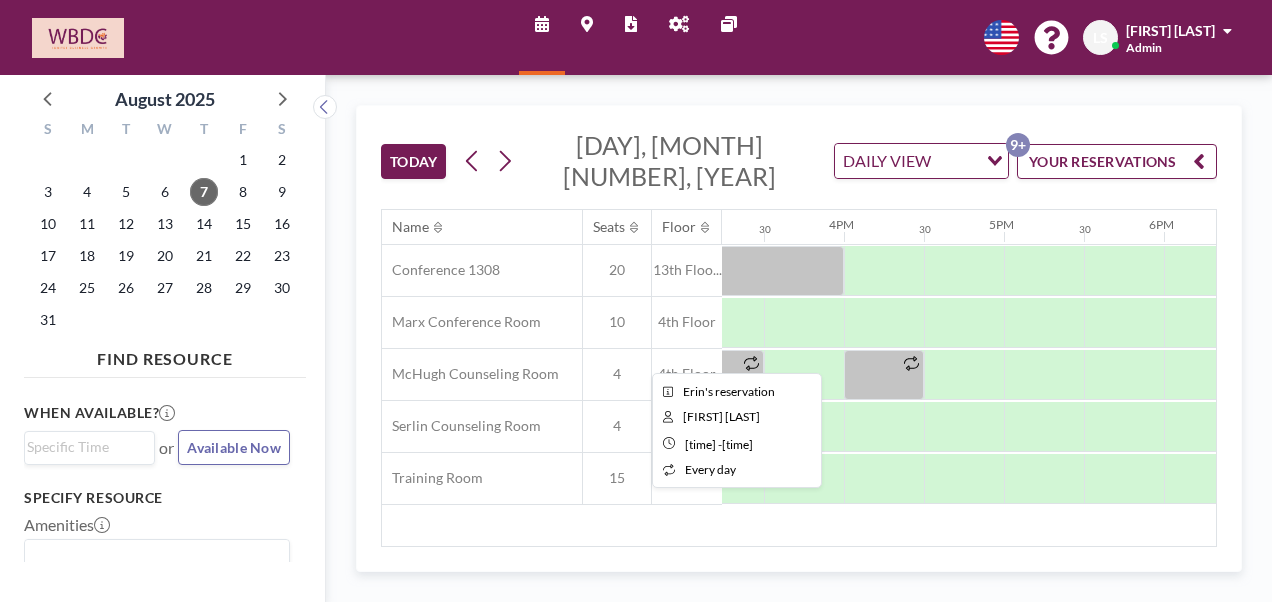 click 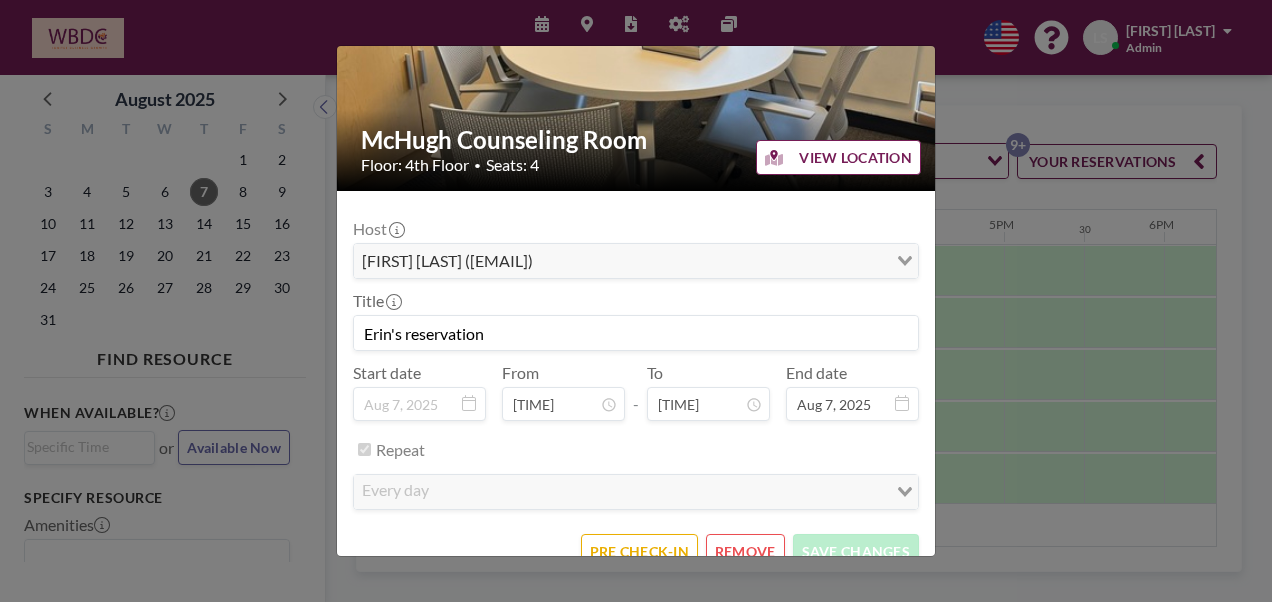 scroll, scrollTop: 154, scrollLeft: 0, axis: vertical 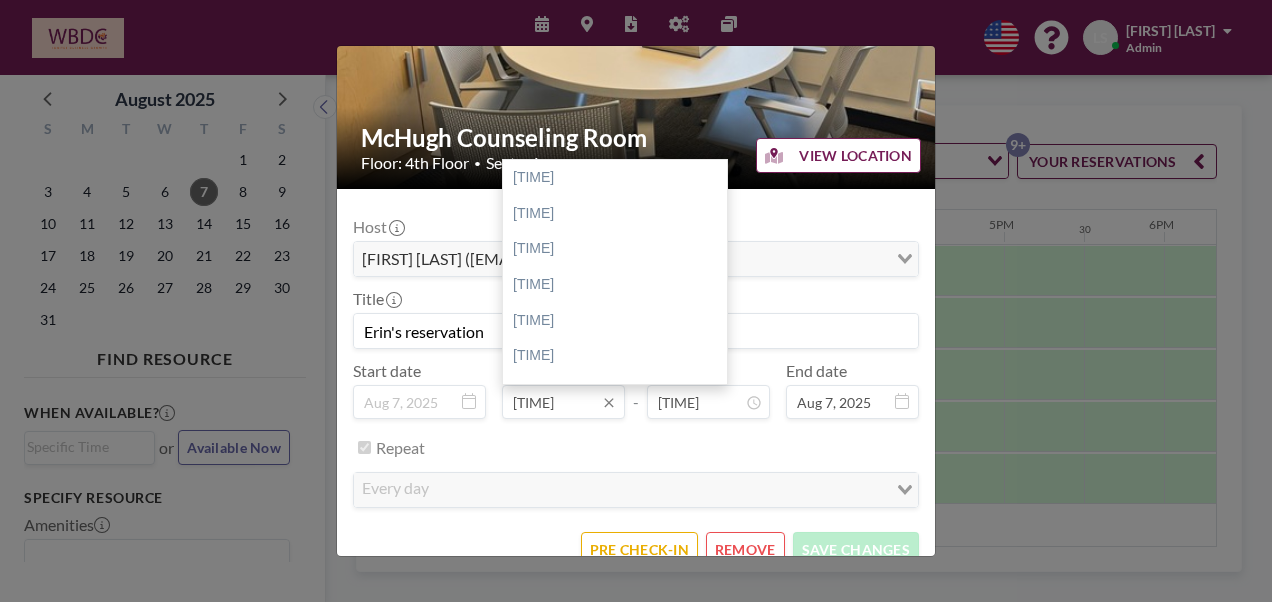 click on "[TIME]" at bounding box center (563, 402) 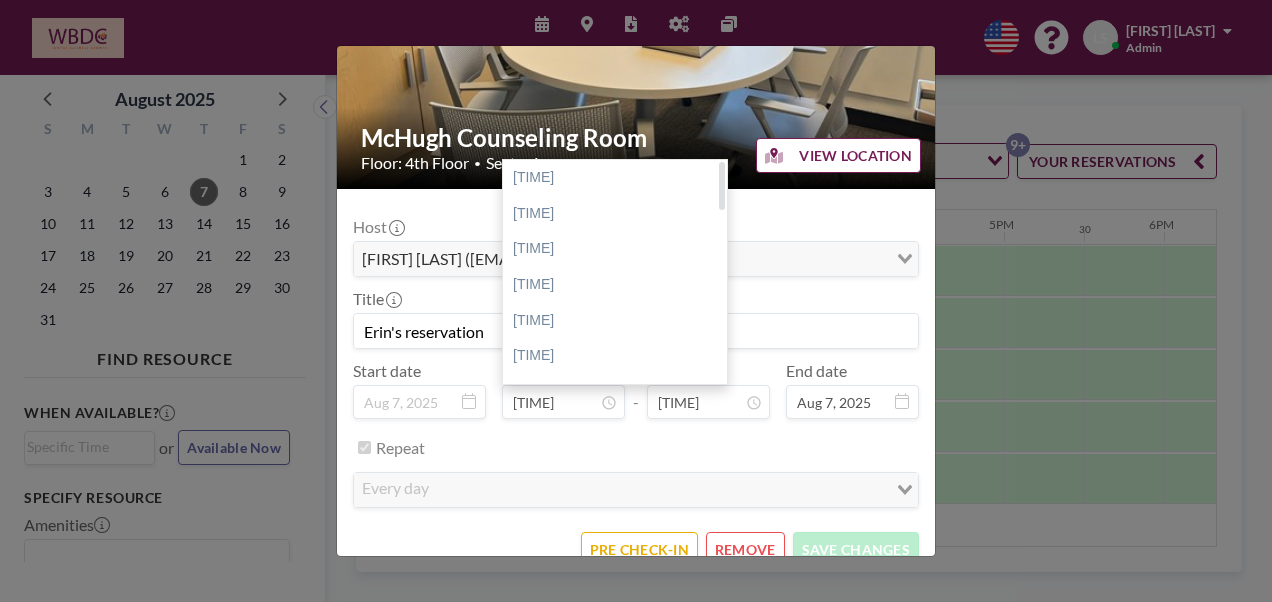 click at bounding box center [722, 272] 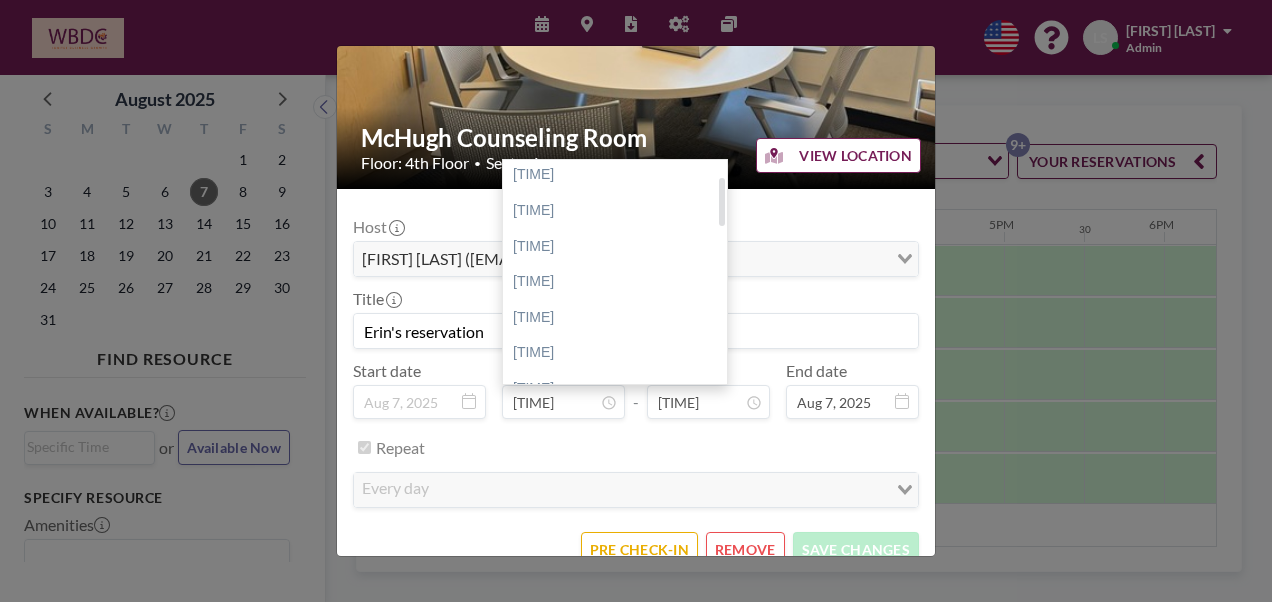 scroll, scrollTop: 115, scrollLeft: 0, axis: vertical 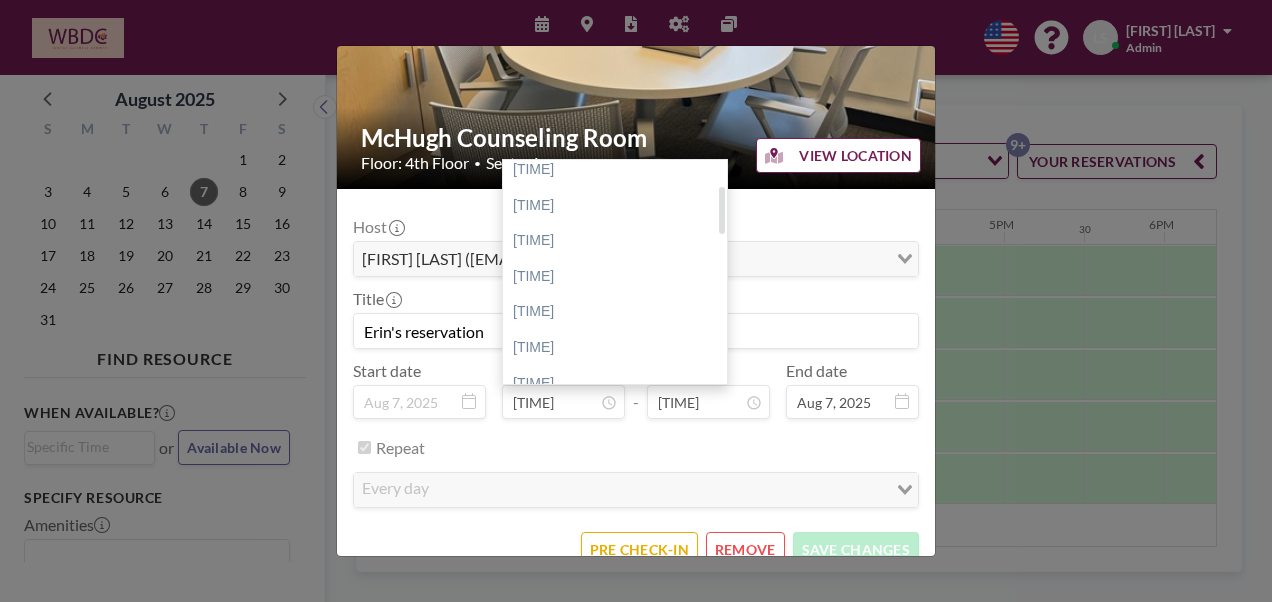 drag, startPoint x: 720, startPoint y: 196, endPoint x: 713, endPoint y: 219, distance: 24.04163 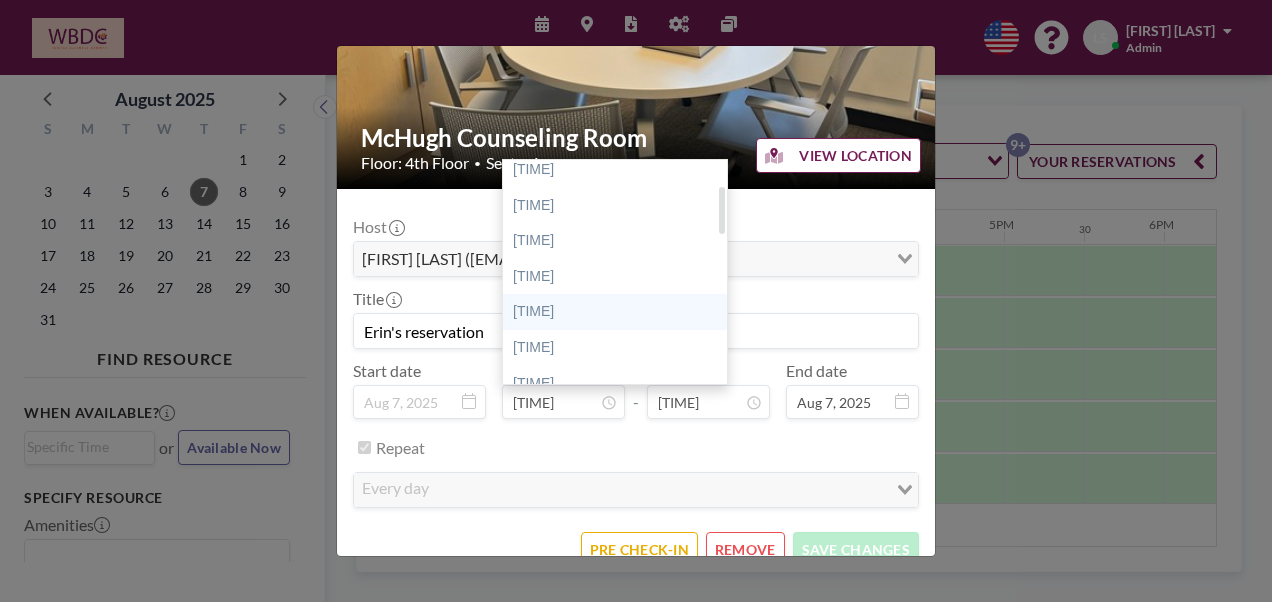 click on "[TIME]" at bounding box center [620, 312] 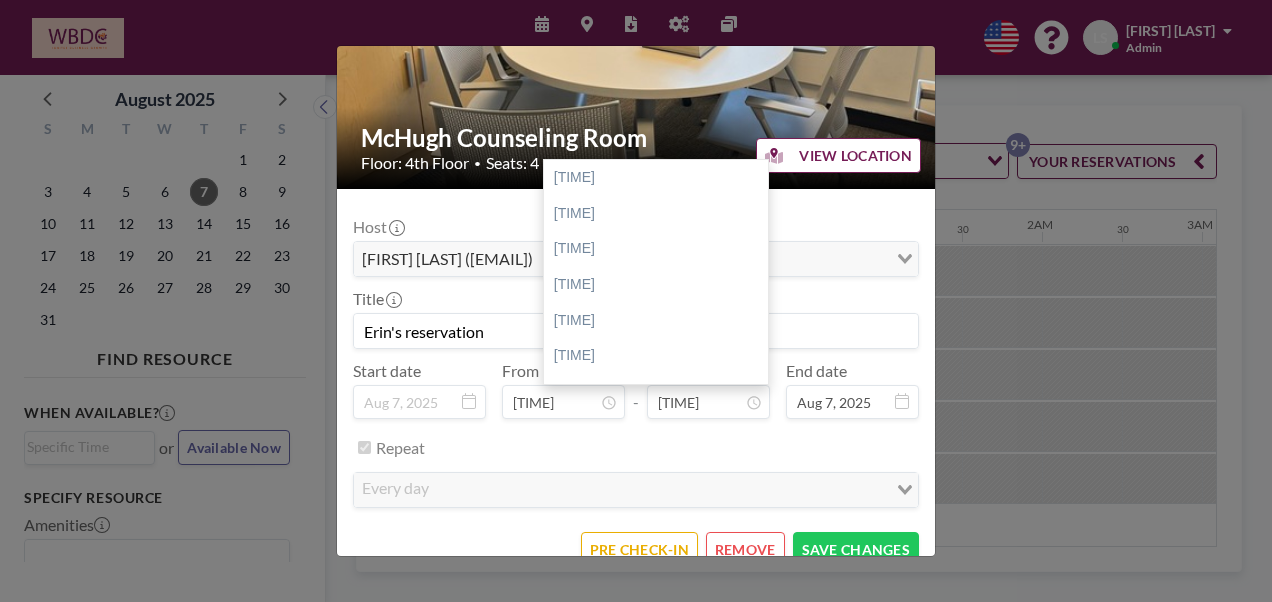 scroll, scrollTop: 0, scrollLeft: 604, axis: horizontal 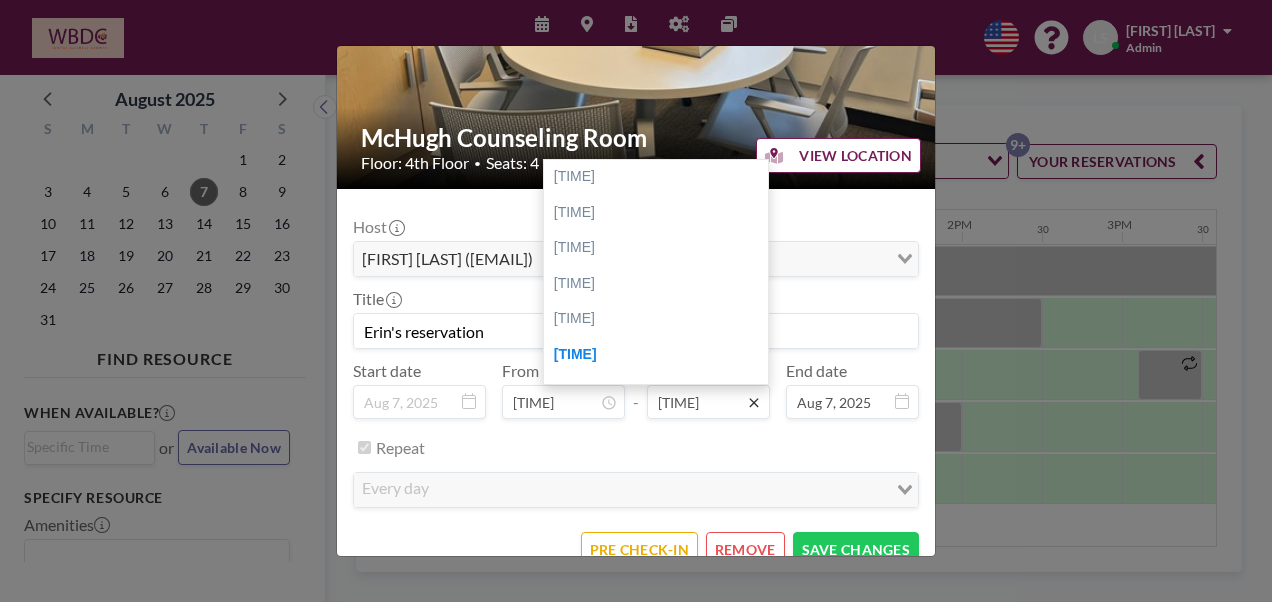 click 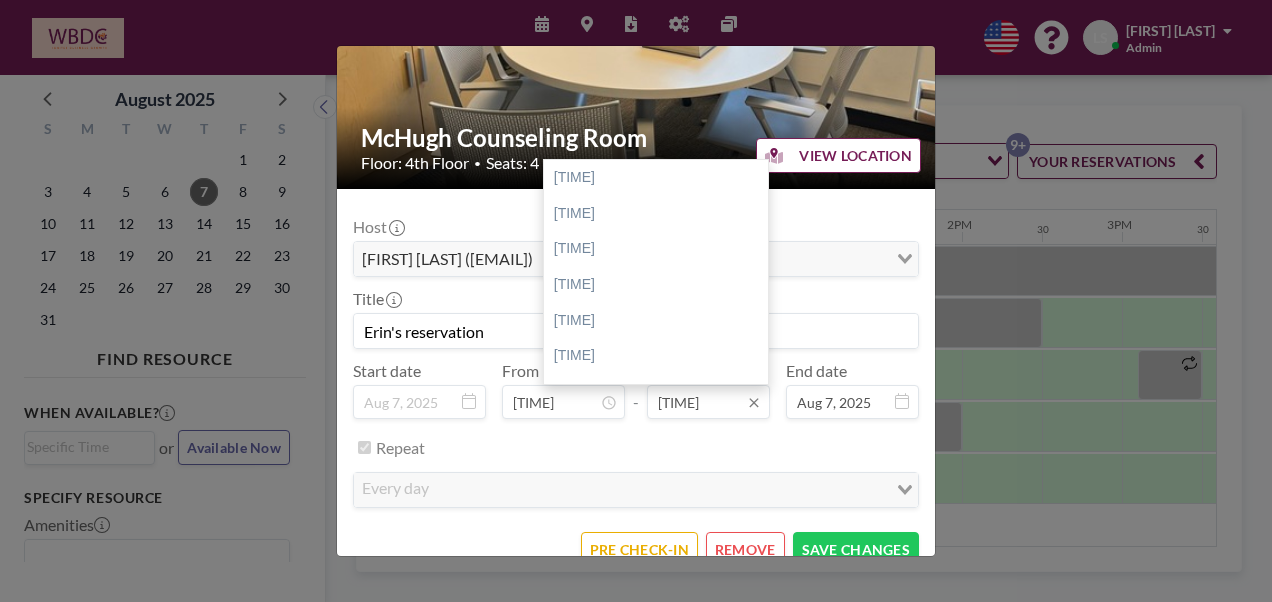 scroll, scrollTop: 1103, scrollLeft: 0, axis: vertical 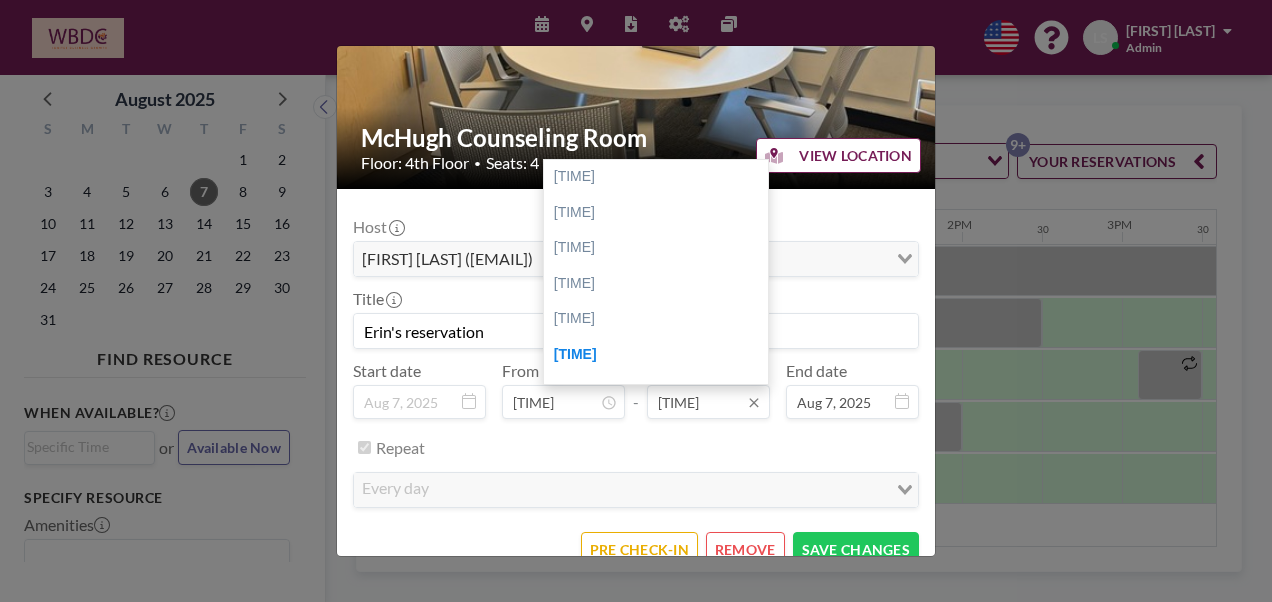 click on "[TIME]" at bounding box center [708, 402] 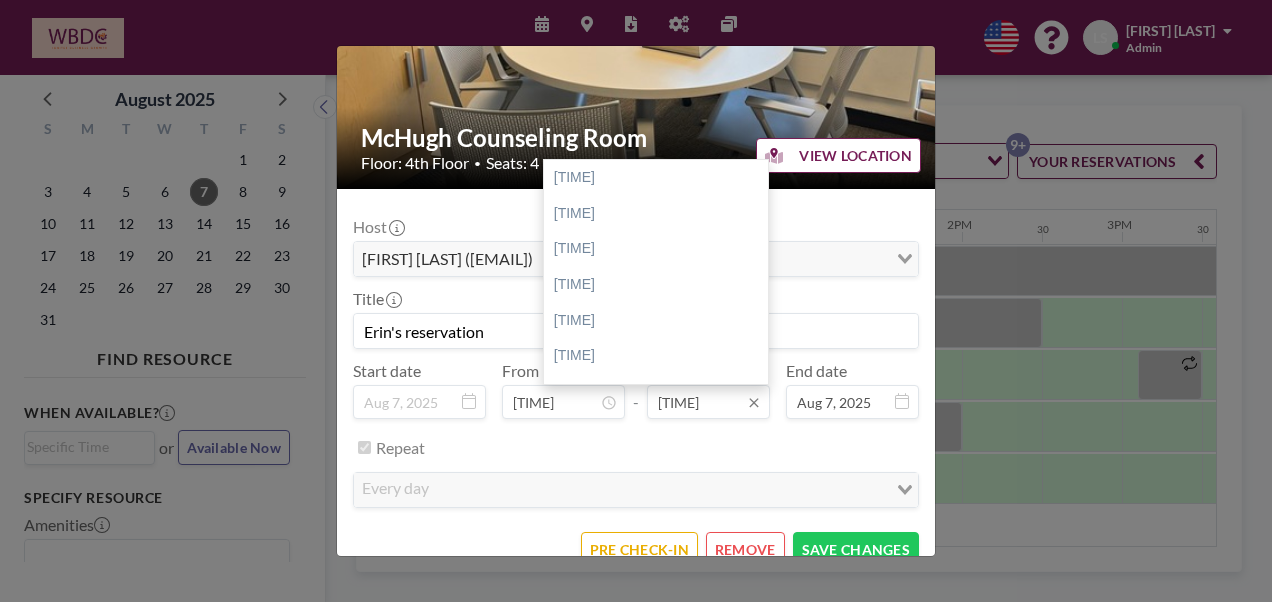 scroll, scrollTop: 1103, scrollLeft: 0, axis: vertical 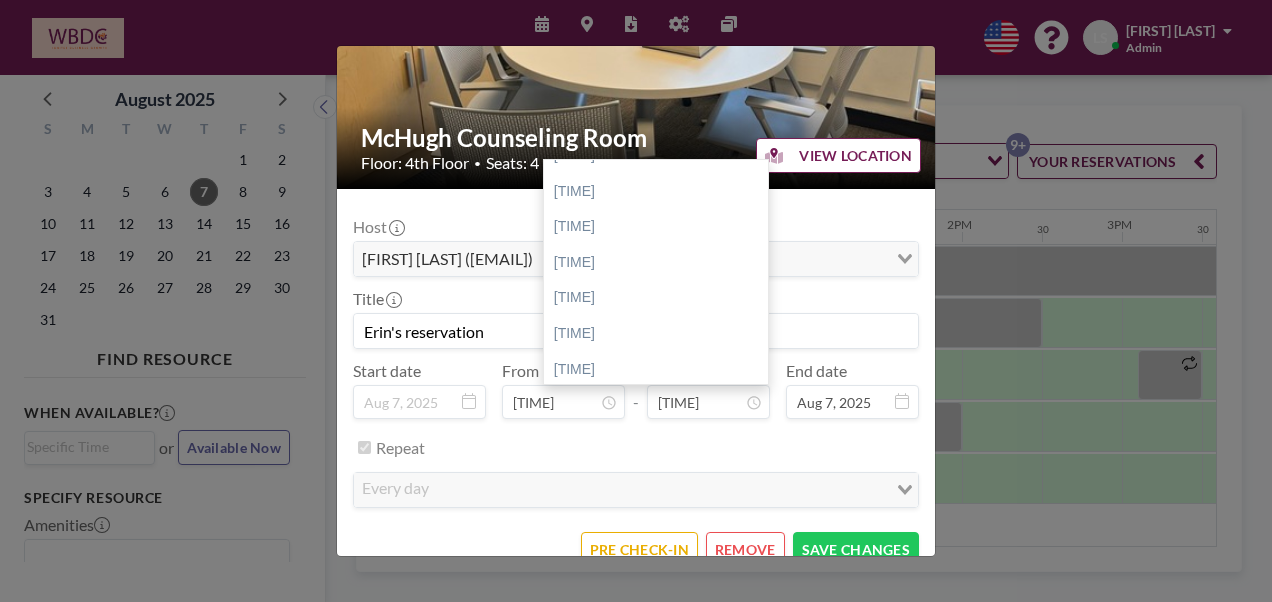 drag, startPoint x: 759, startPoint y: 322, endPoint x: 762, endPoint y: 304, distance: 18.248287 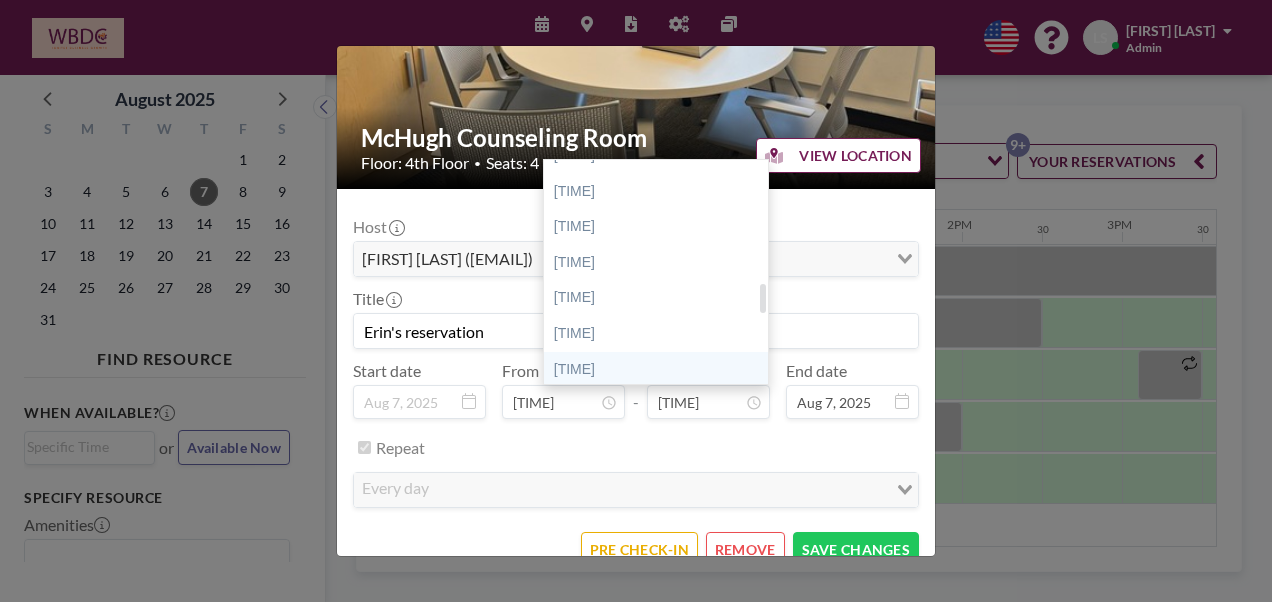 click on "[TIME]" at bounding box center (661, 370) 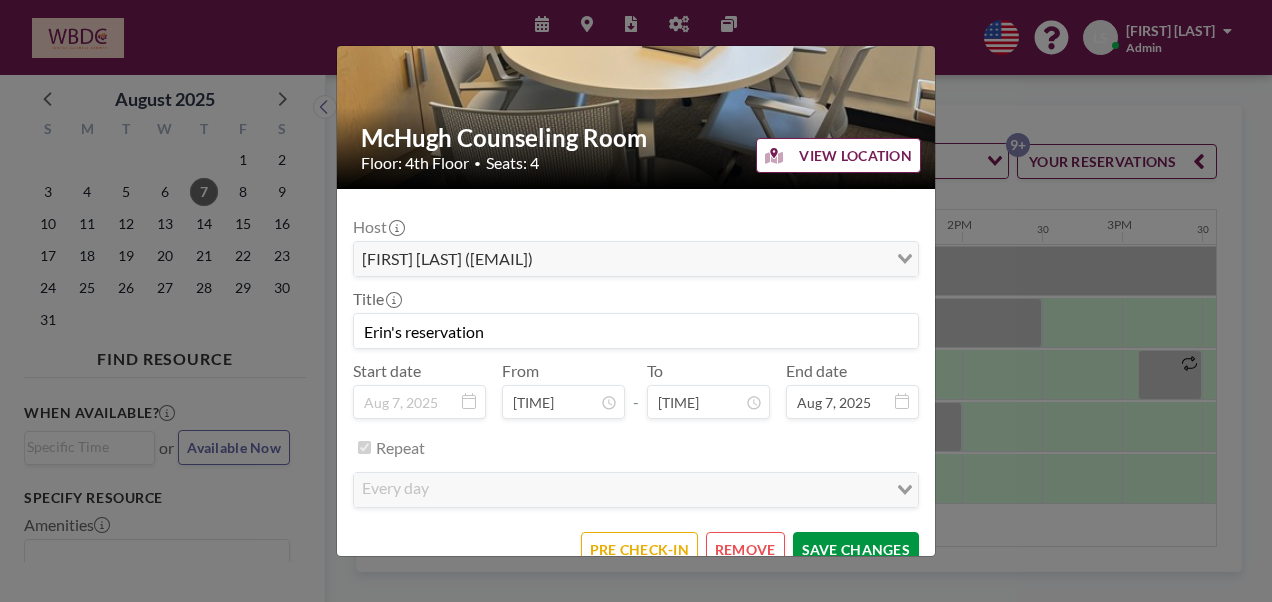 scroll, scrollTop: 961, scrollLeft: 0, axis: vertical 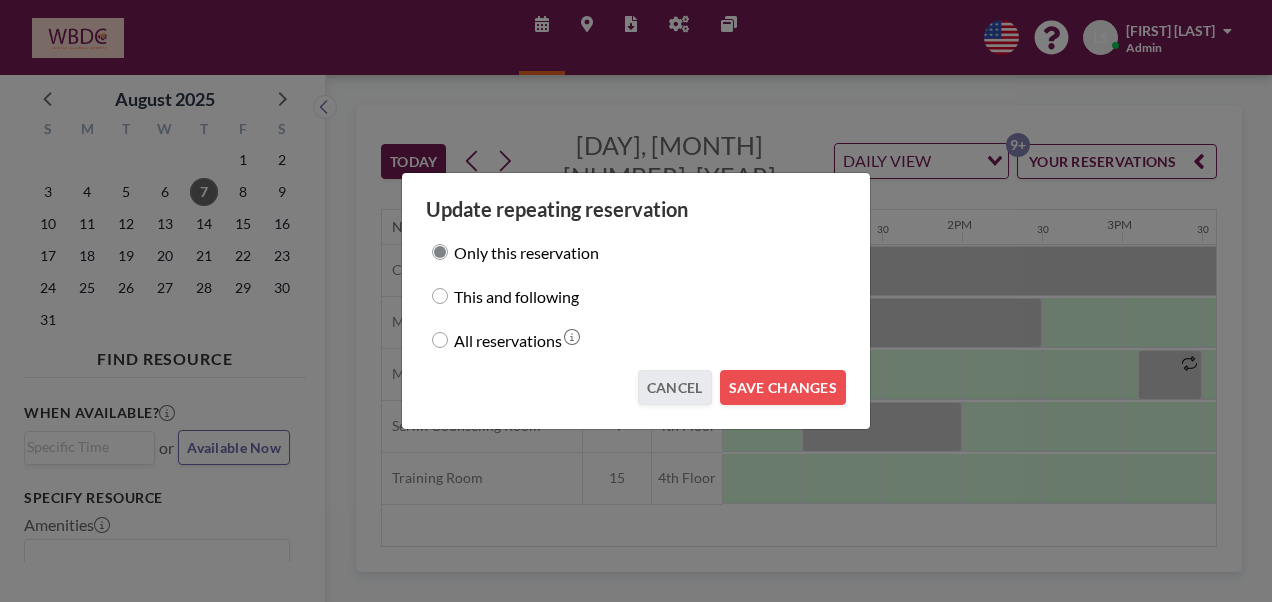 click on "All reservations" at bounding box center (508, 340) 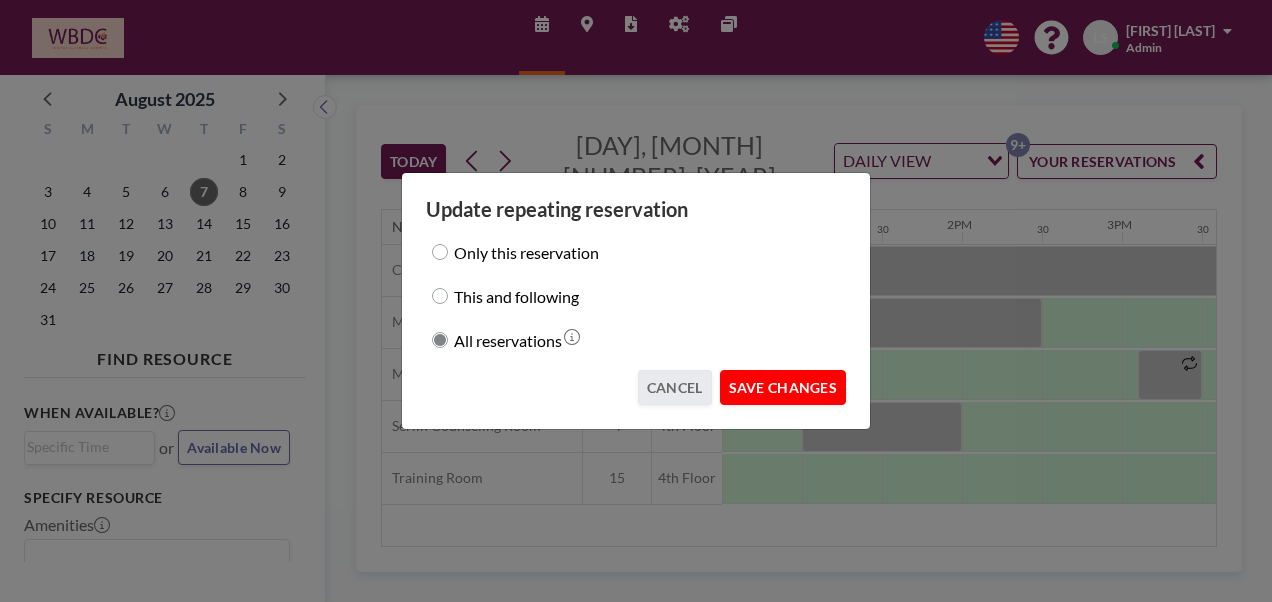 click on "SAVE CHANGES" at bounding box center (783, 387) 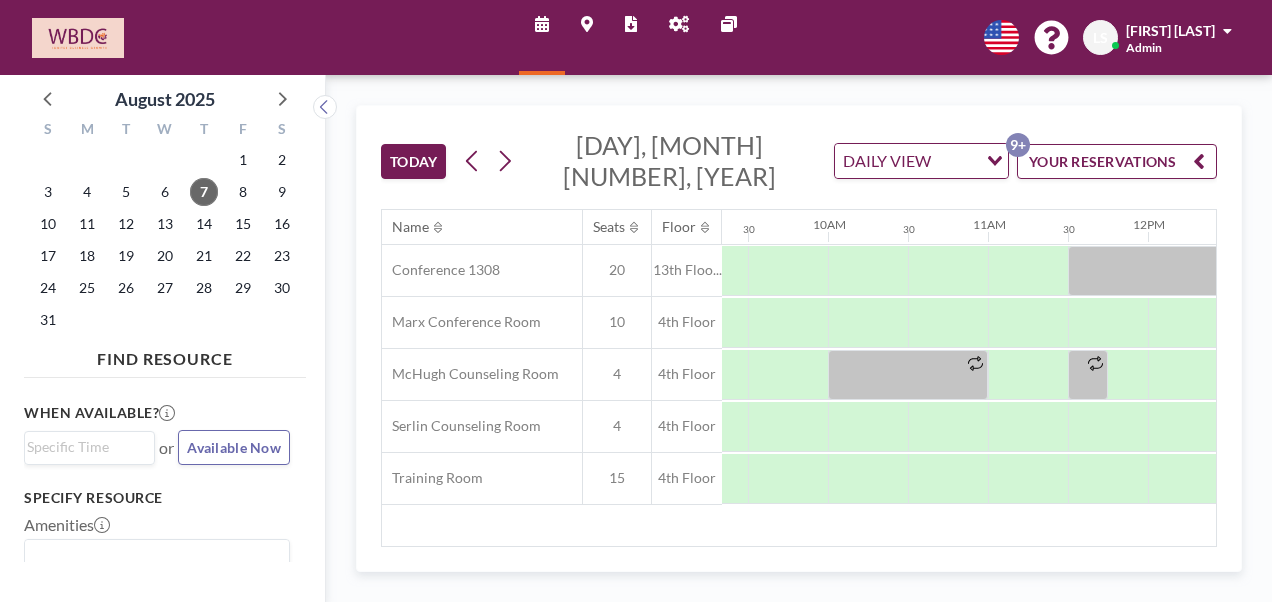scroll, scrollTop: 0, scrollLeft: 1501, axis: horizontal 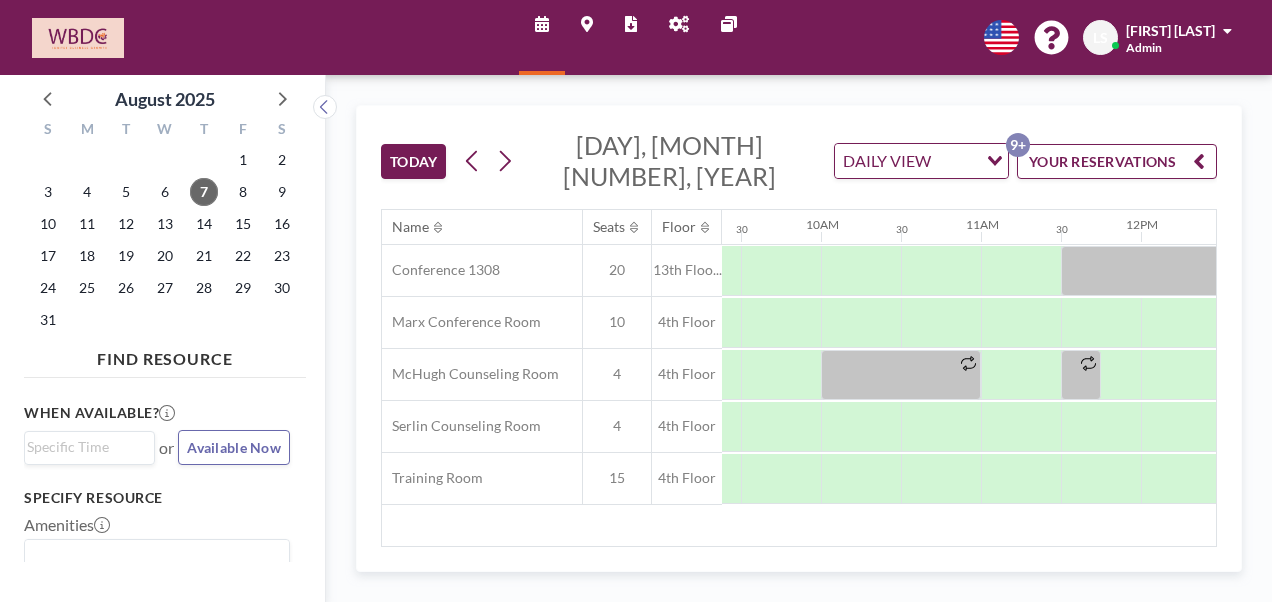 drag, startPoint x: 778, startPoint y: 535, endPoint x: 946, endPoint y: 513, distance: 169.43436 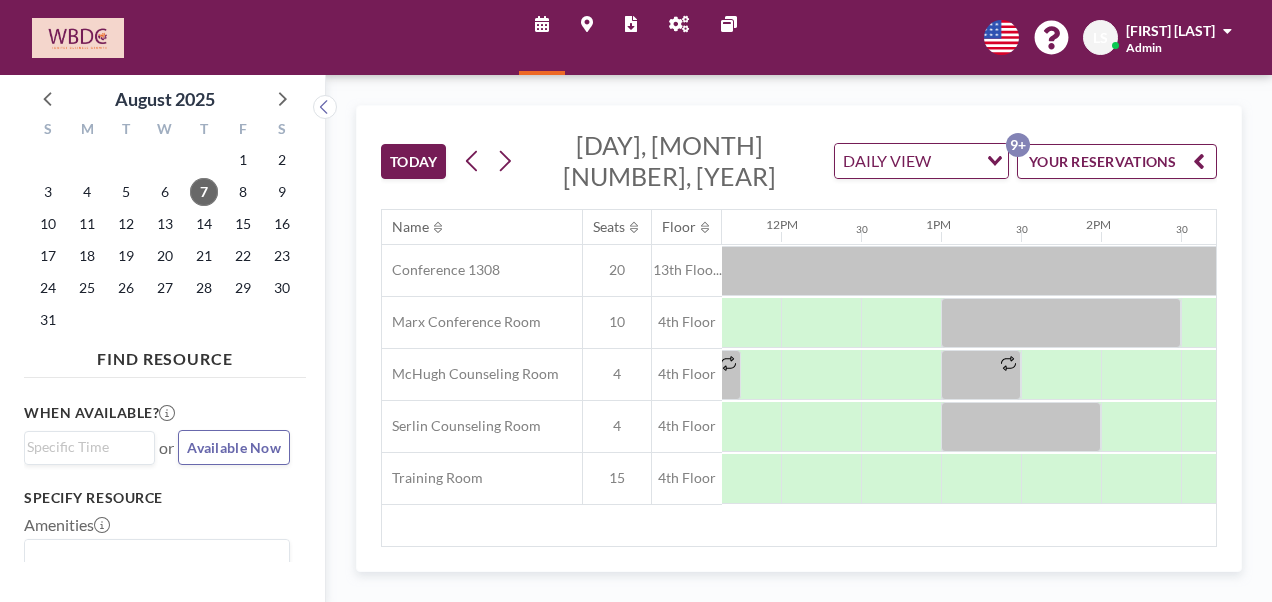 scroll, scrollTop: 0, scrollLeft: 1875, axis: horizontal 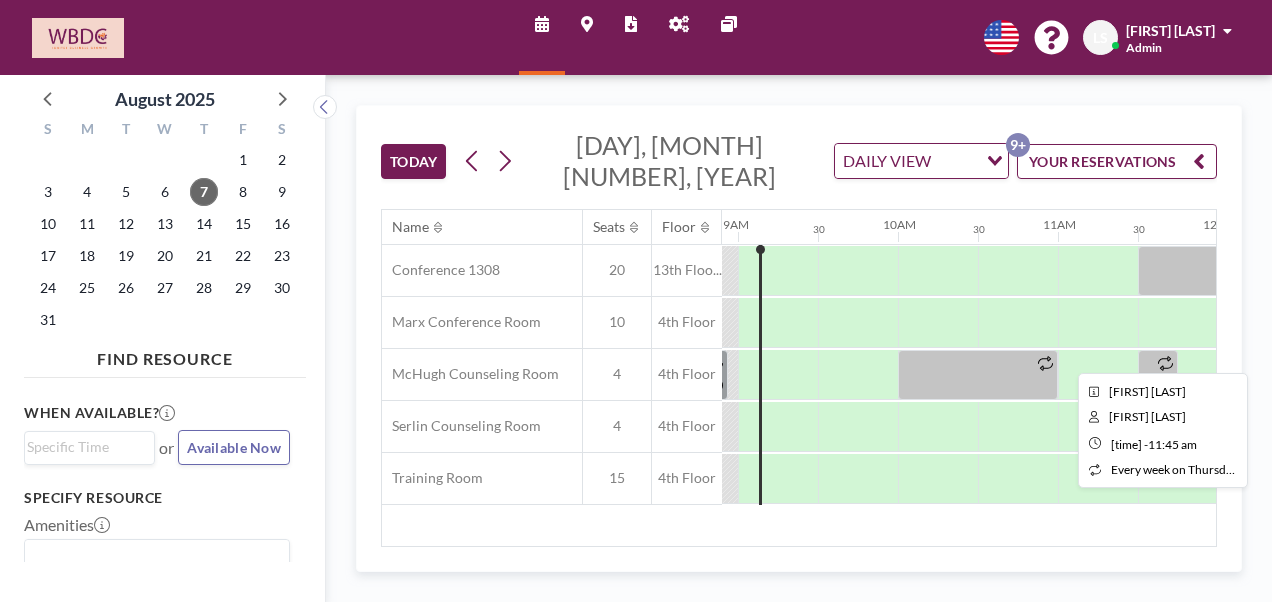 click at bounding box center [1165, 364] 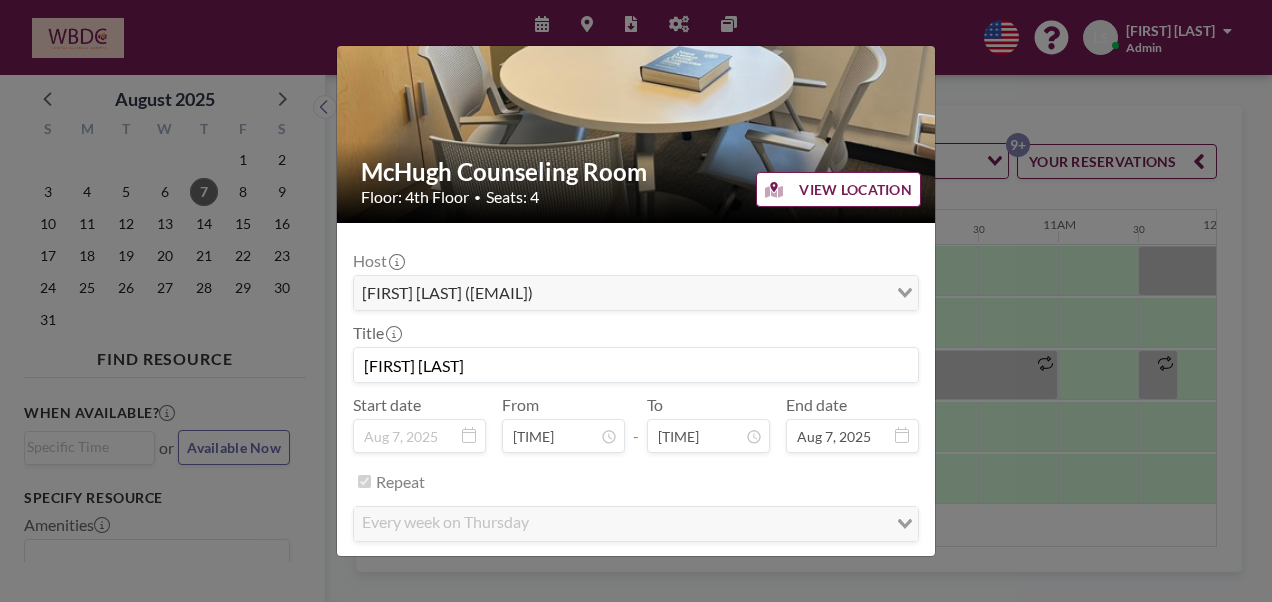 scroll, scrollTop: 122, scrollLeft: 0, axis: vertical 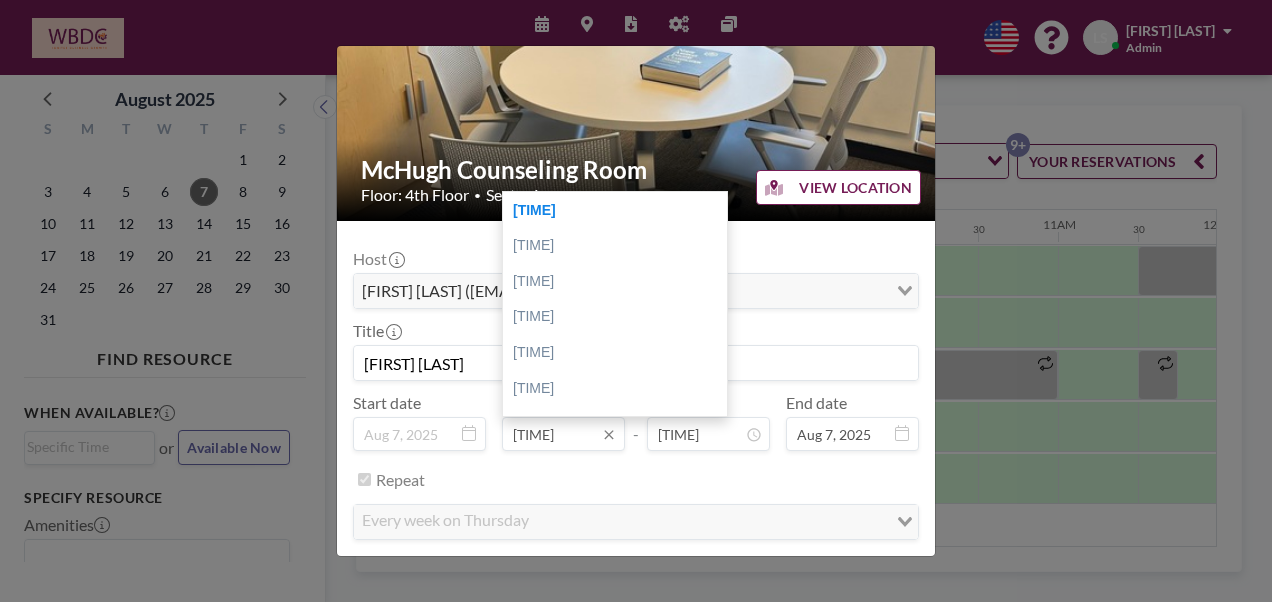click on "[TIME]" at bounding box center [563, 434] 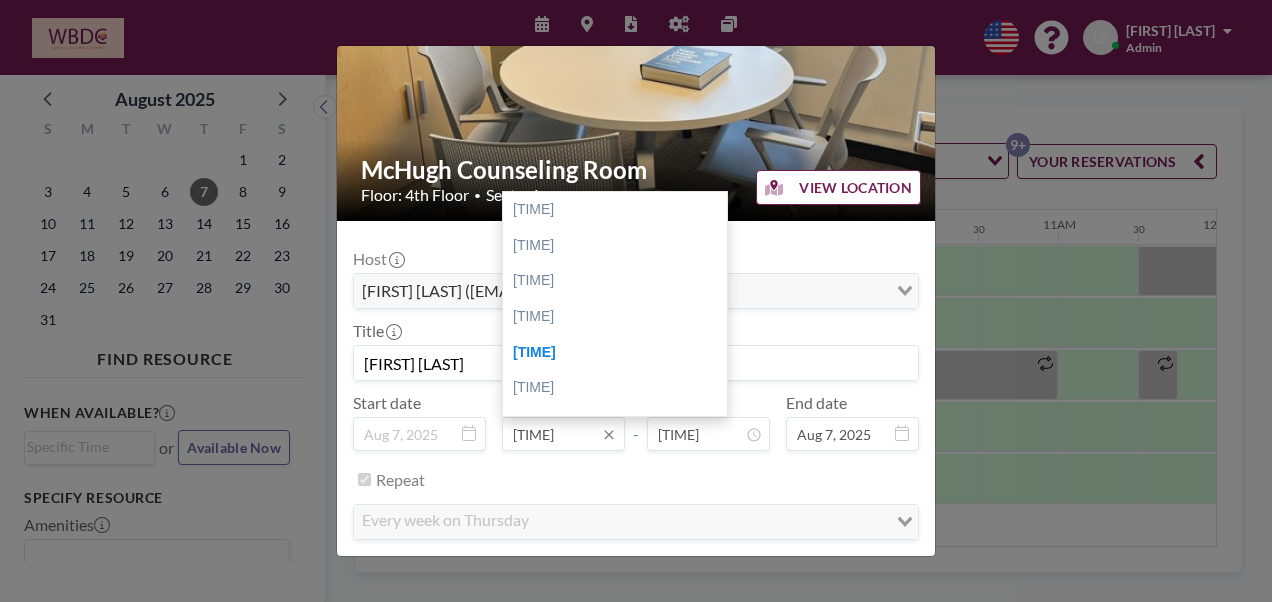 scroll, scrollTop: 142, scrollLeft: 0, axis: vertical 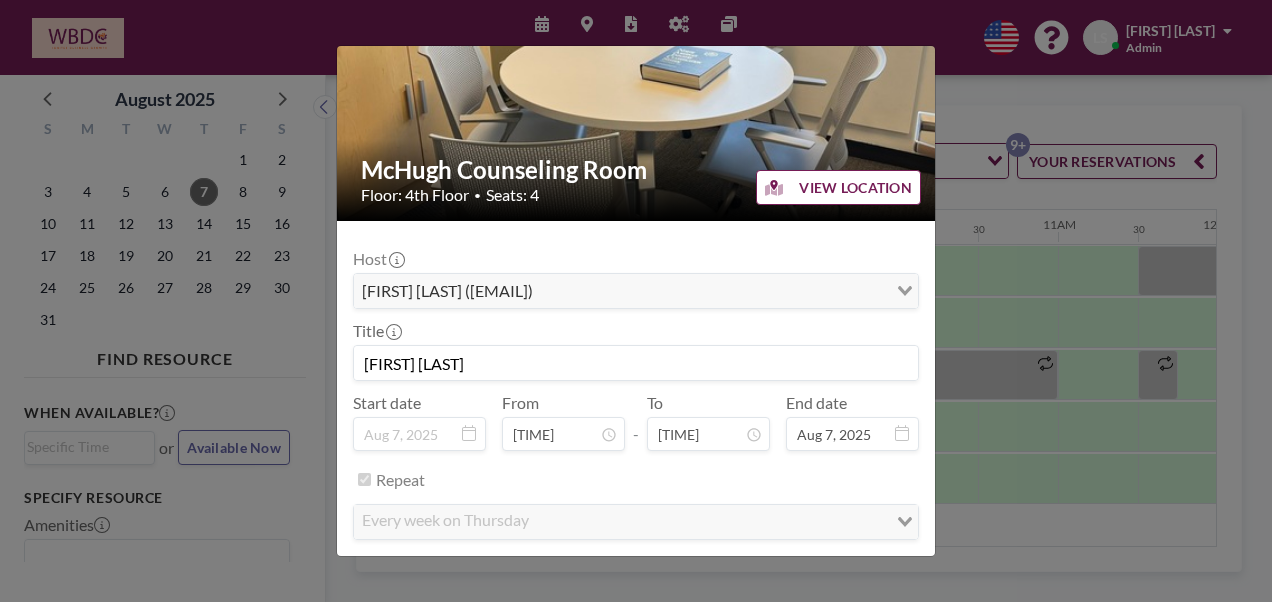 drag, startPoint x: 720, startPoint y: 257, endPoint x: 692, endPoint y: 366, distance: 112.53888 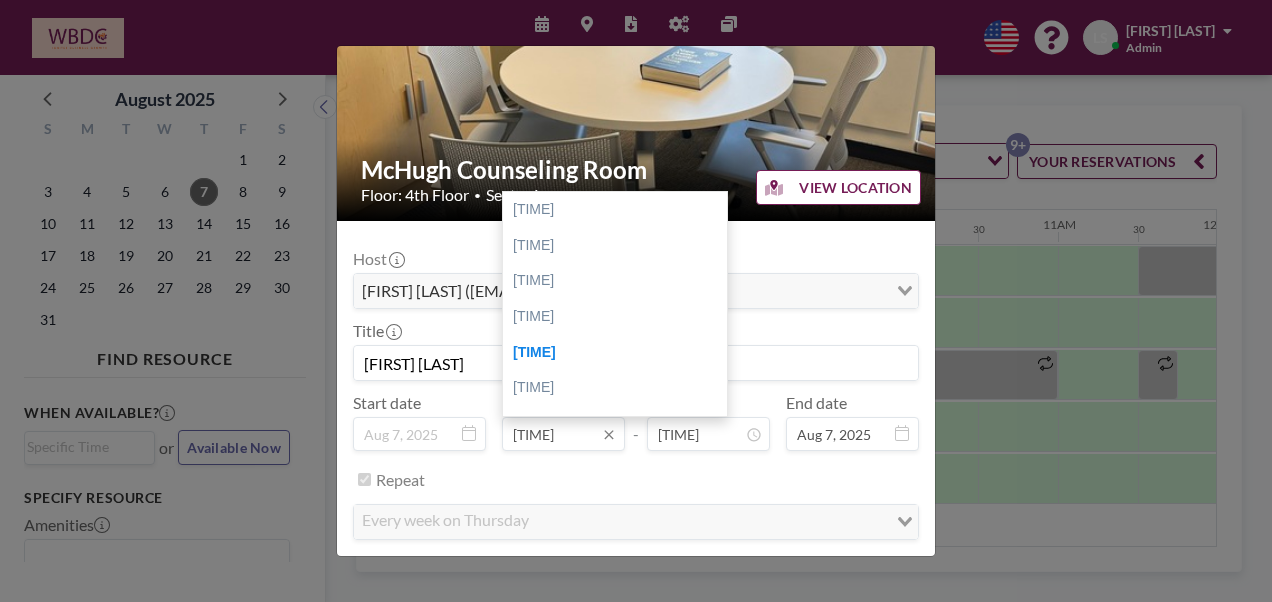 scroll, scrollTop: 142, scrollLeft: 0, axis: vertical 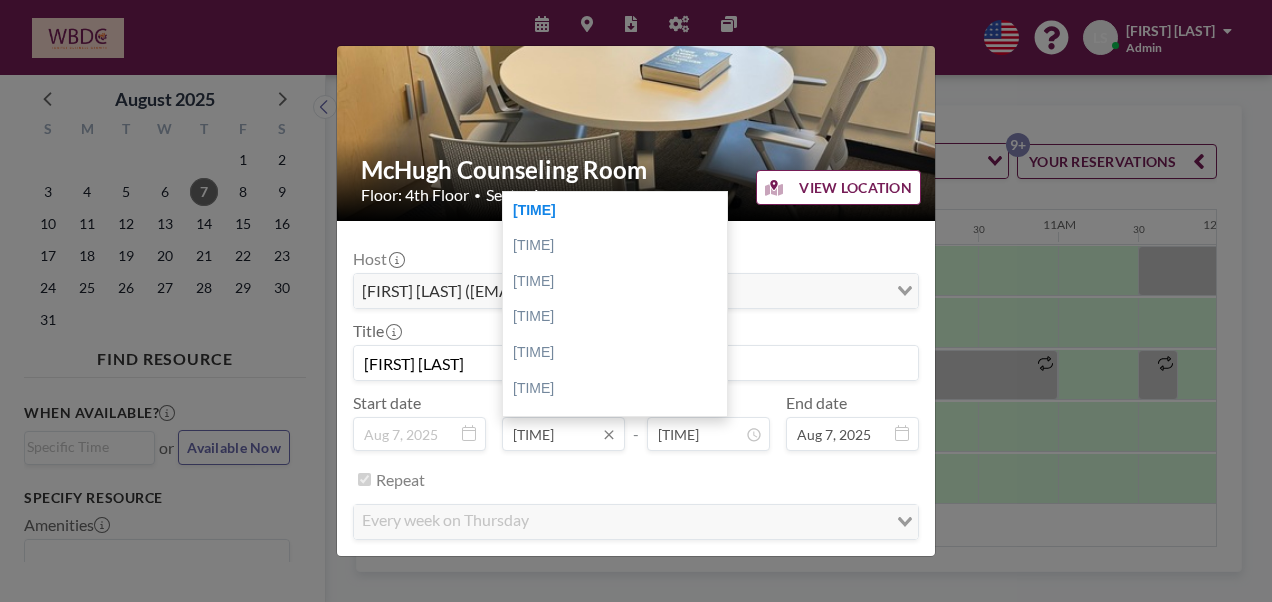 click on "[TIME]" at bounding box center (563, 434) 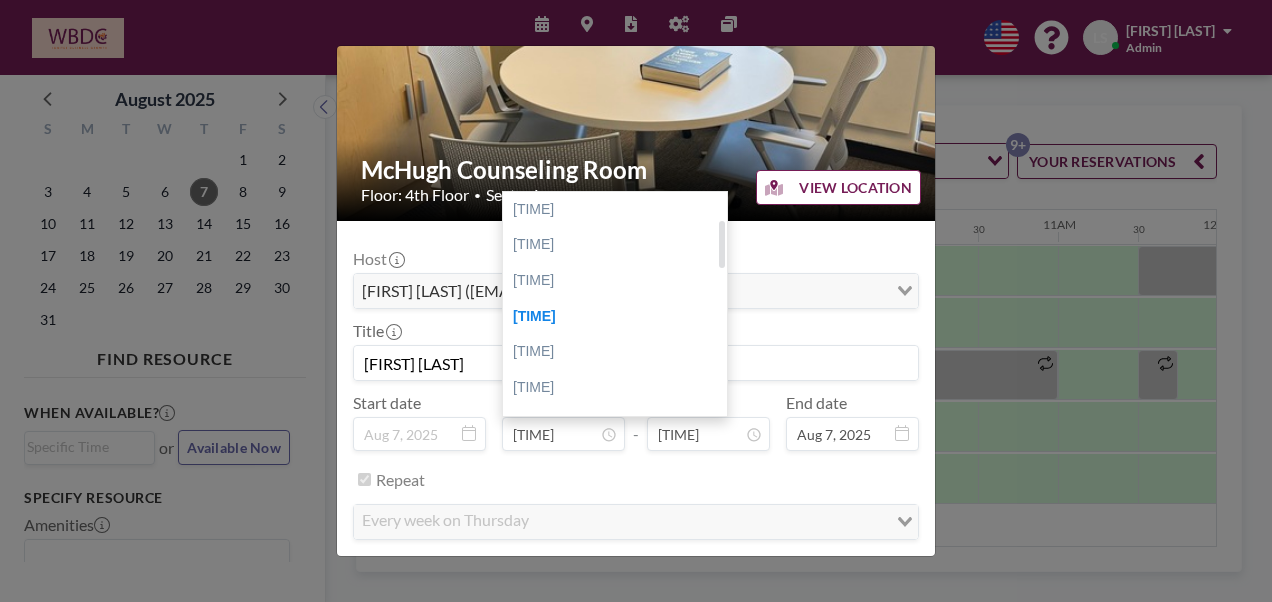 scroll, scrollTop: 0, scrollLeft: 0, axis: both 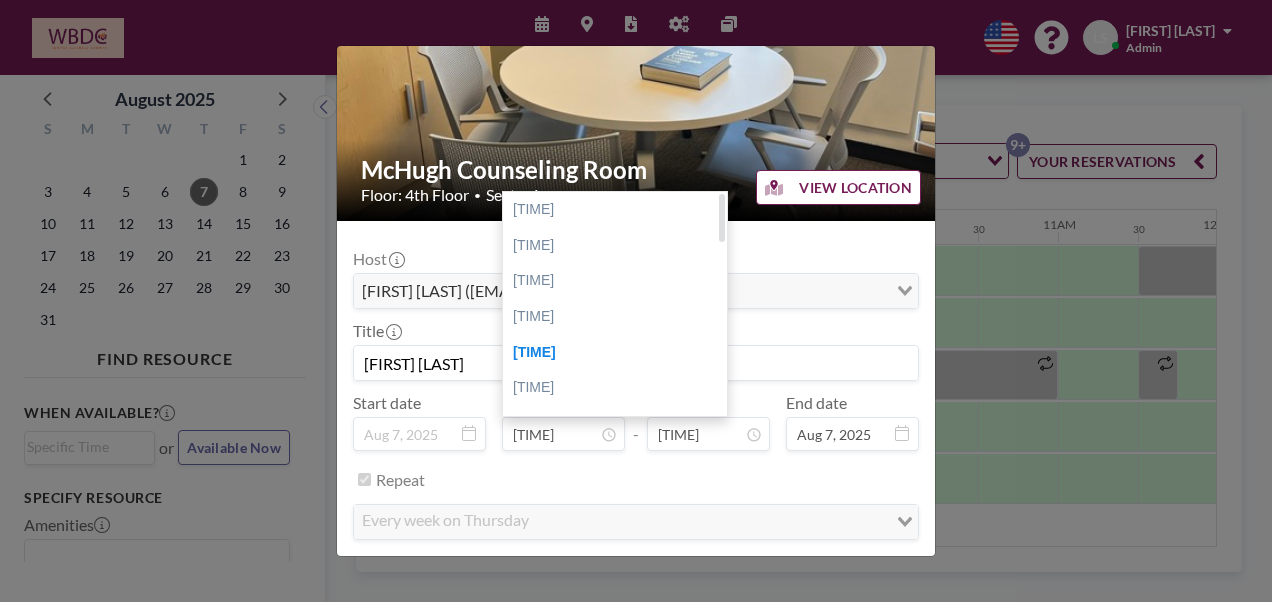 drag, startPoint x: 718, startPoint y: 259, endPoint x: 719, endPoint y: 230, distance: 29.017237 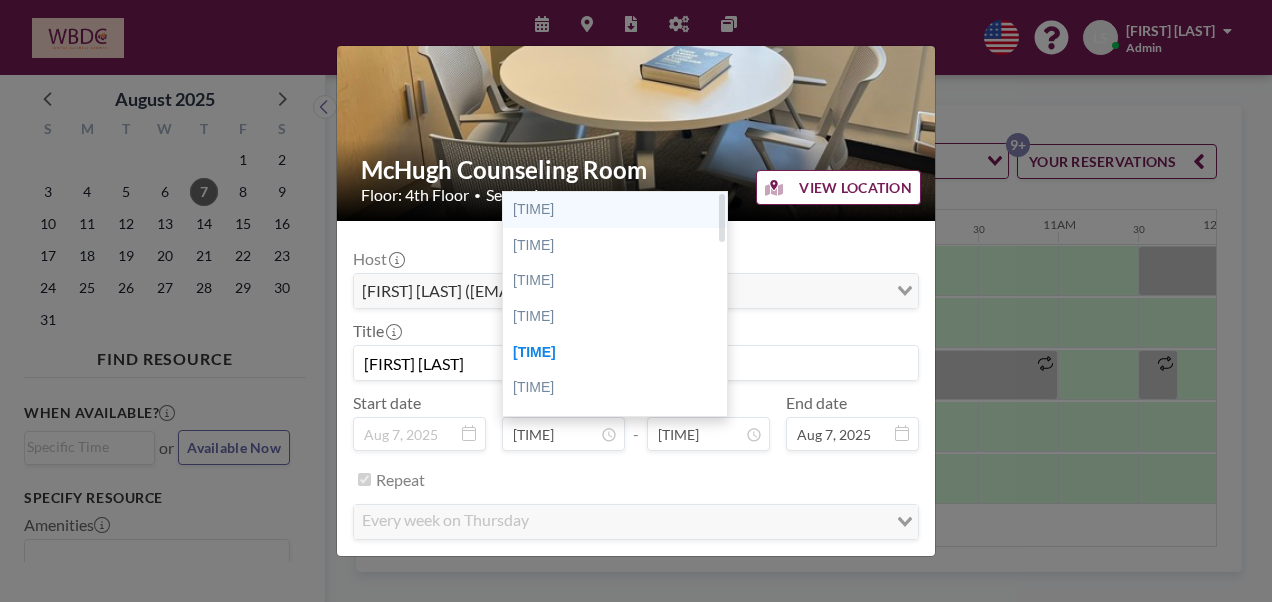 click on "[TIME]" at bounding box center (620, 210) 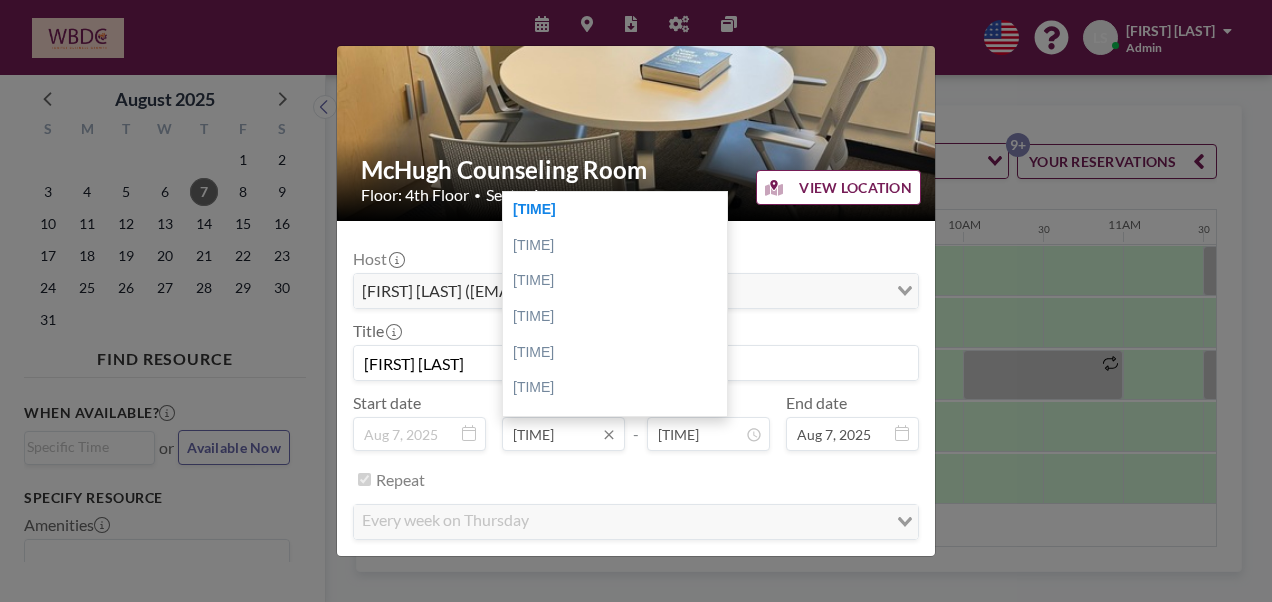 scroll, scrollTop: 0, scrollLeft: 1440, axis: horizontal 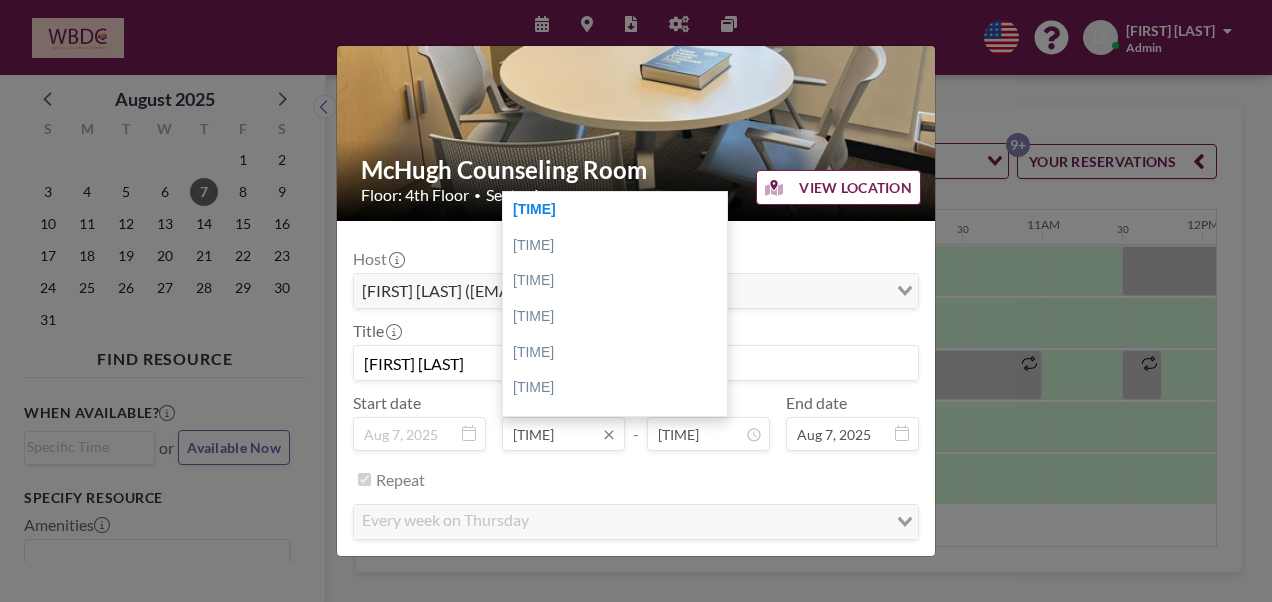 drag, startPoint x: 533, startPoint y: 433, endPoint x: 550, endPoint y: 438, distance: 17.720045 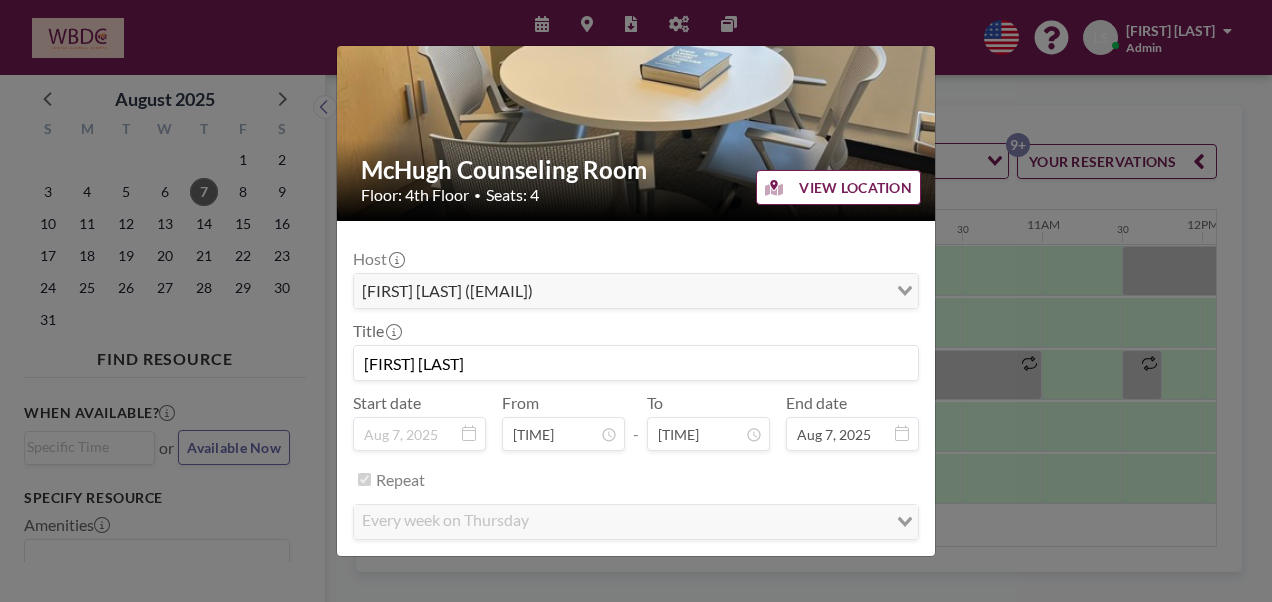 type on "[TIME]" 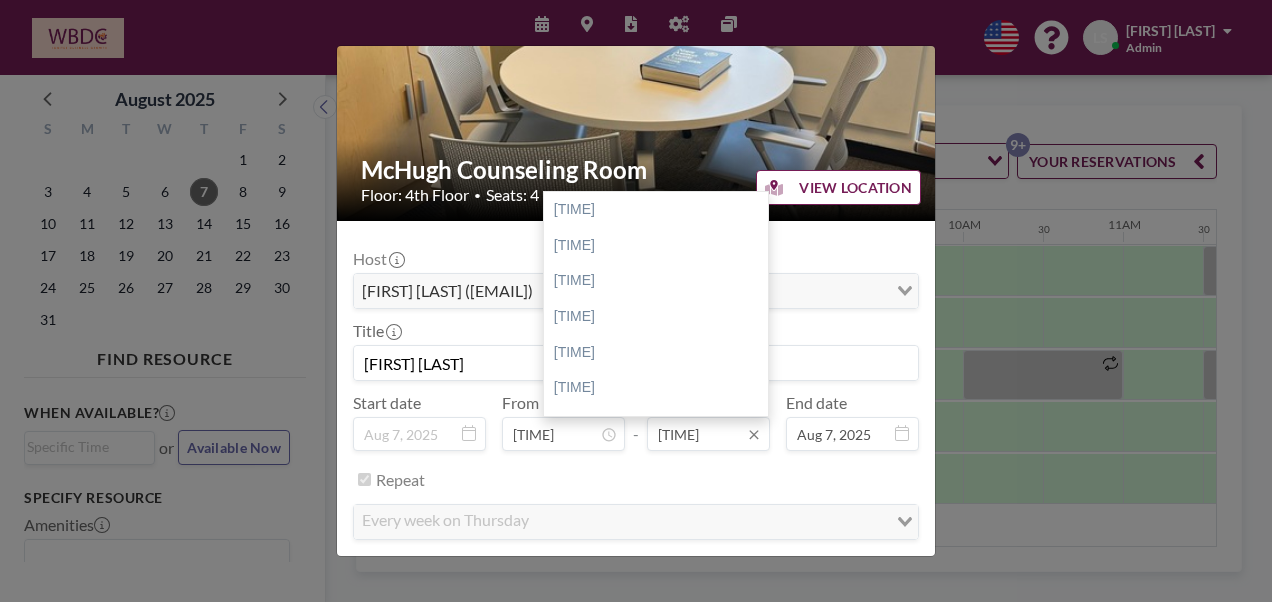 scroll, scrollTop: 0, scrollLeft: 1440, axis: horizontal 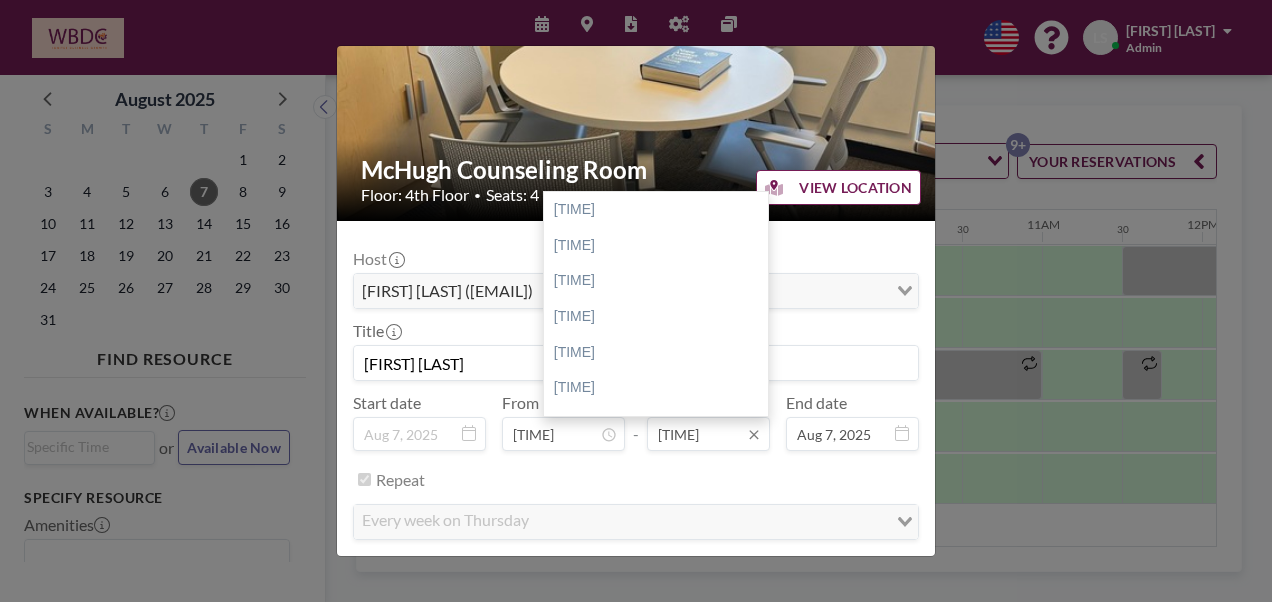 drag, startPoint x: 662, startPoint y: 433, endPoint x: 692, endPoint y: 440, distance: 30.805843 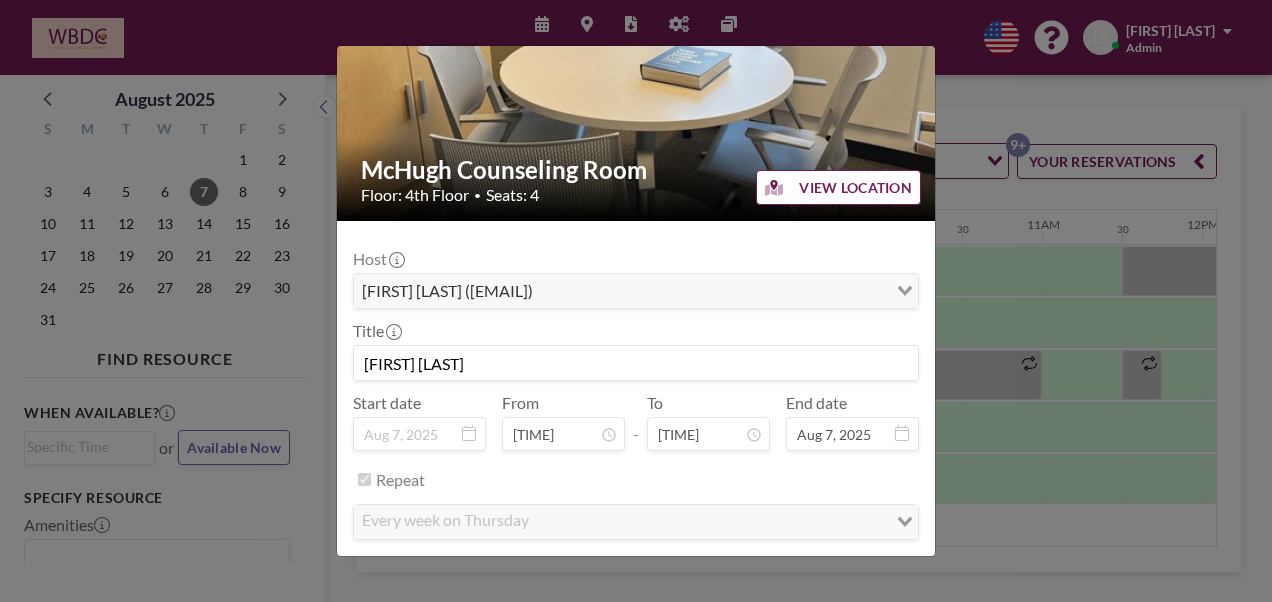 scroll, scrollTop: 176, scrollLeft: 0, axis: vertical 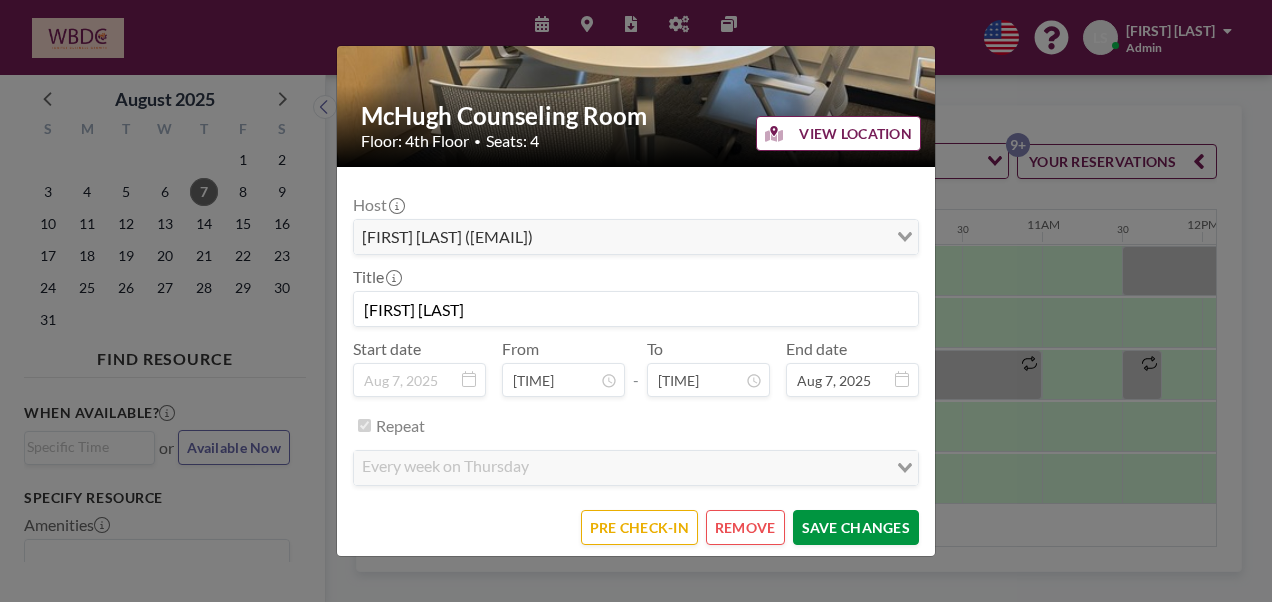 type on "[TIME]" 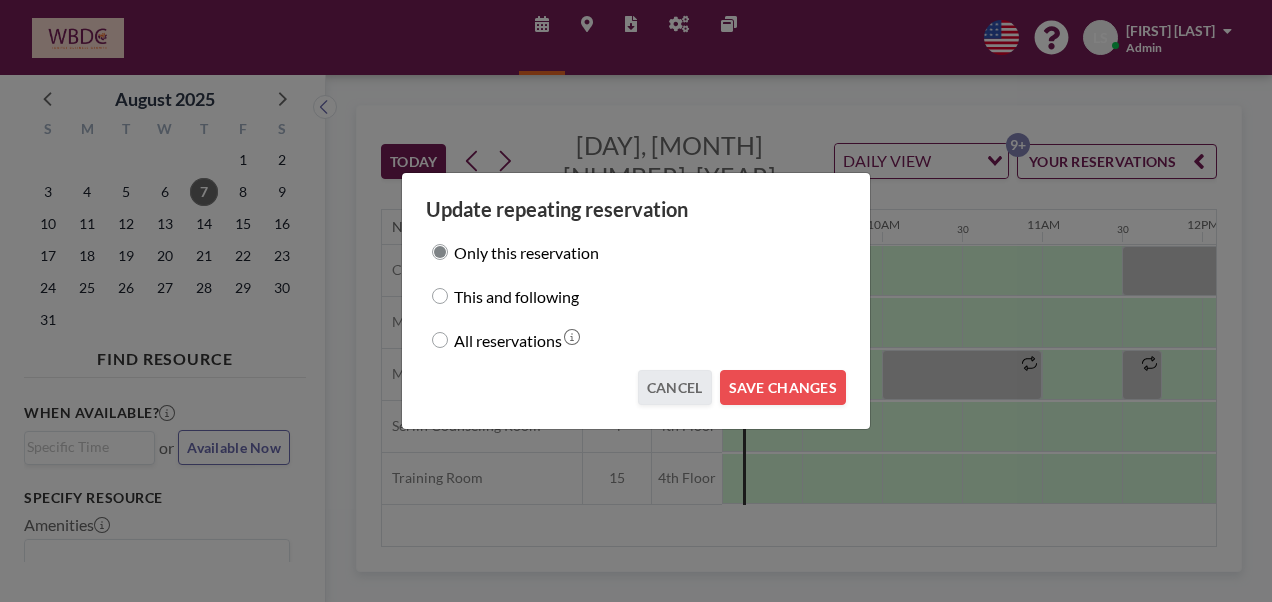 click on "All reservations" at bounding box center [508, 340] 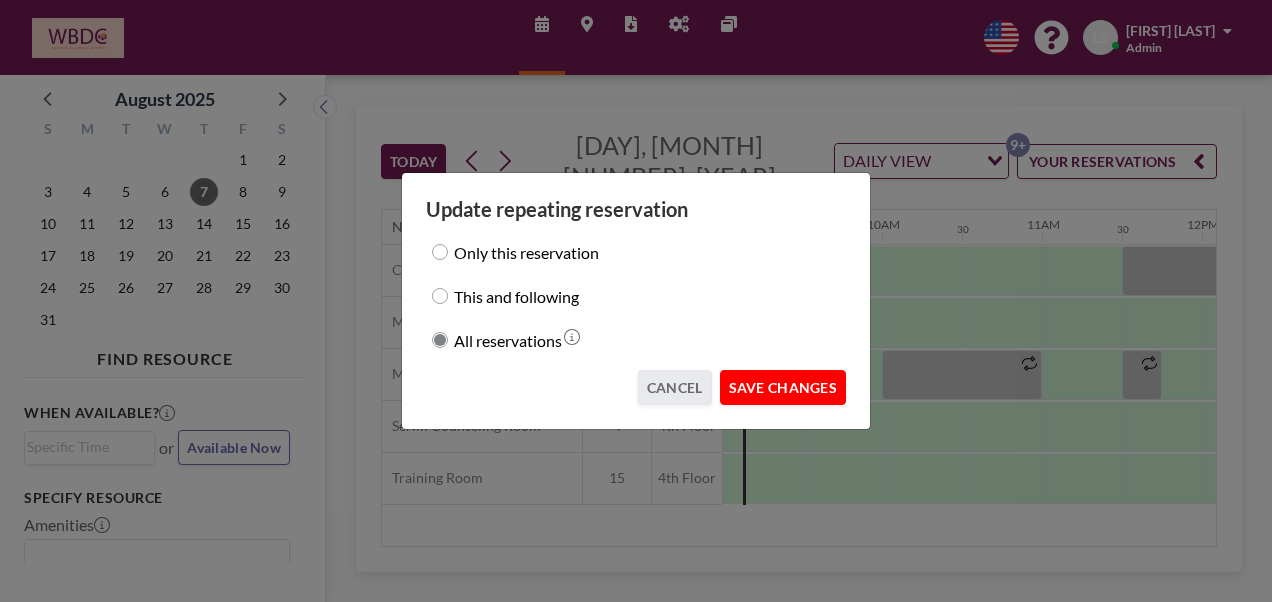 click on "SAVE CHANGES" at bounding box center (783, 387) 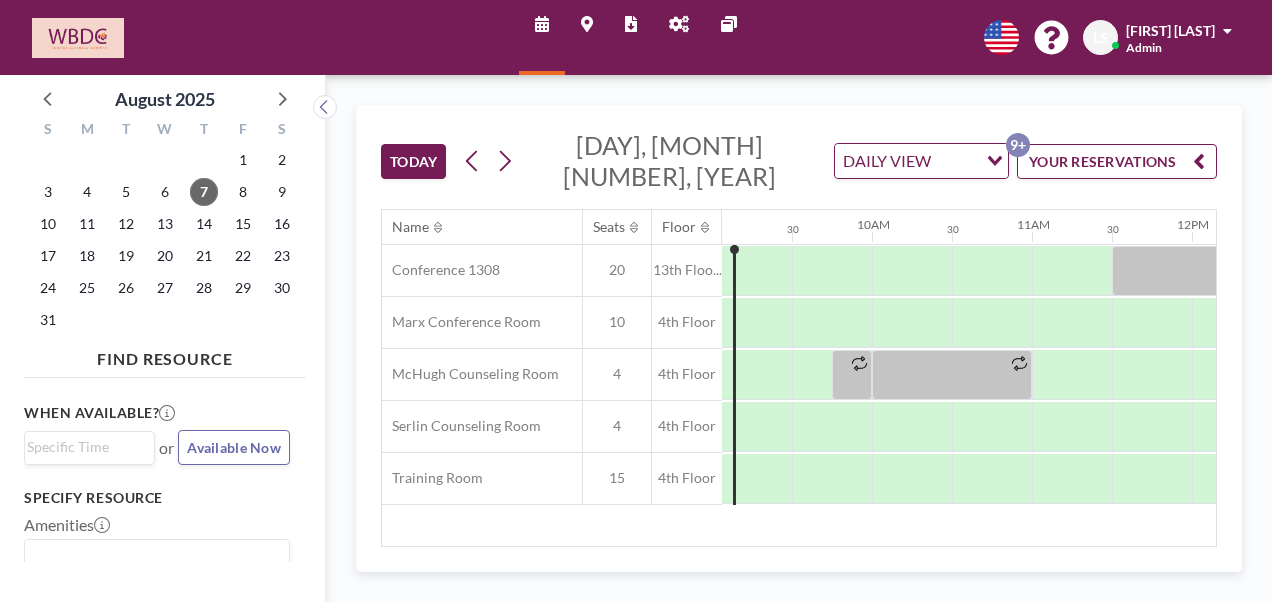 scroll, scrollTop: 0, scrollLeft: 1454, axis: horizontal 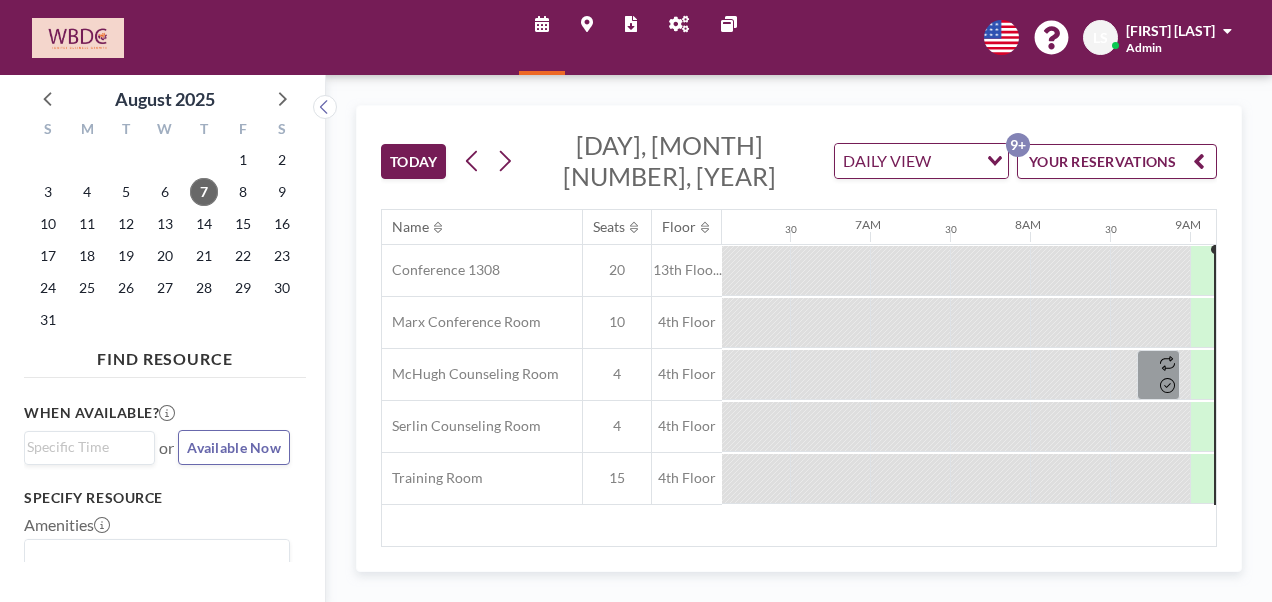 click on "Name Seats Floor  12AM   30   1AM   30   2AM   30   3AM   30   4AM   30   5AM   30   6AM   30   7AM   30   8AM   30   9AM   30   10AM   30   11AM   30   12PM   30   1PM   30   2PM   30   3PM   30   4PM   30   5PM   30   6PM   30   7PM   30   8PM   30   9PM   30   10PM   30   11PM   30  Conference 1308  20   13th Floo...  Marx Conference Room  10   4th Floor  McHugh Counseling Room  4   4th Floor  Serlin Counseling Room  4   4th Floor  Training Room  15   4th Floor" at bounding box center (799, 378) 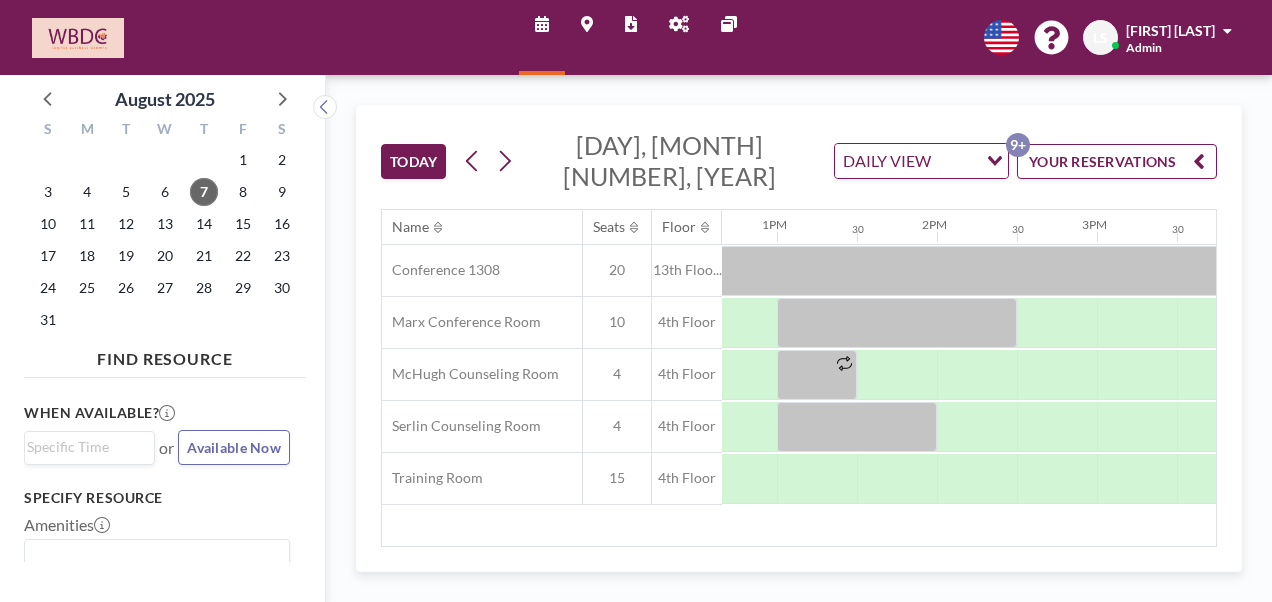 scroll, scrollTop: 0, scrollLeft: 2036, axis: horizontal 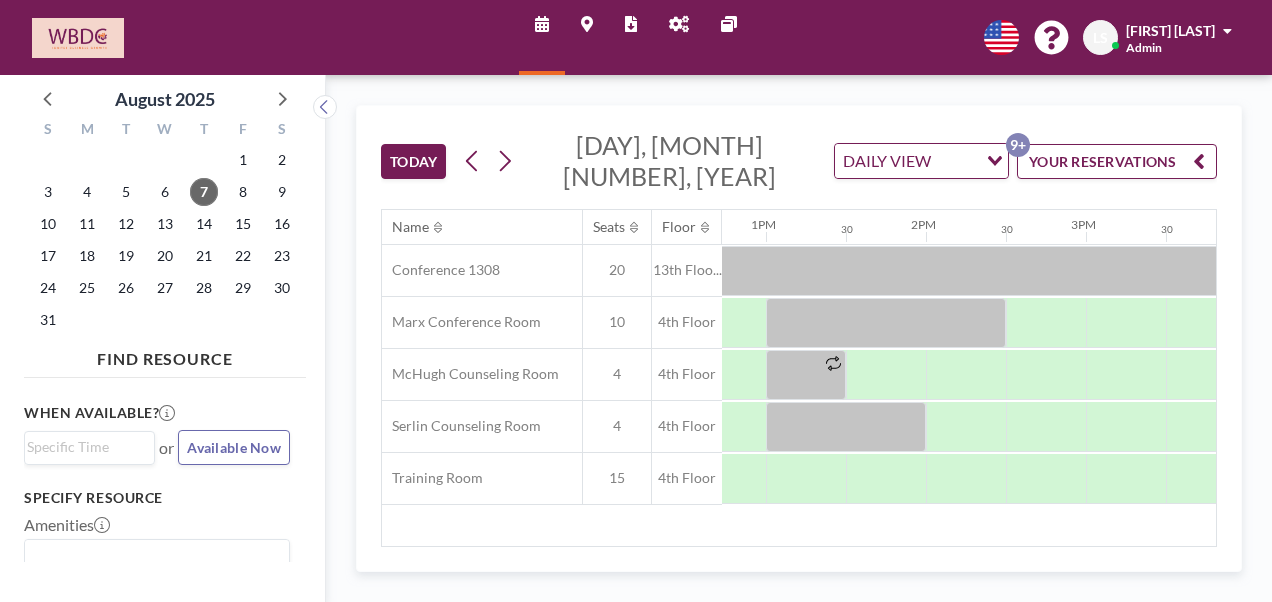 drag, startPoint x: 817, startPoint y: 536, endPoint x: 722, endPoint y: 556, distance: 97.082436 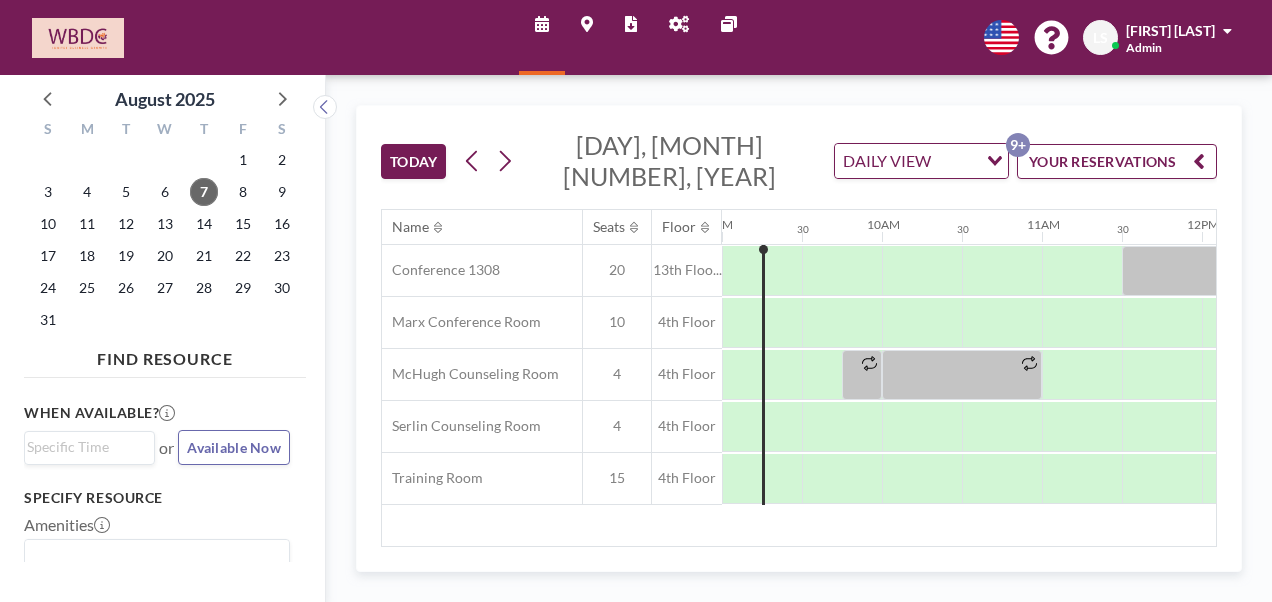 scroll, scrollTop: 0, scrollLeft: 1443, axis: horizontal 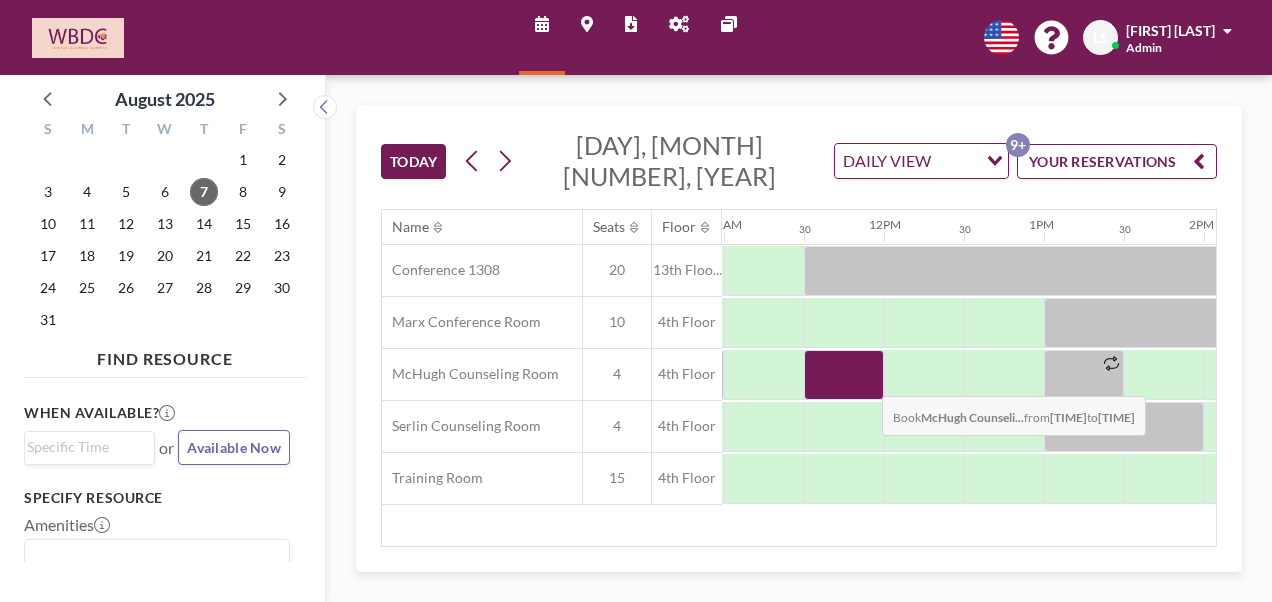 click at bounding box center [844, 375] 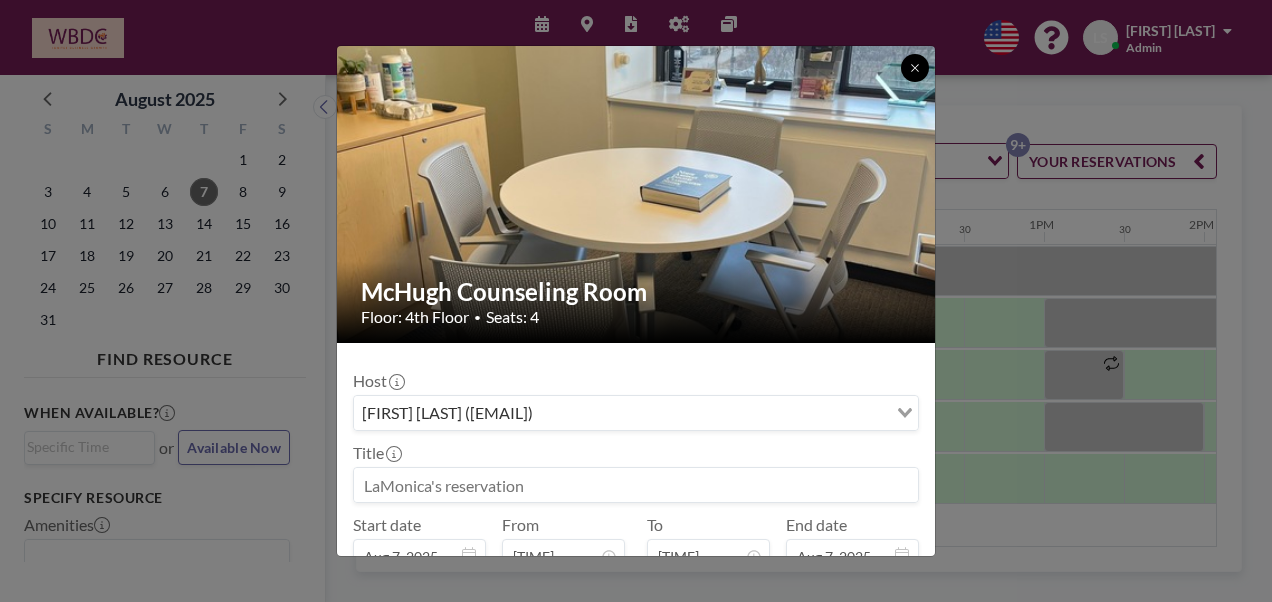 drag, startPoint x: 915, startPoint y: 66, endPoint x: 936, endPoint y: 86, distance: 29 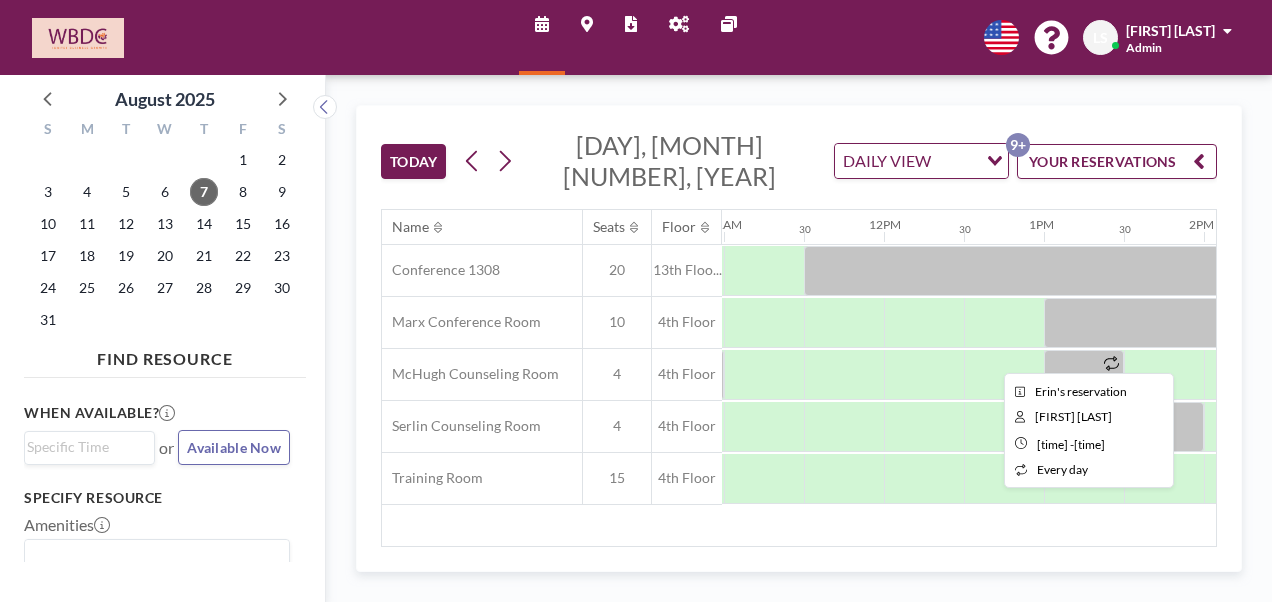 click at bounding box center (1084, 375) 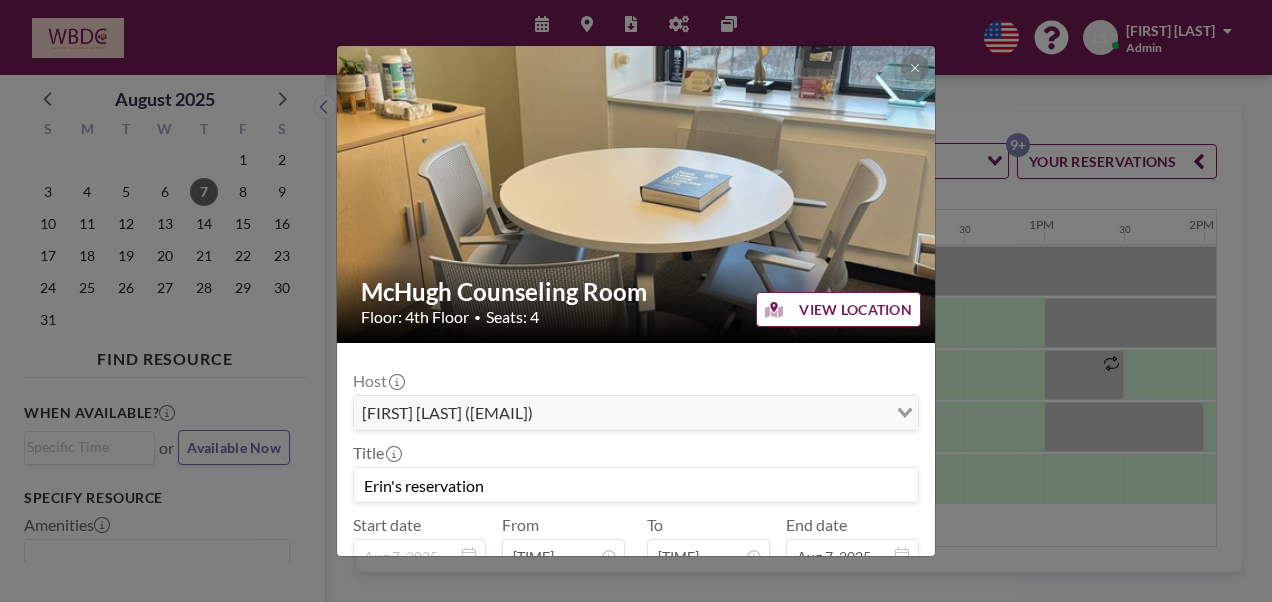 click on "McHugh Counseling Room   Floor: 4th Floor   •   Seats: 4   VIEW LOCATION   Host
Erin White (ewhite@wbdc.org)
Loading...      Title  Erin's reservation  Start date  Aug 7, 2025  From  [TIME]      -   To  [TIME]      End date  Aug 7, 2025  Repeat
every day
Loading...               PRE CHECK-IN   REMOVE   SAVE CHANGES" at bounding box center [636, 301] 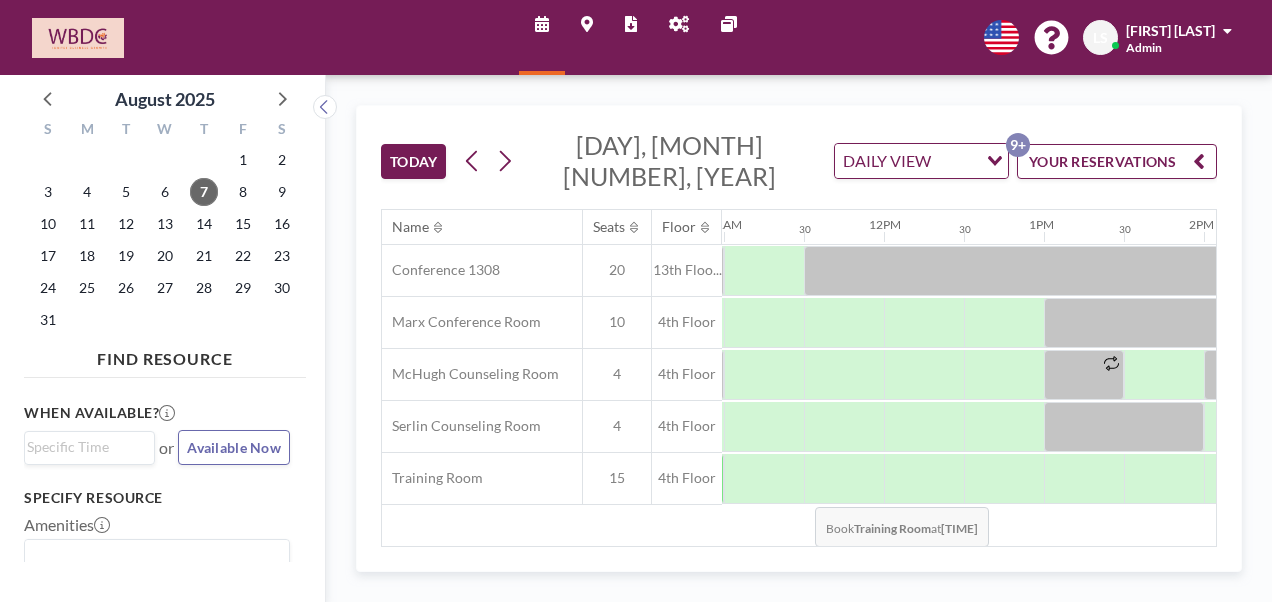 drag, startPoint x: 788, startPoint y: 536, endPoint x: 799, endPoint y: 533, distance: 11.401754 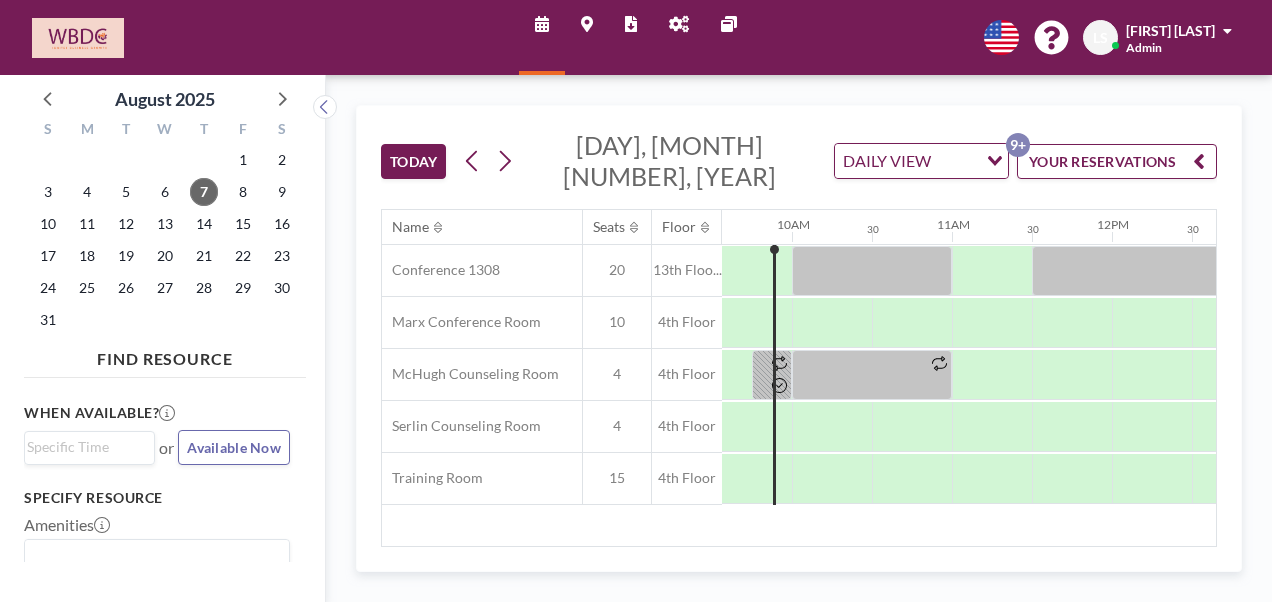 scroll, scrollTop: 0, scrollLeft: 1364, axis: horizontal 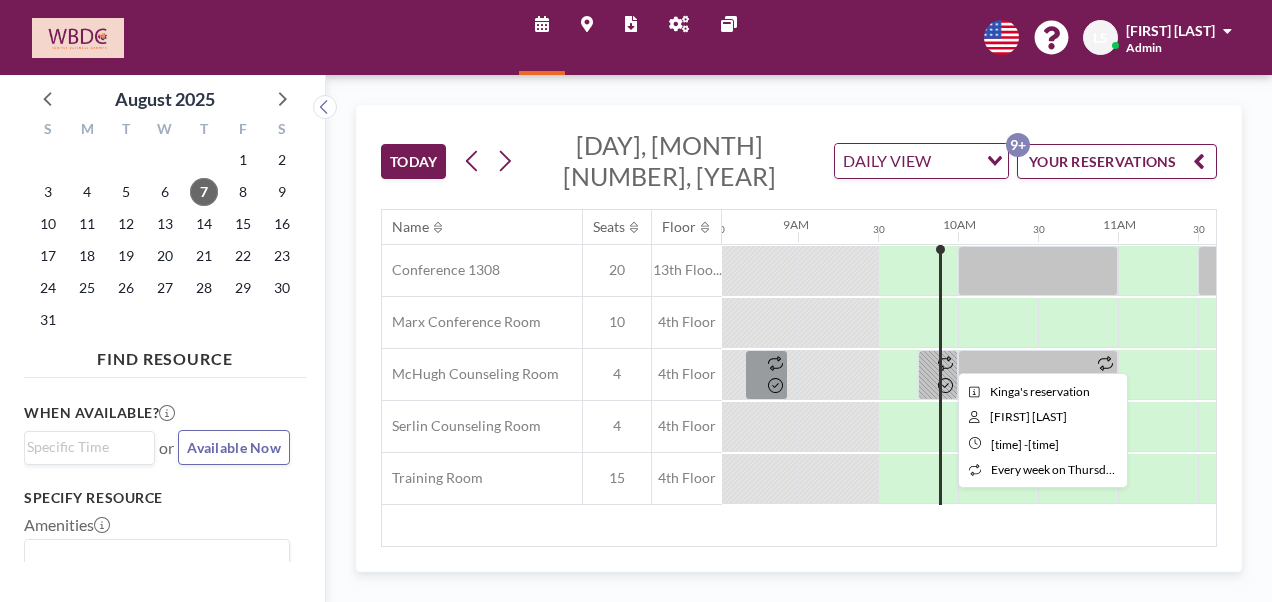 click at bounding box center (1038, 375) 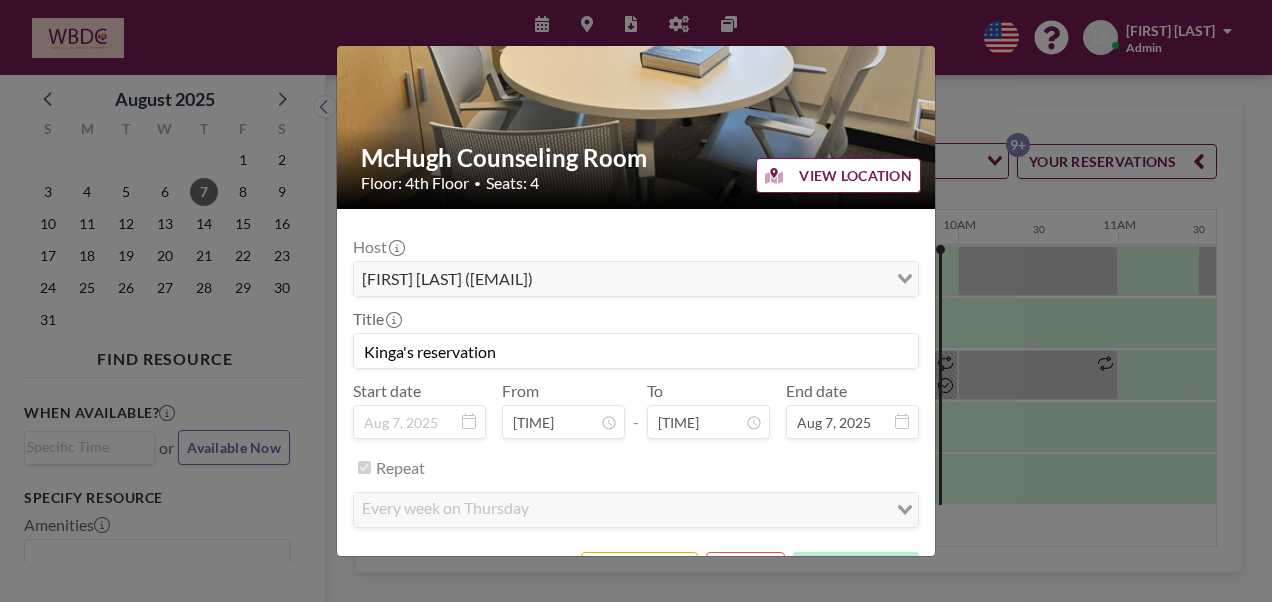 scroll, scrollTop: 176, scrollLeft: 0, axis: vertical 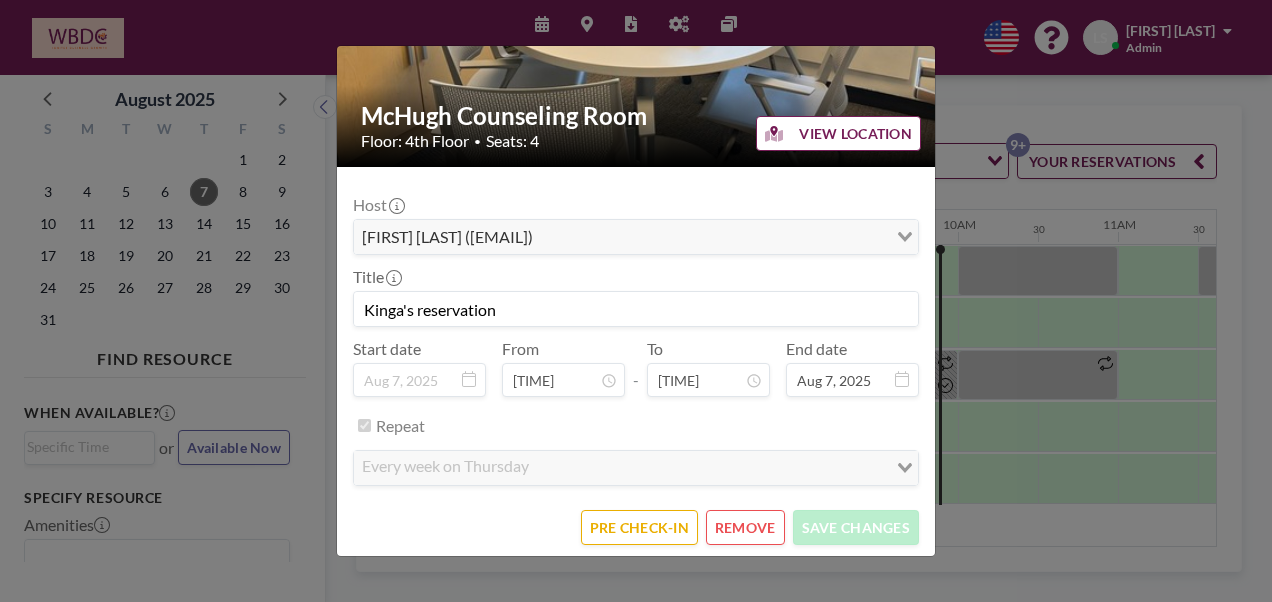 click on "REMOVE" at bounding box center [745, 527] 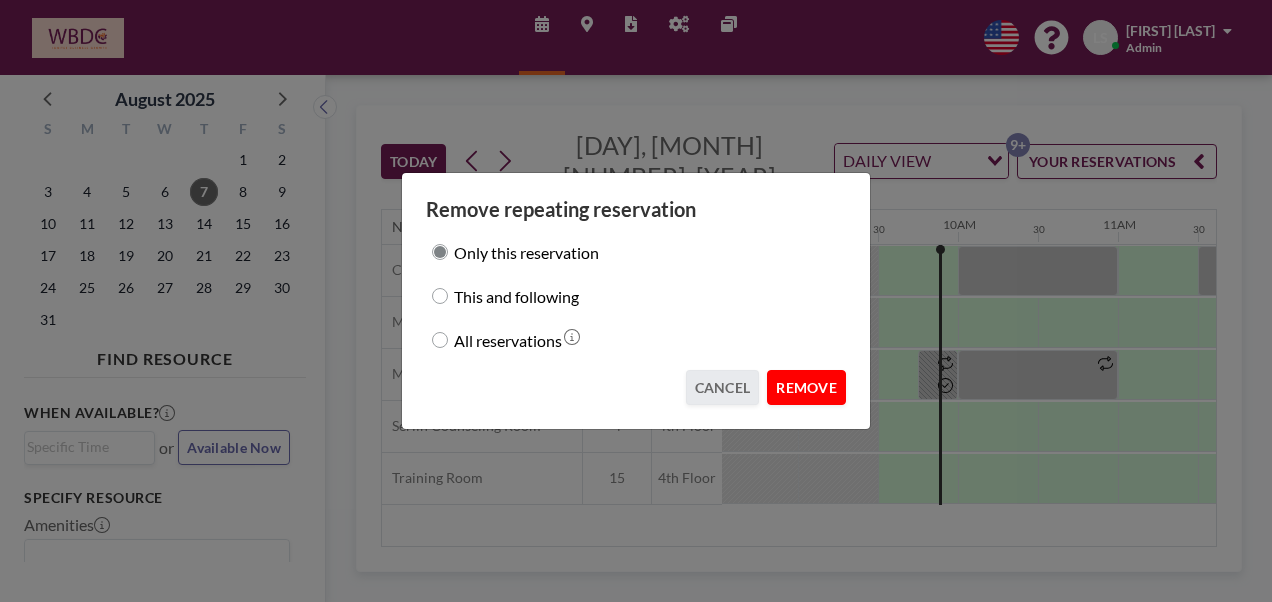 click on "REMOVE" at bounding box center [806, 387] 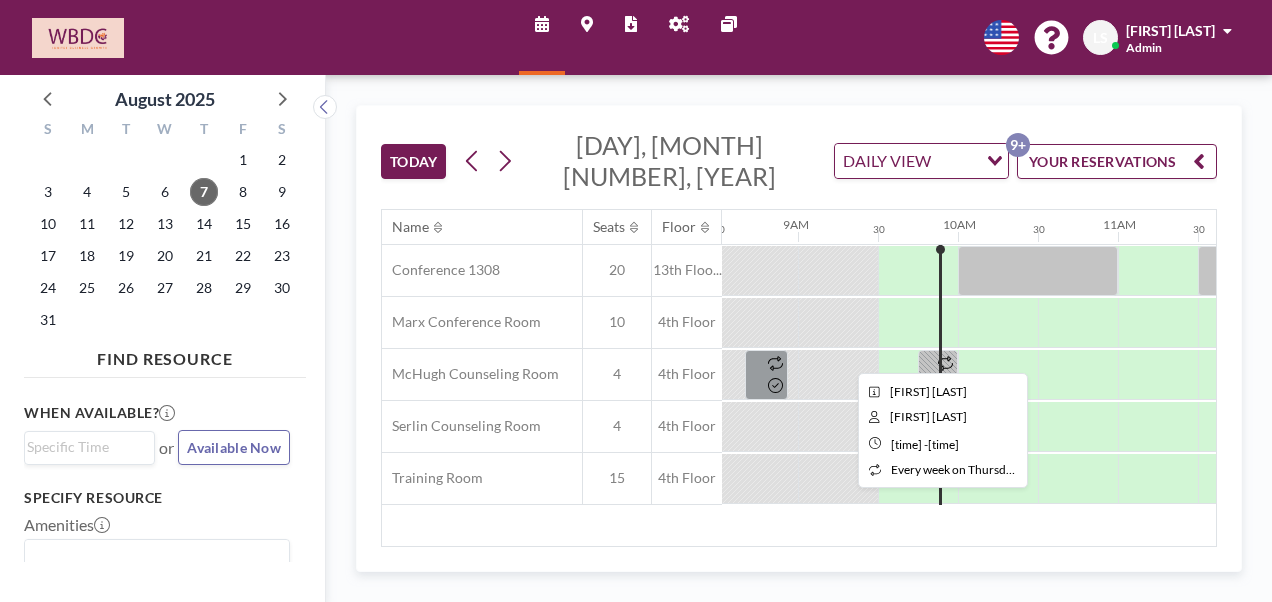 click 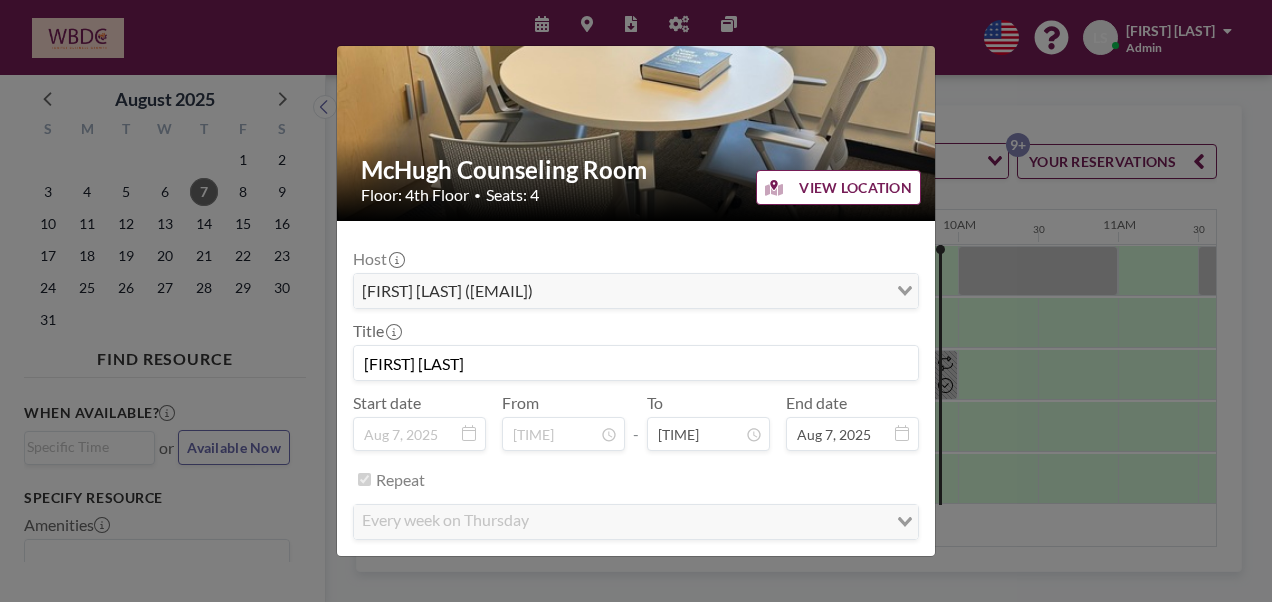 scroll, scrollTop: 129, scrollLeft: 0, axis: vertical 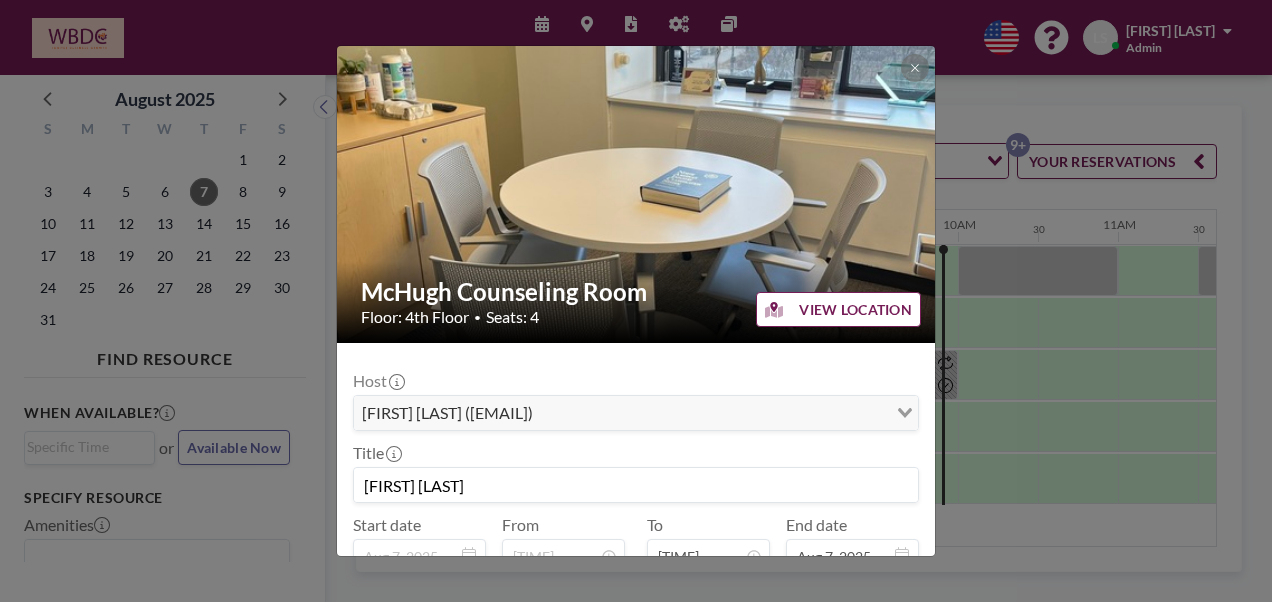 click on "McHugh Counseling Room   Floor: 4th Floor   •   Seats: 4   VIEW LOCATION   Host
Erin White (ewhite@wbdc.org)
Loading...      Title  Erin White  Start date  Aug 7, 2025  From  [TIME]      -   To  [TIME]      End date  Aug 7, 2025  Repeat
every week on Thursday
Loading...               CHECKED-IN   END NOW   SAVE CHANGES" at bounding box center (636, 301) 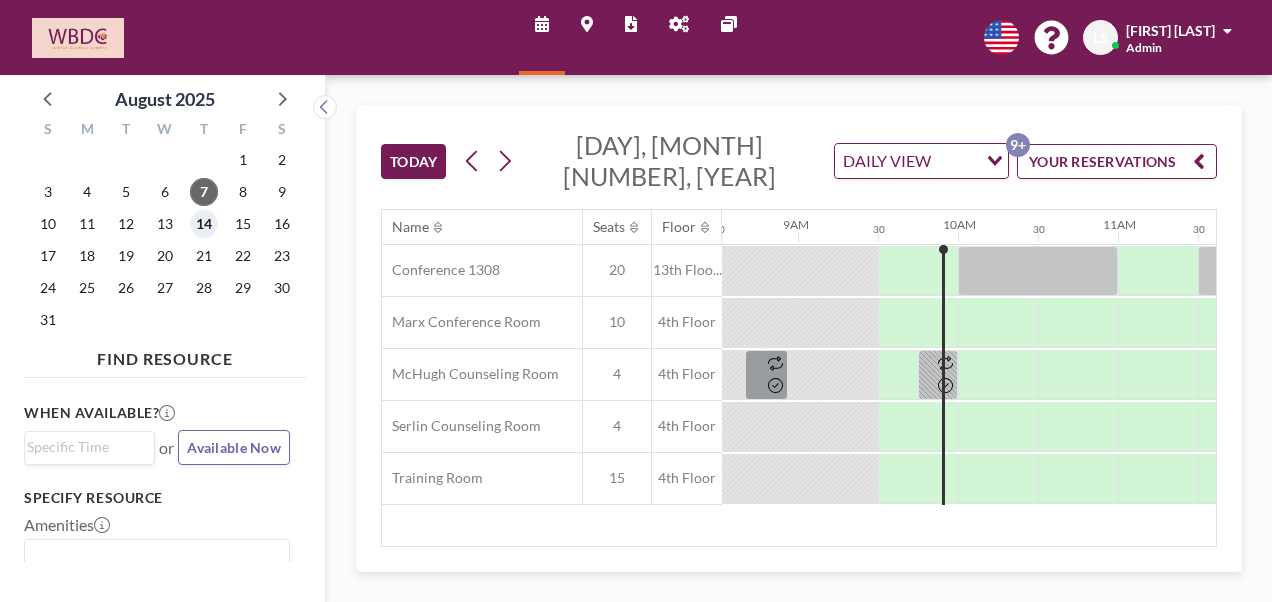 click on "14" at bounding box center [204, 224] 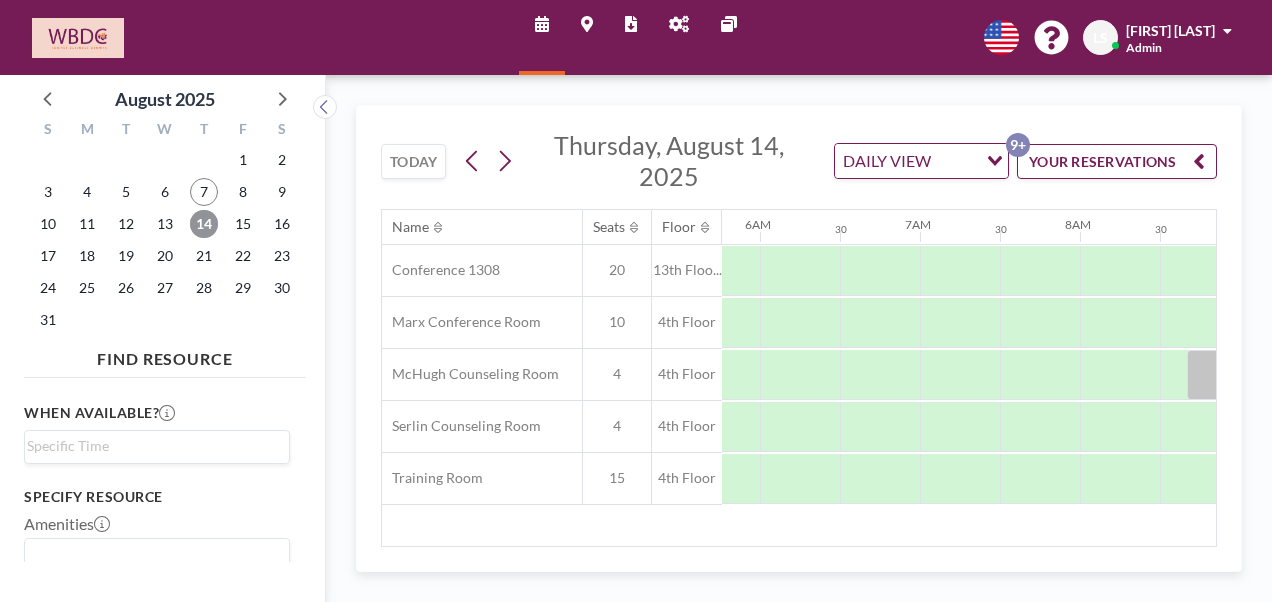scroll, scrollTop: 0, scrollLeft: 1200, axis: horizontal 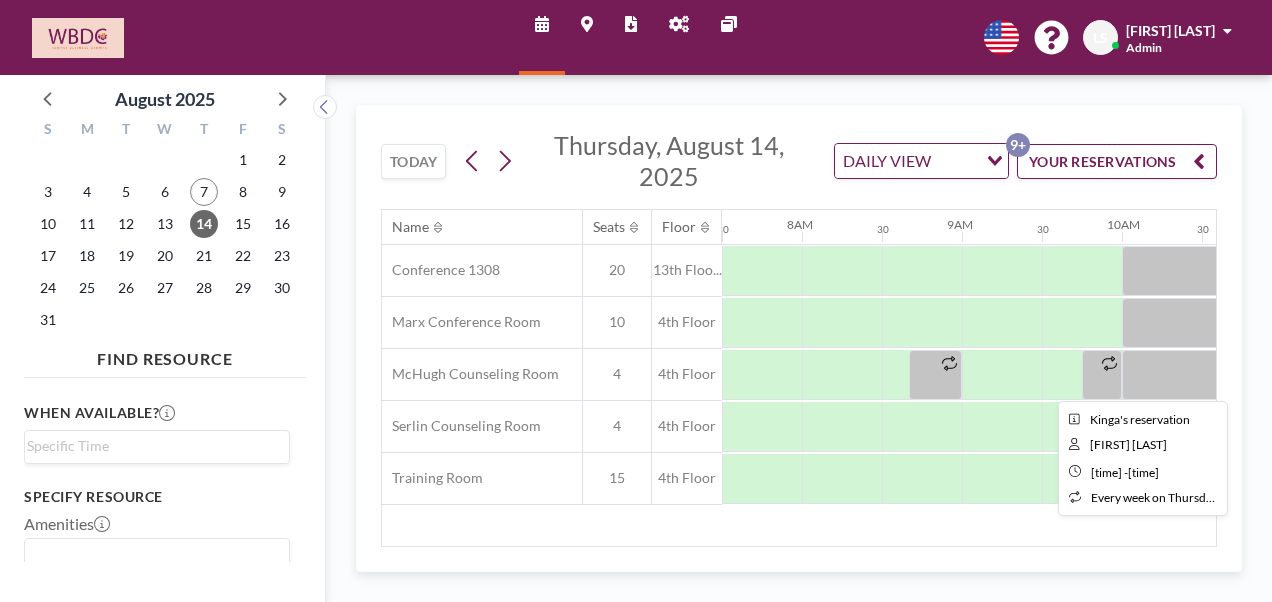 click at bounding box center (1202, 375) 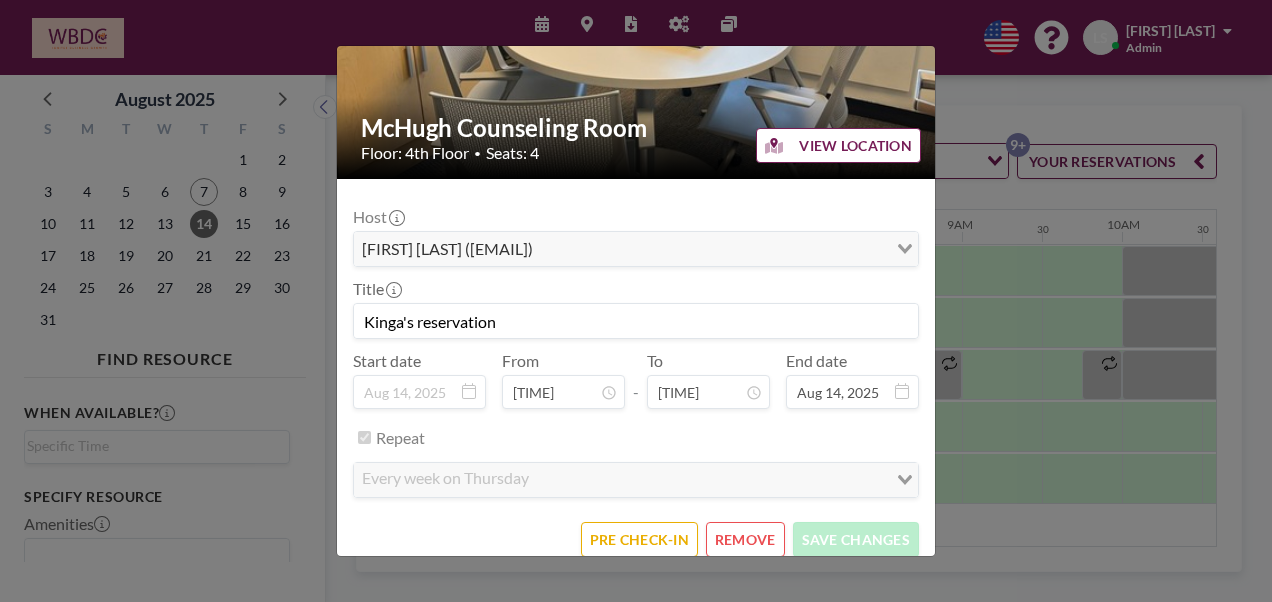 scroll, scrollTop: 176, scrollLeft: 0, axis: vertical 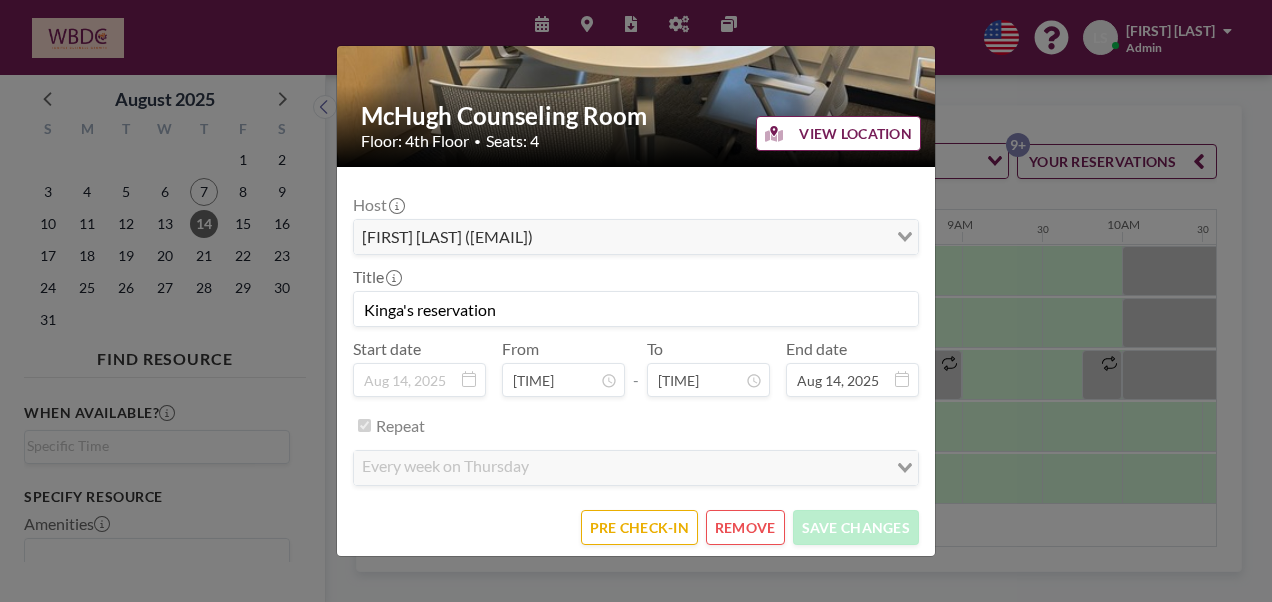 click on "REMOVE" at bounding box center [745, 527] 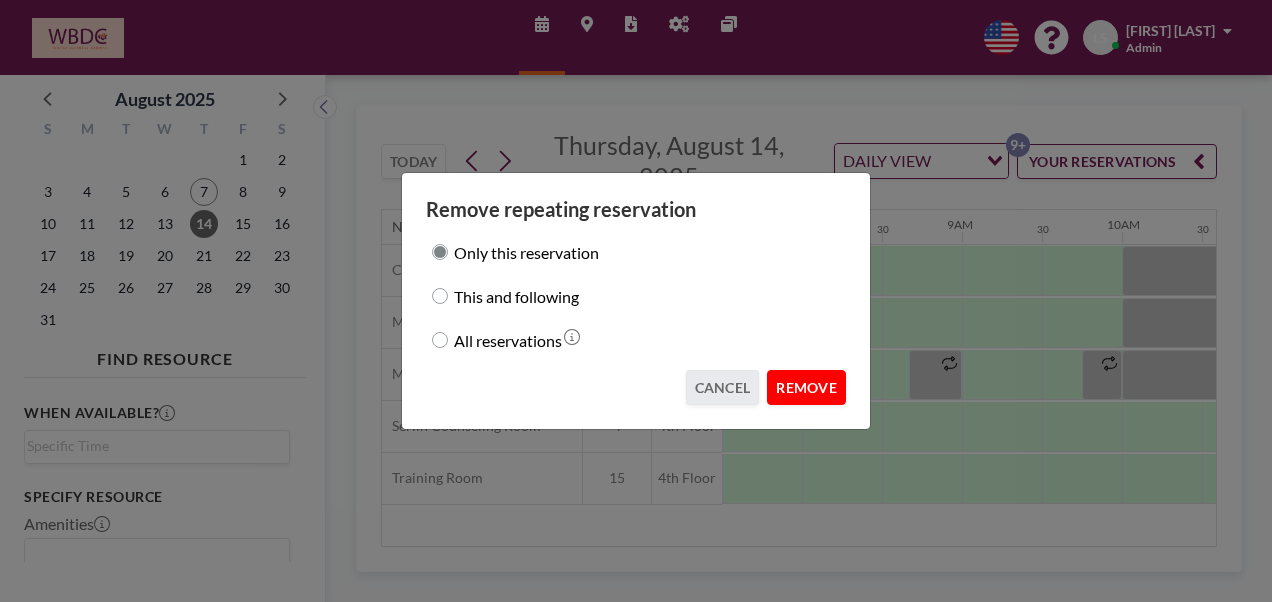 click on "REMOVE" at bounding box center (806, 387) 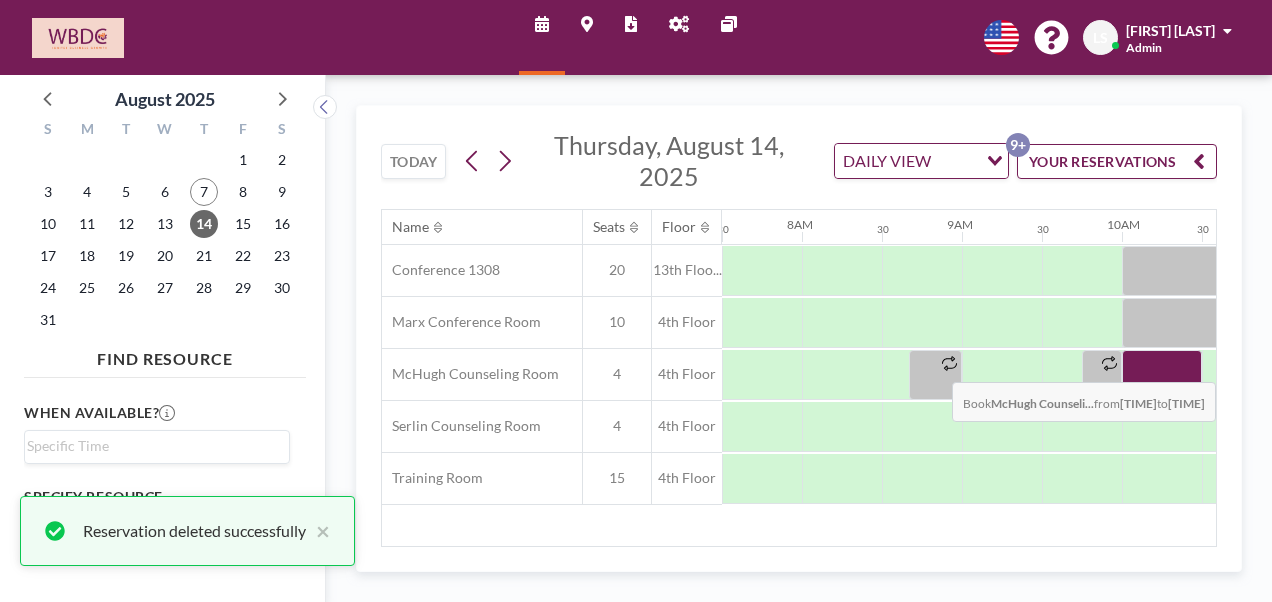 click at bounding box center [1162, 375] 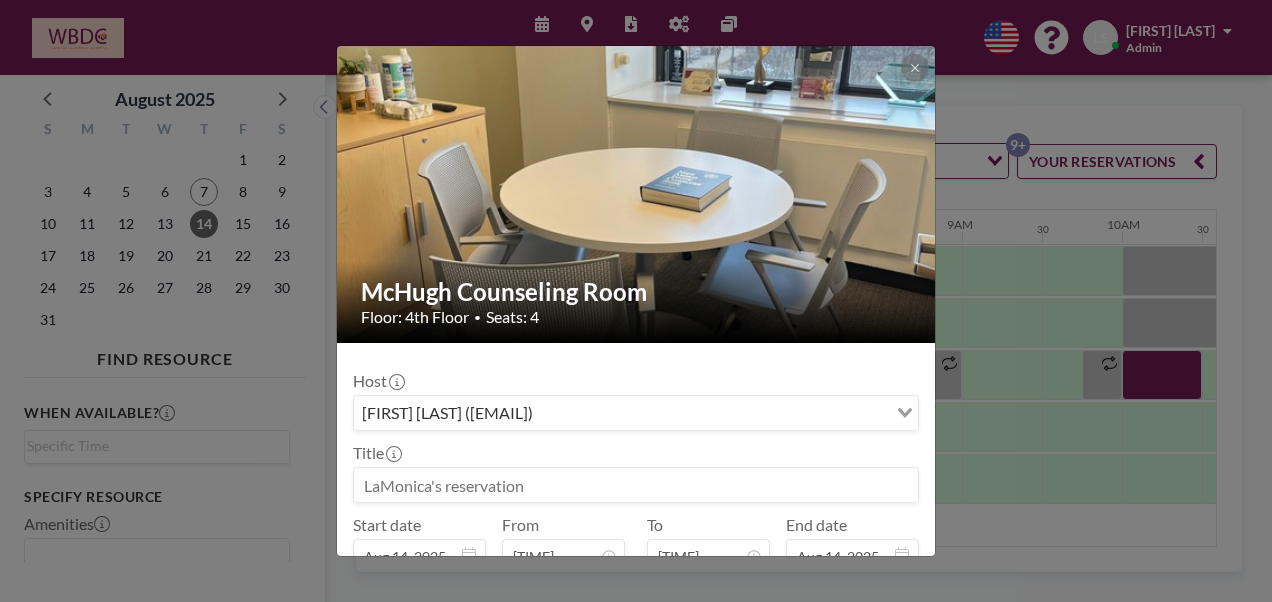 click on "McHugh Counseling Room   Floor: 4th Floor   •   Seats: 4   Host
LaMonica Scott (lscott@wbdc.org)
Loading...      Title   Start date  Aug 14, 2025  From  [TIME]      -   To  [TIME]      End date  Aug 14, 2025  Repeat (until August 7, 2027)            BOOK NOW" at bounding box center [636, 301] 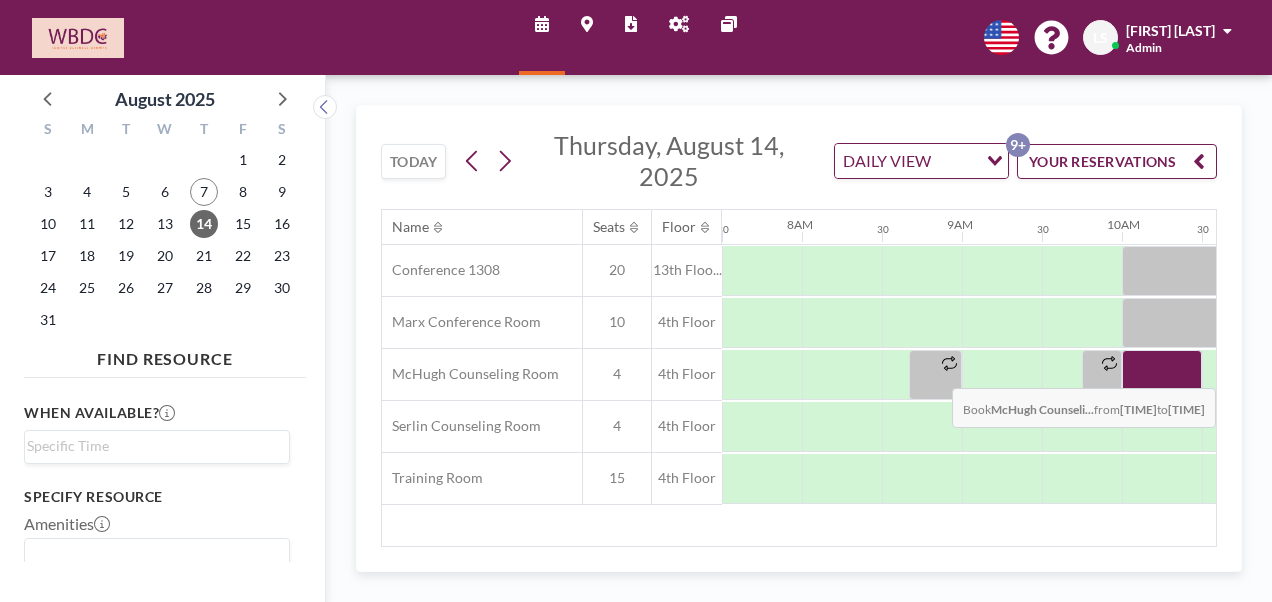 click at bounding box center [1162, 375] 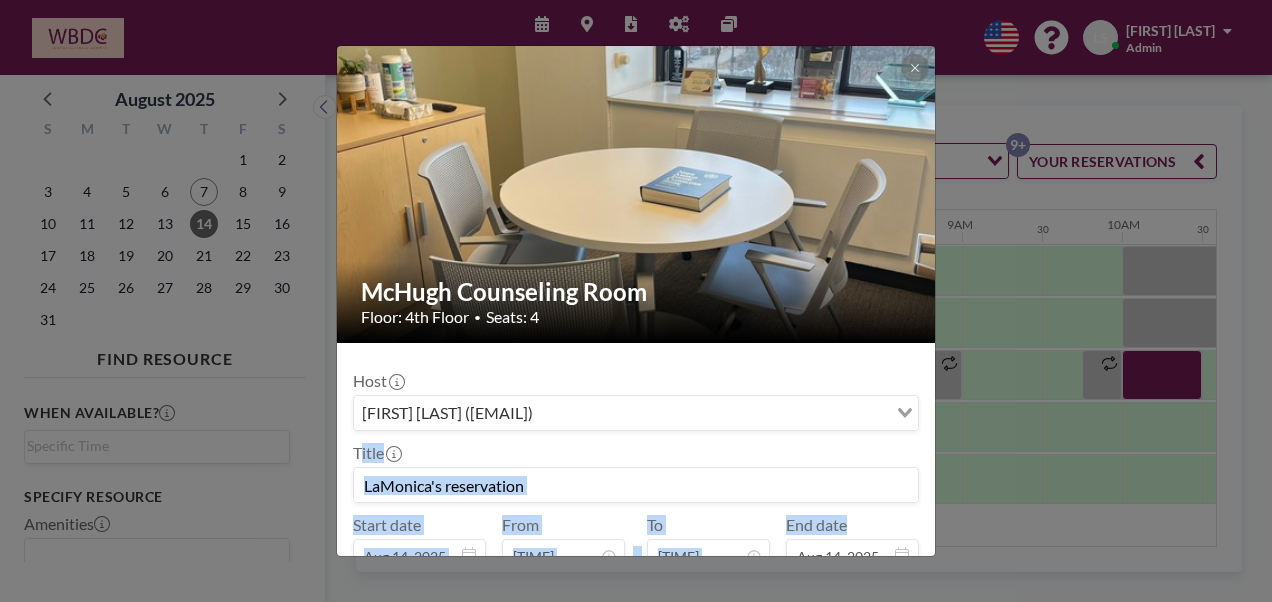drag, startPoint x: 938, startPoint y: 430, endPoint x: 947, endPoint y: 526, distance: 96.42095 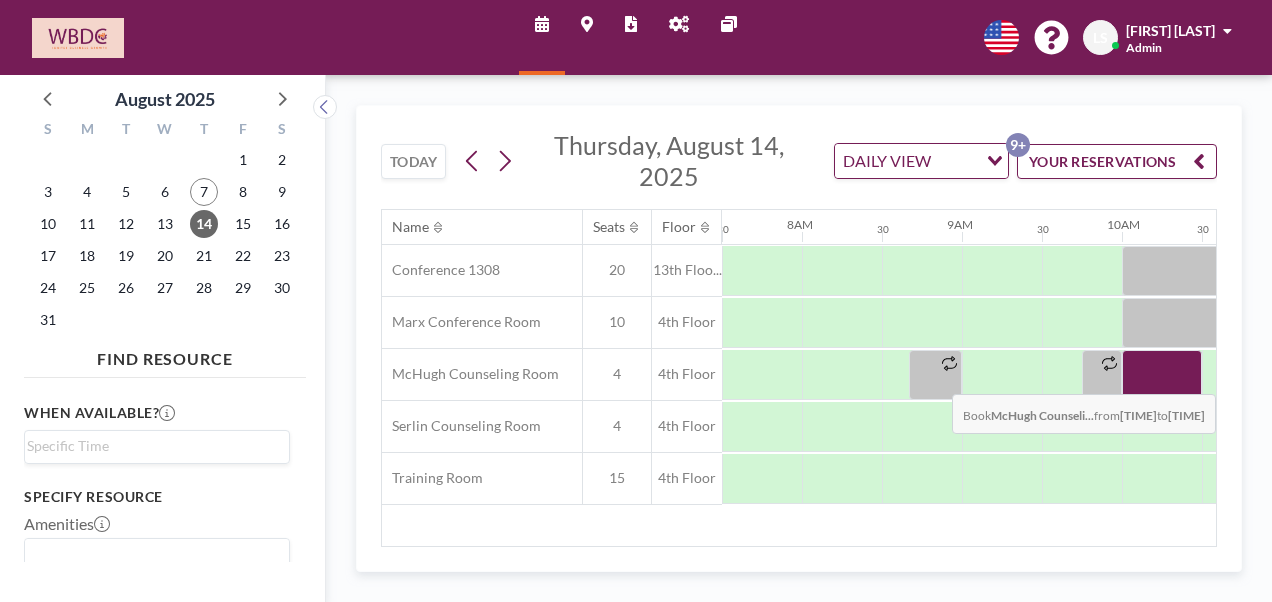 click at bounding box center [1162, 375] 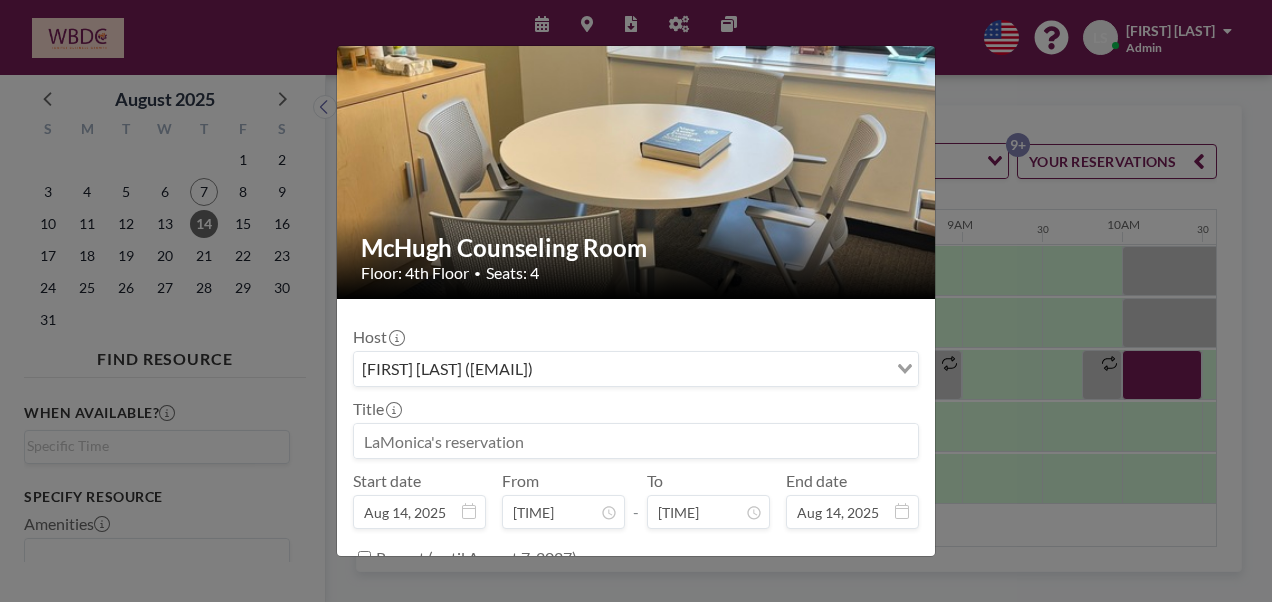 scroll, scrollTop: 68, scrollLeft: 0, axis: vertical 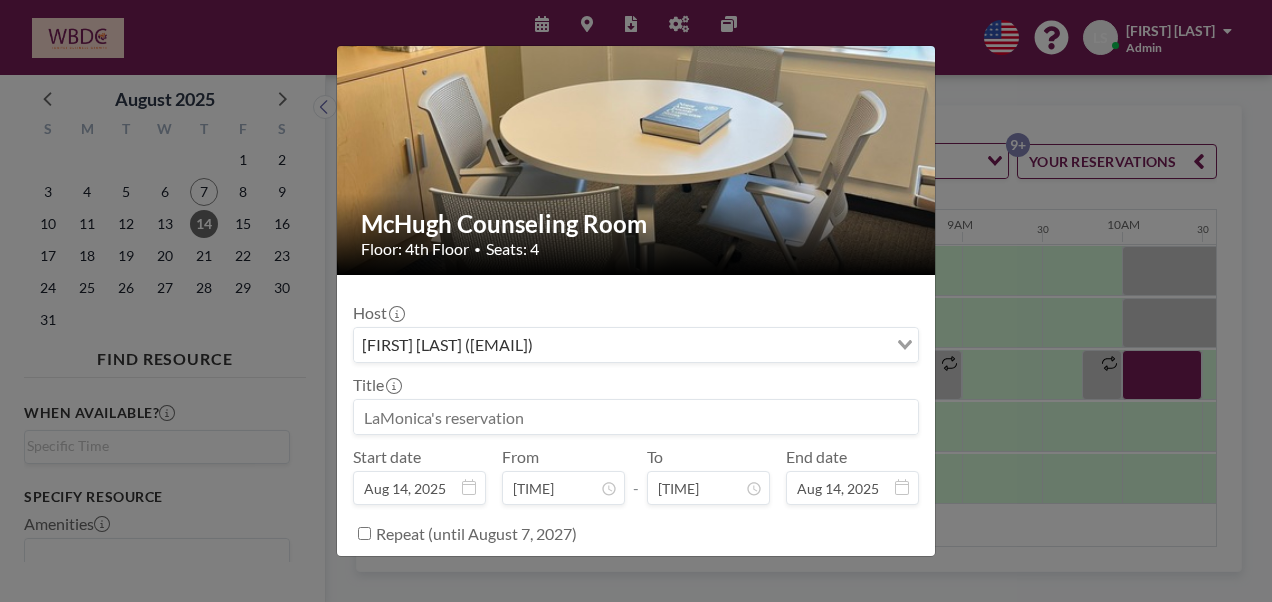 click at bounding box center [636, 417] 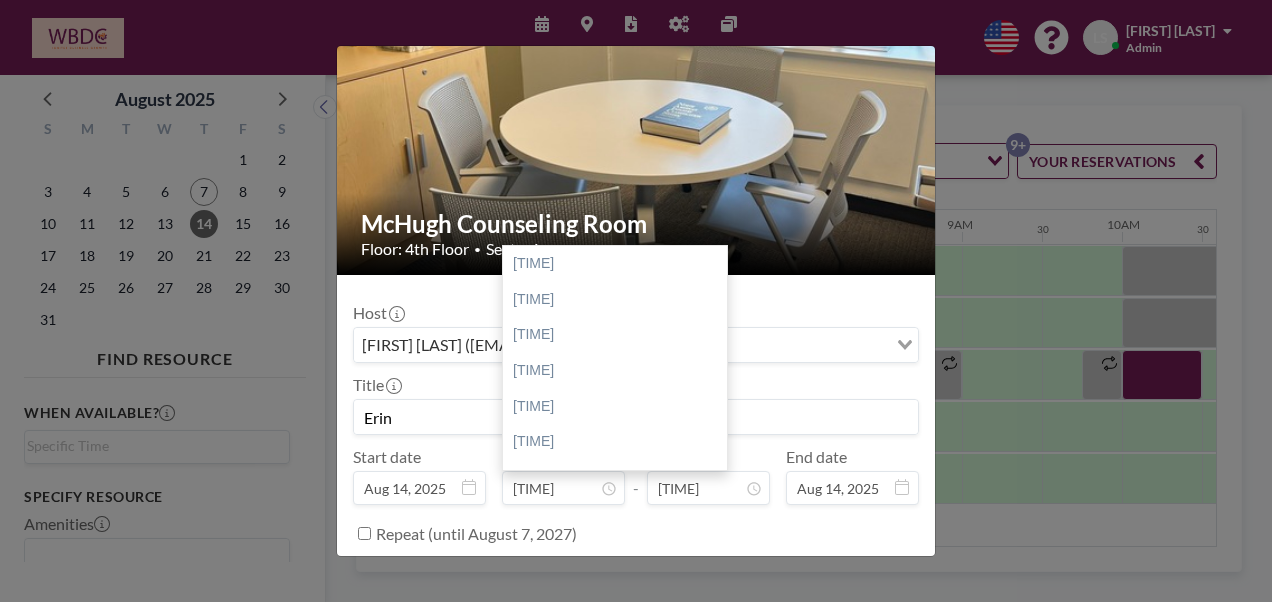 scroll, scrollTop: 712, scrollLeft: 0, axis: vertical 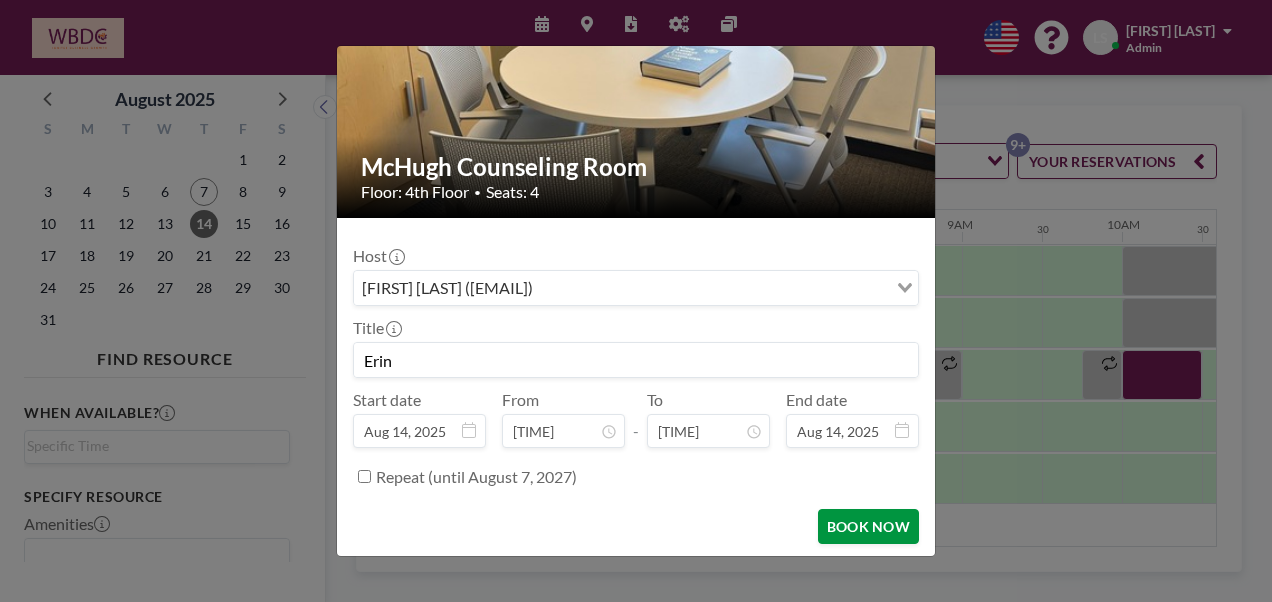 type on "Erin" 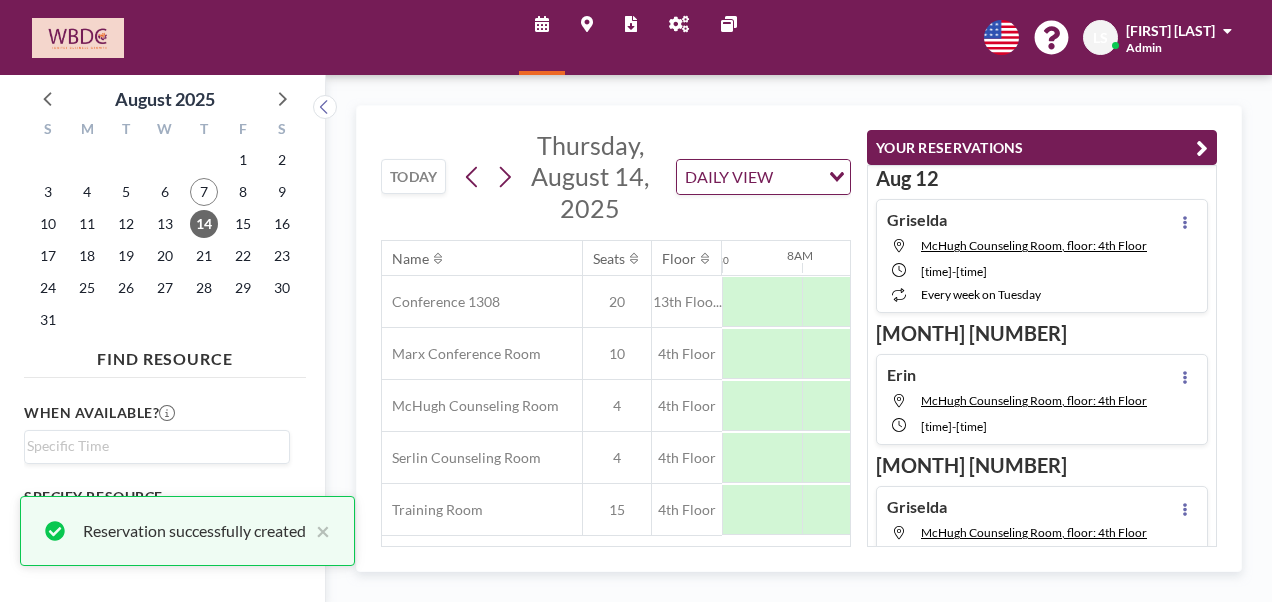 scroll, scrollTop: 40, scrollLeft: 0, axis: vertical 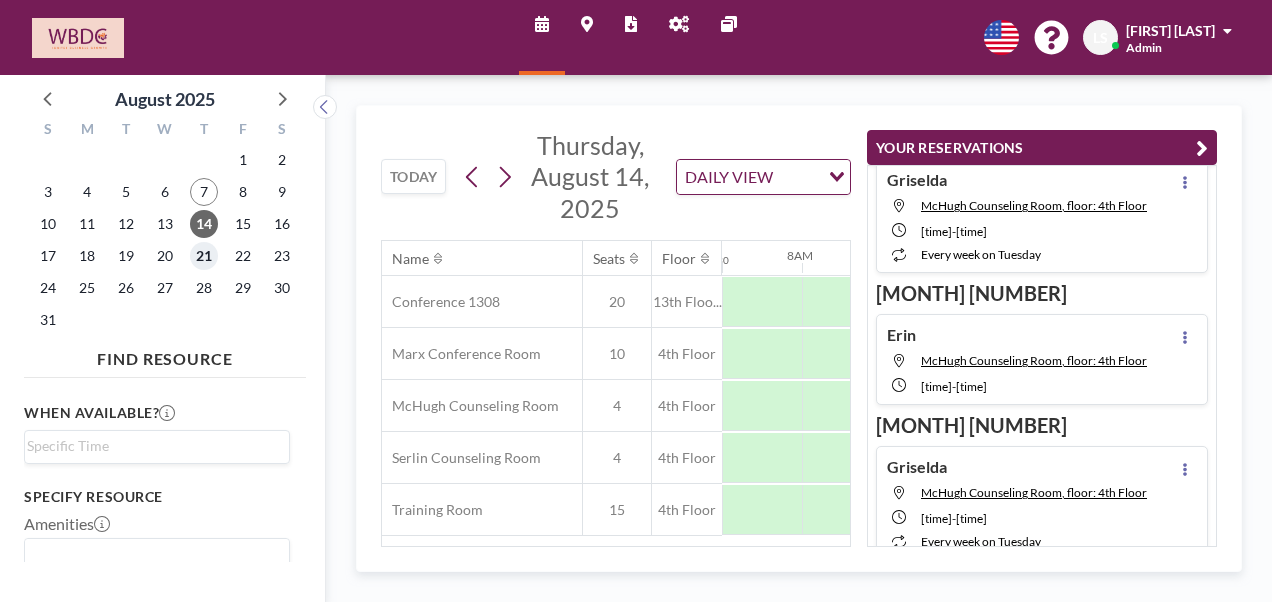click on "21" at bounding box center (204, 256) 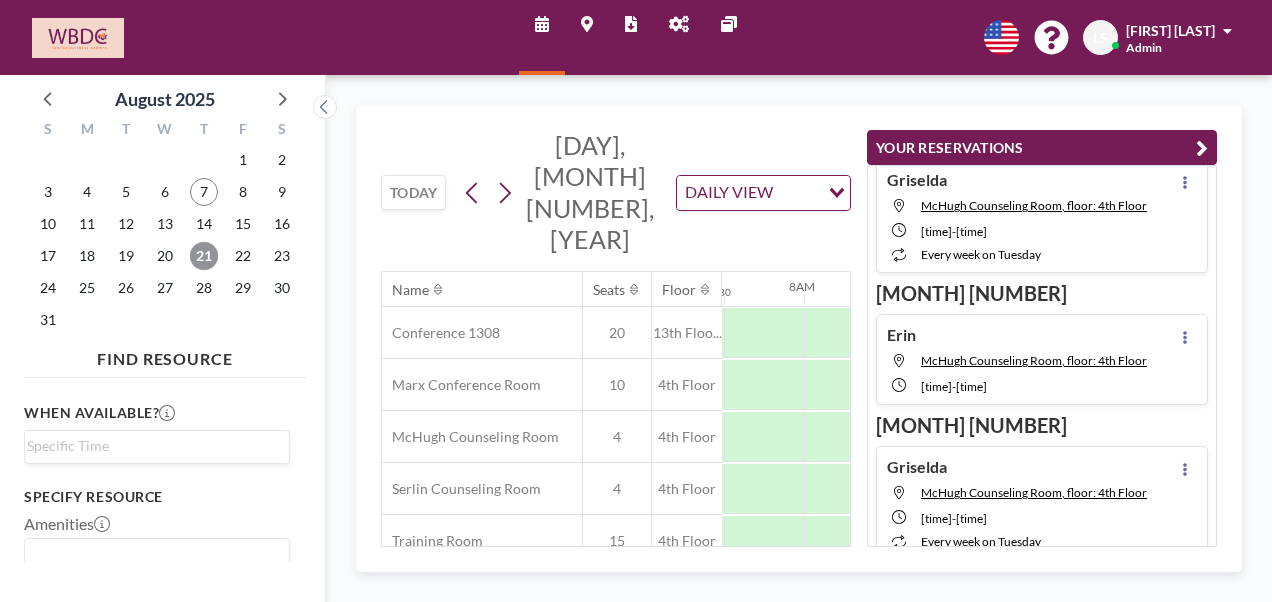 scroll, scrollTop: 0, scrollLeft: 1200, axis: horizontal 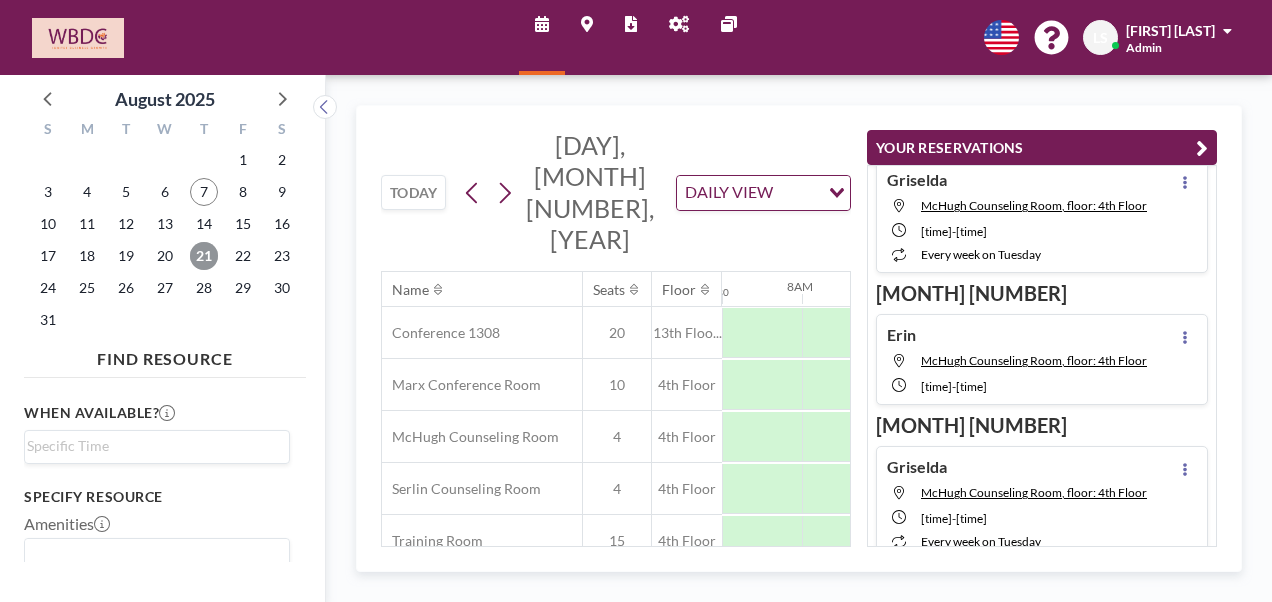 click on "21" at bounding box center [204, 256] 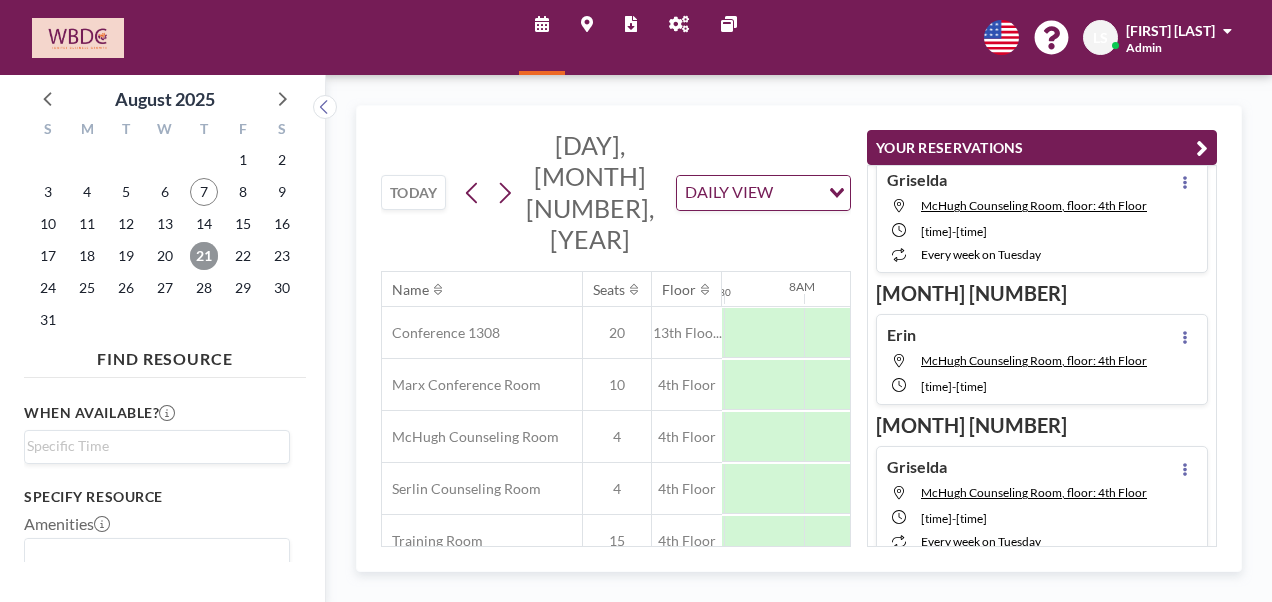 scroll, scrollTop: 0, scrollLeft: 1200, axis: horizontal 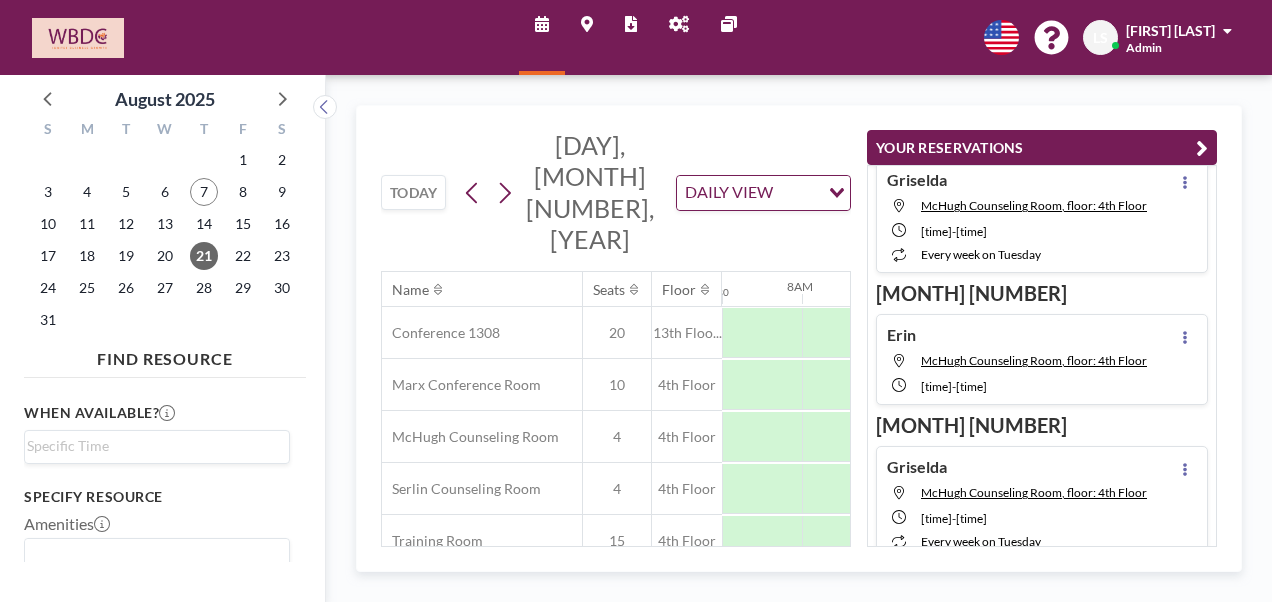 click at bounding box center (1202, 148) 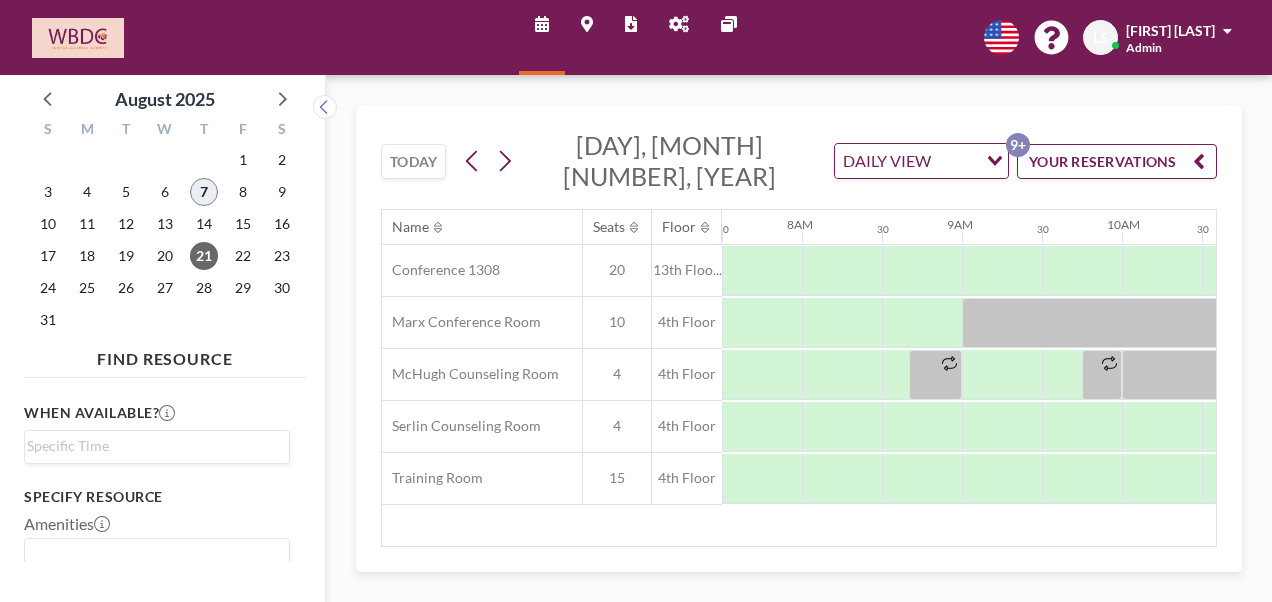 click on "7" at bounding box center [204, 192] 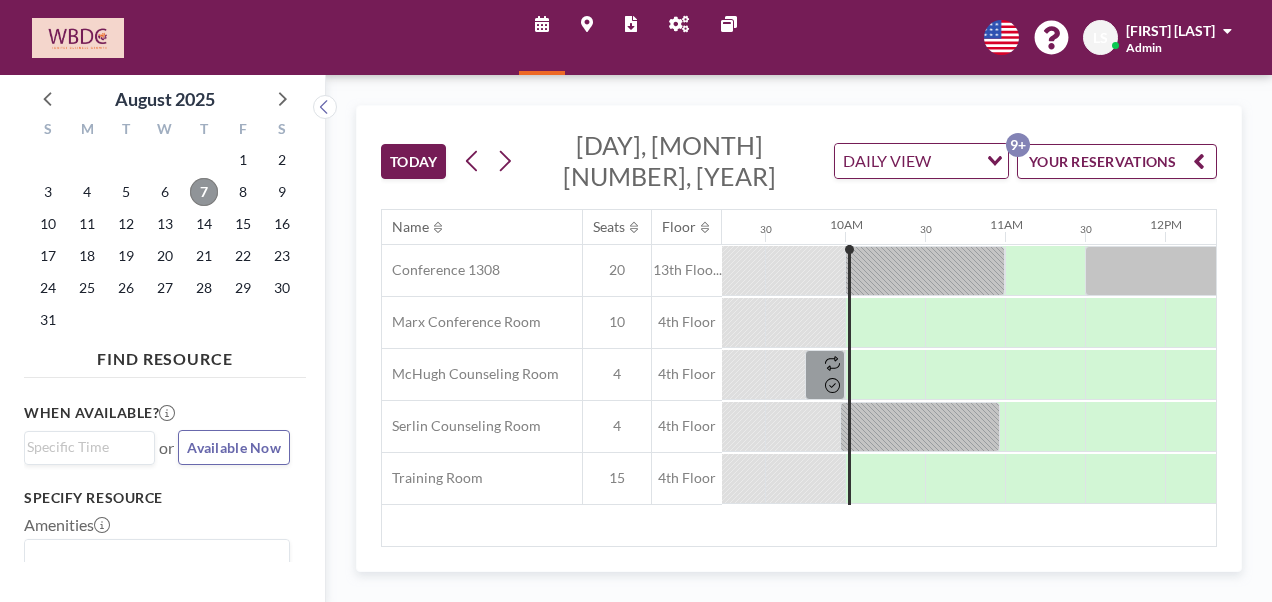 scroll, scrollTop: 0, scrollLeft: 1520, axis: horizontal 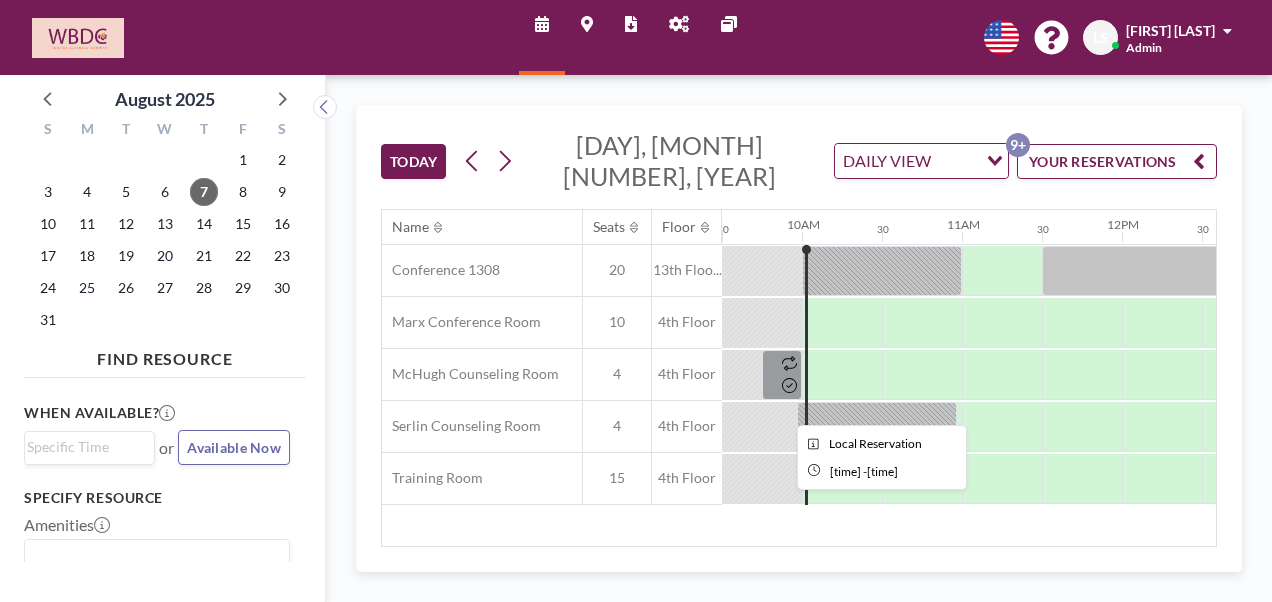 click at bounding box center (877, 427) 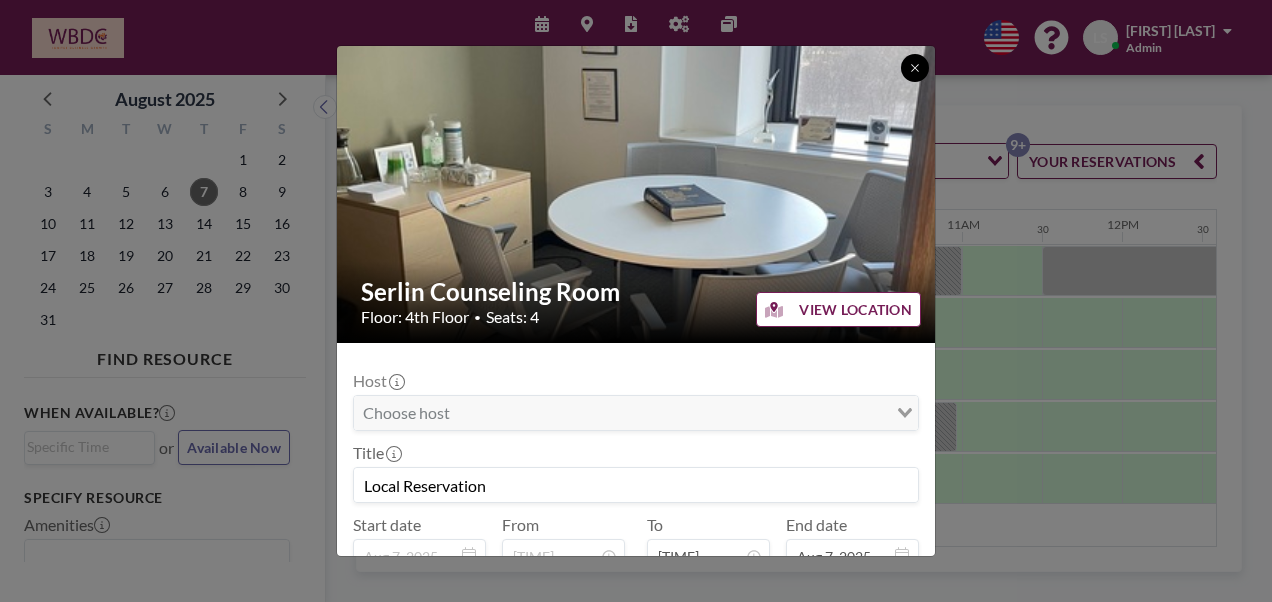 drag, startPoint x: 918, startPoint y: 64, endPoint x: 915, endPoint y: 74, distance: 10.440307 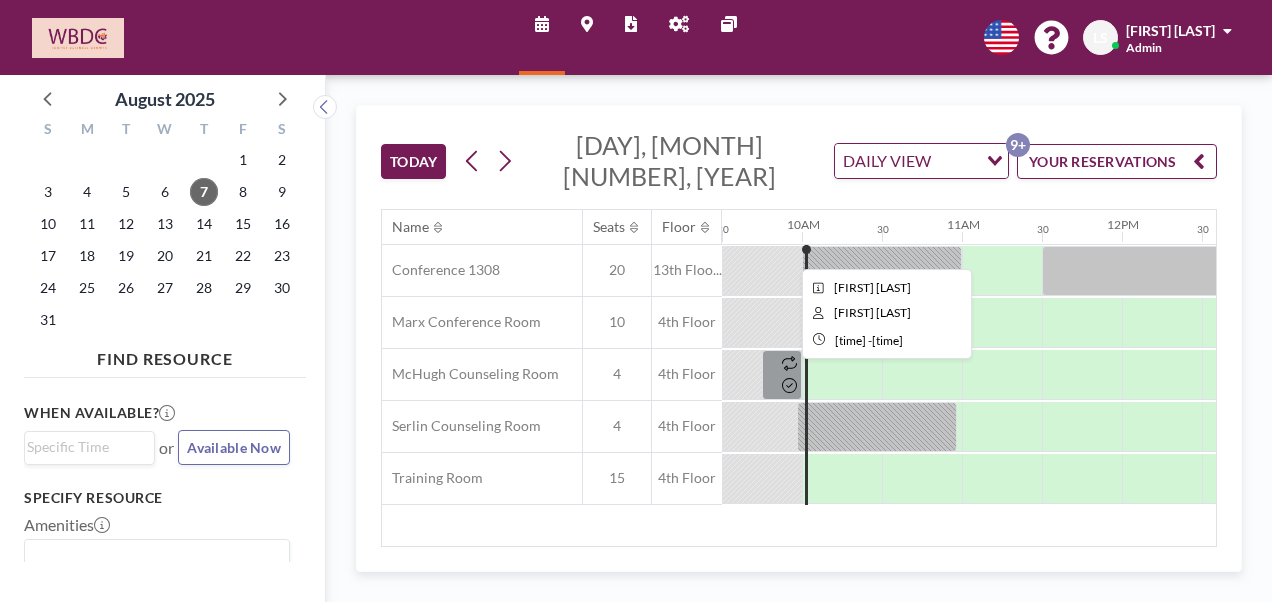 click at bounding box center (882, 271) 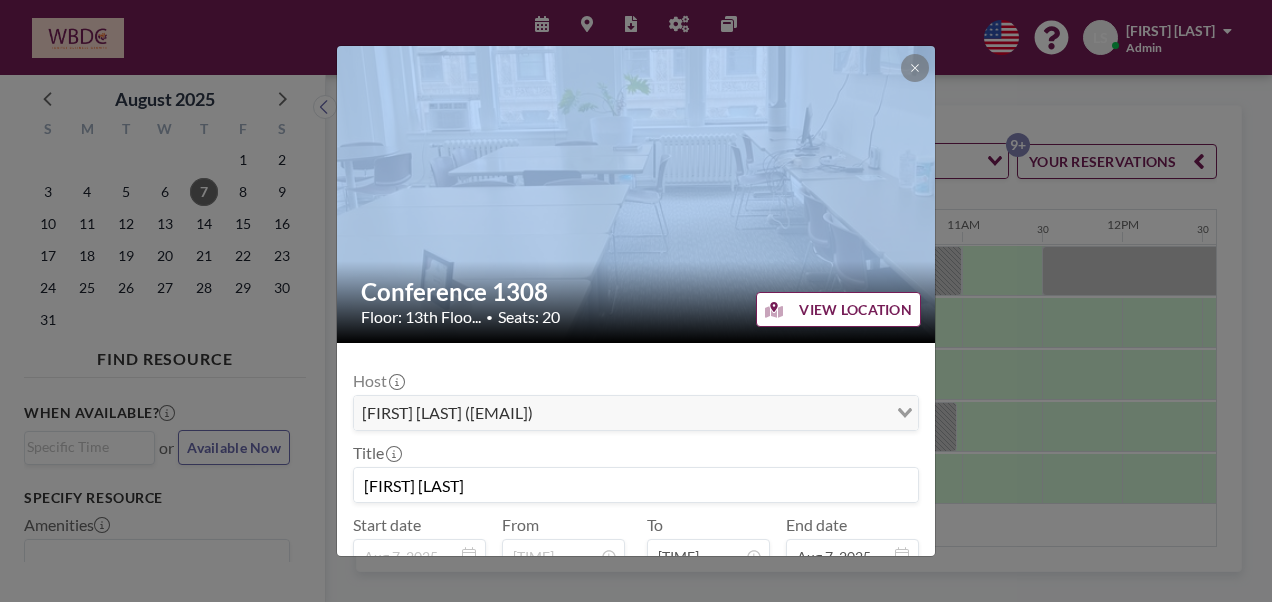 click at bounding box center (637, 194) 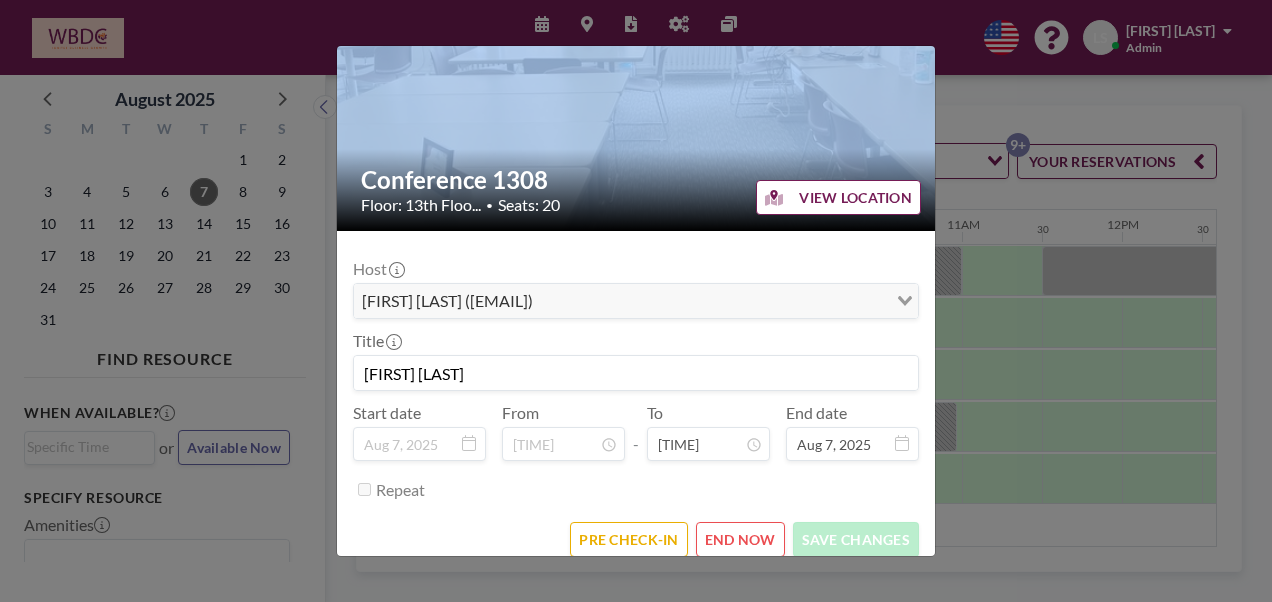 scroll, scrollTop: 125, scrollLeft: 0, axis: vertical 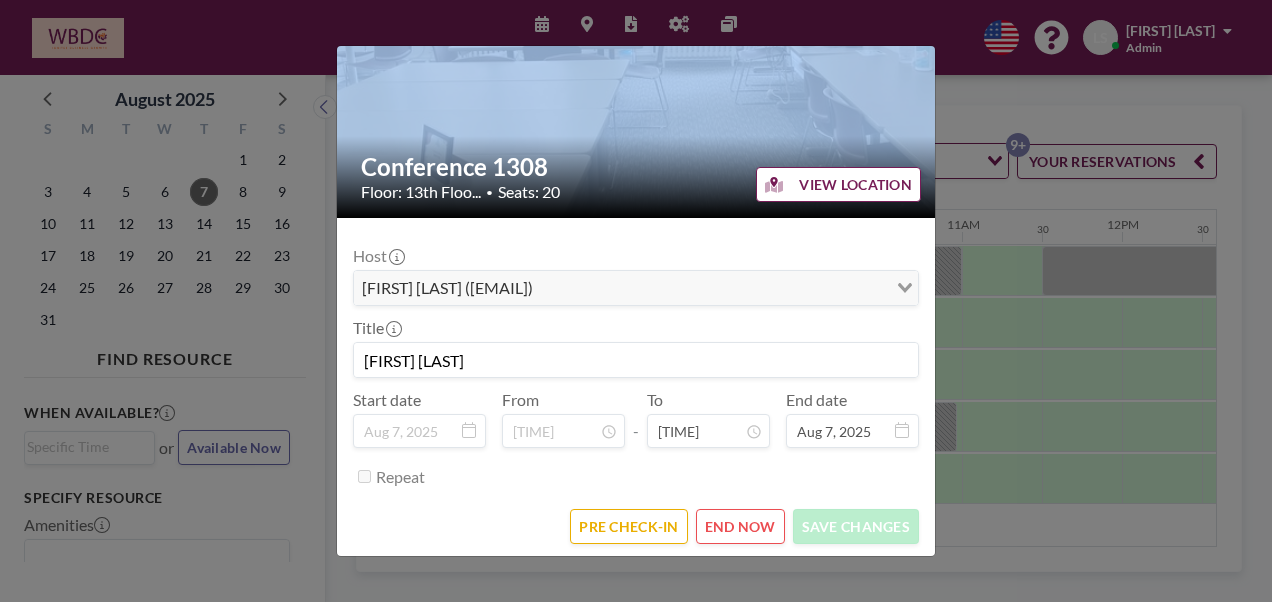 click on "END NOW" at bounding box center [740, 526] 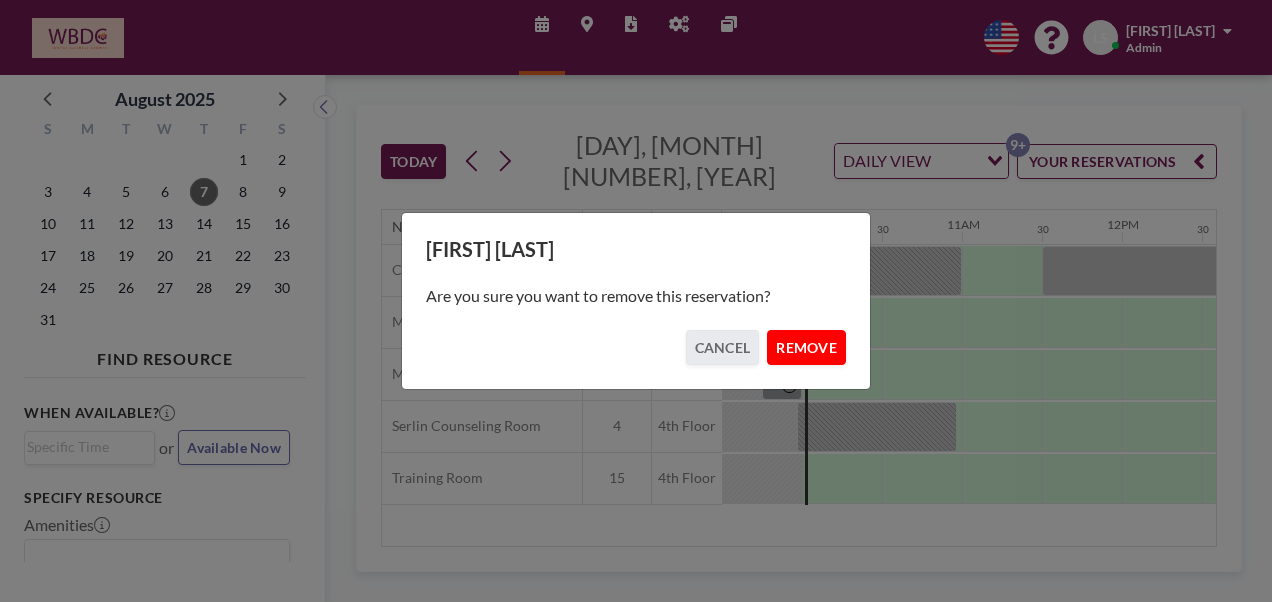 click on "REMOVE" at bounding box center [806, 347] 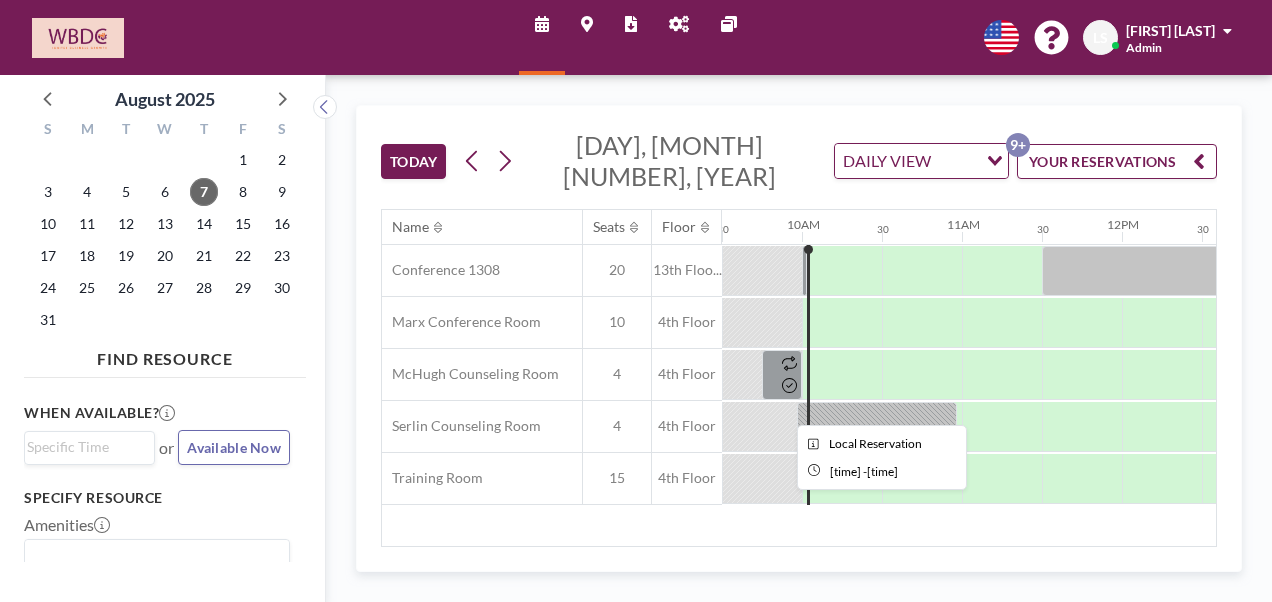 click at bounding box center (877, 427) 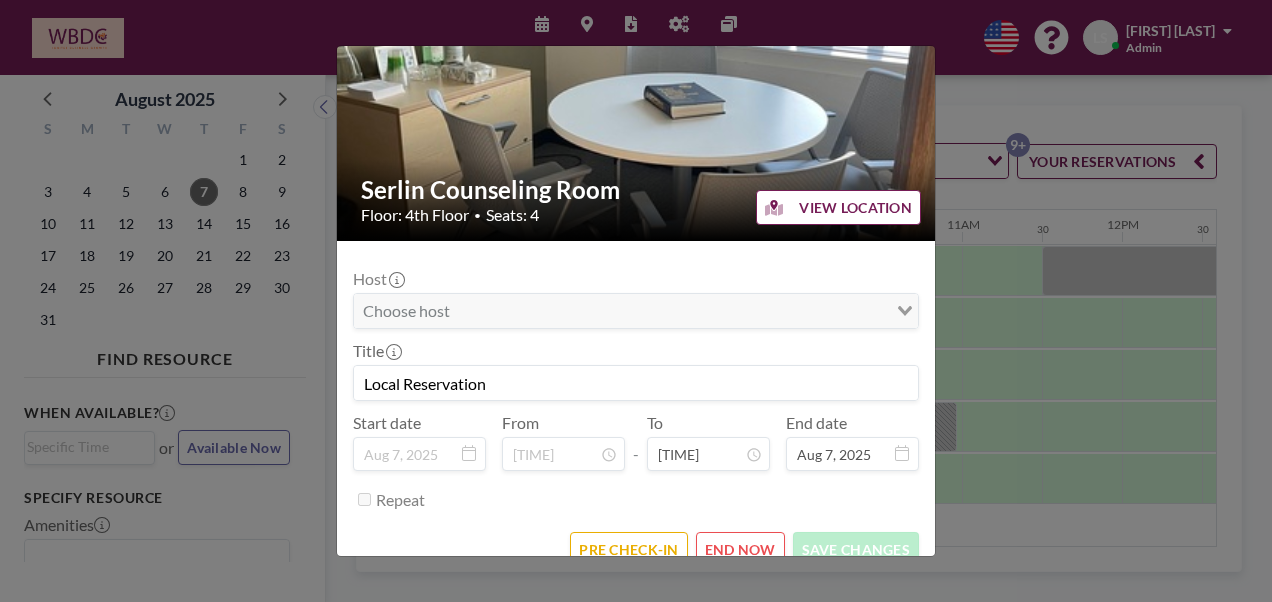 scroll, scrollTop: 125, scrollLeft: 0, axis: vertical 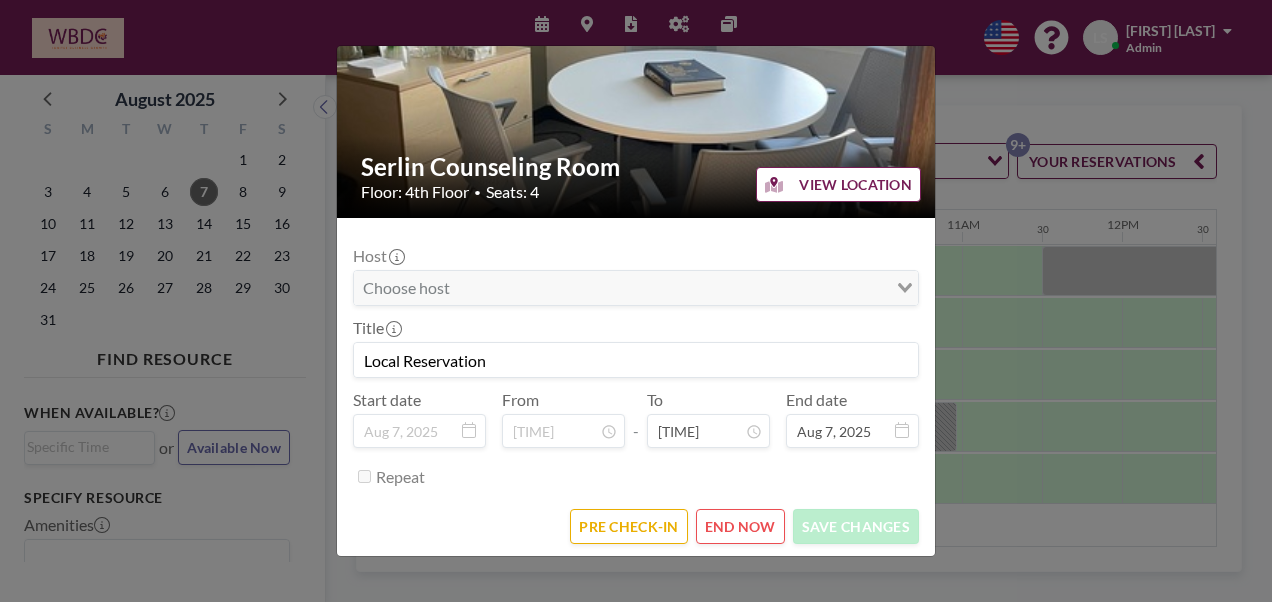 drag, startPoint x: 757, startPoint y: 198, endPoint x: 764, endPoint y: 213, distance: 16.552946 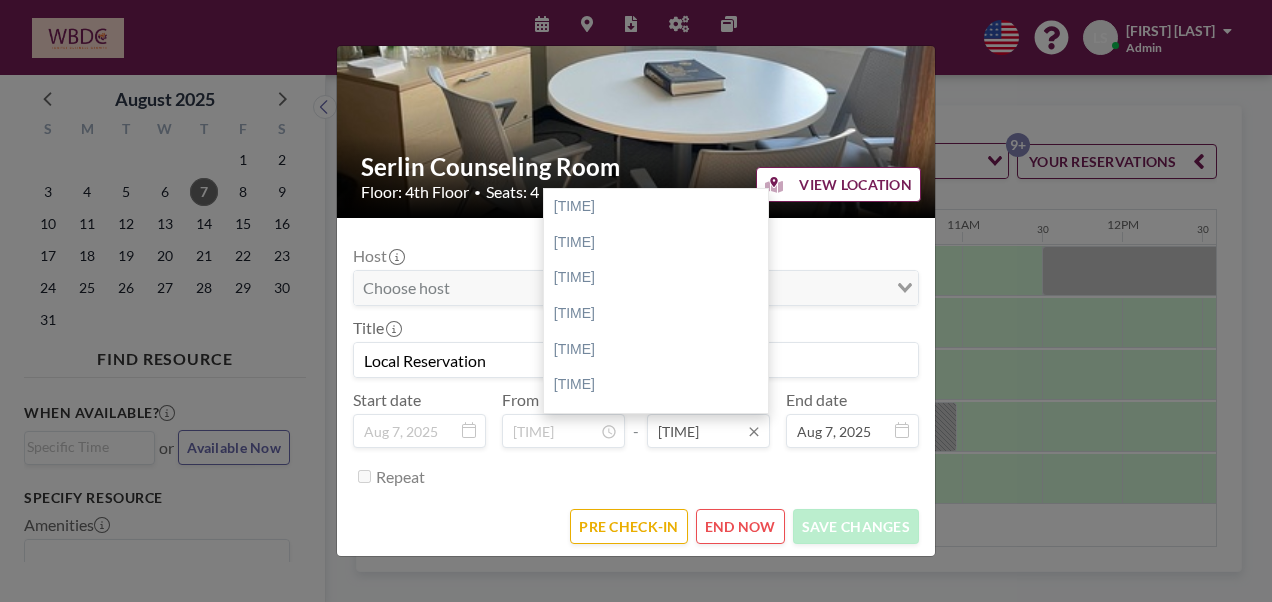 click on "[TIME]" at bounding box center (708, 431) 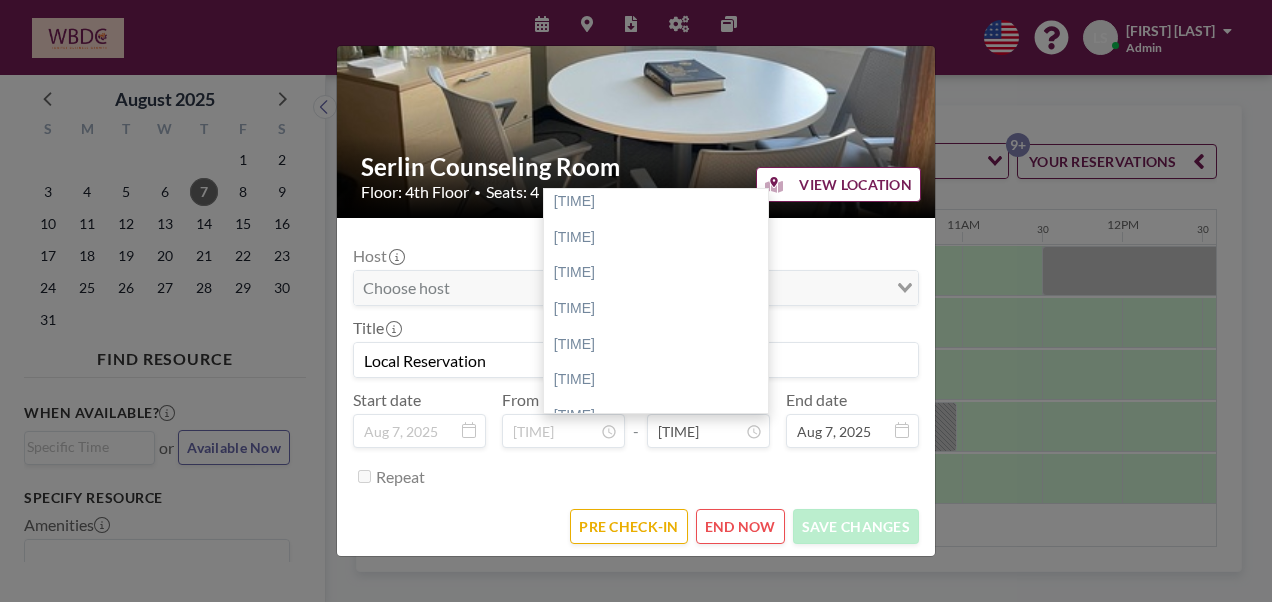 scroll, scrollTop: 228, scrollLeft: 0, axis: vertical 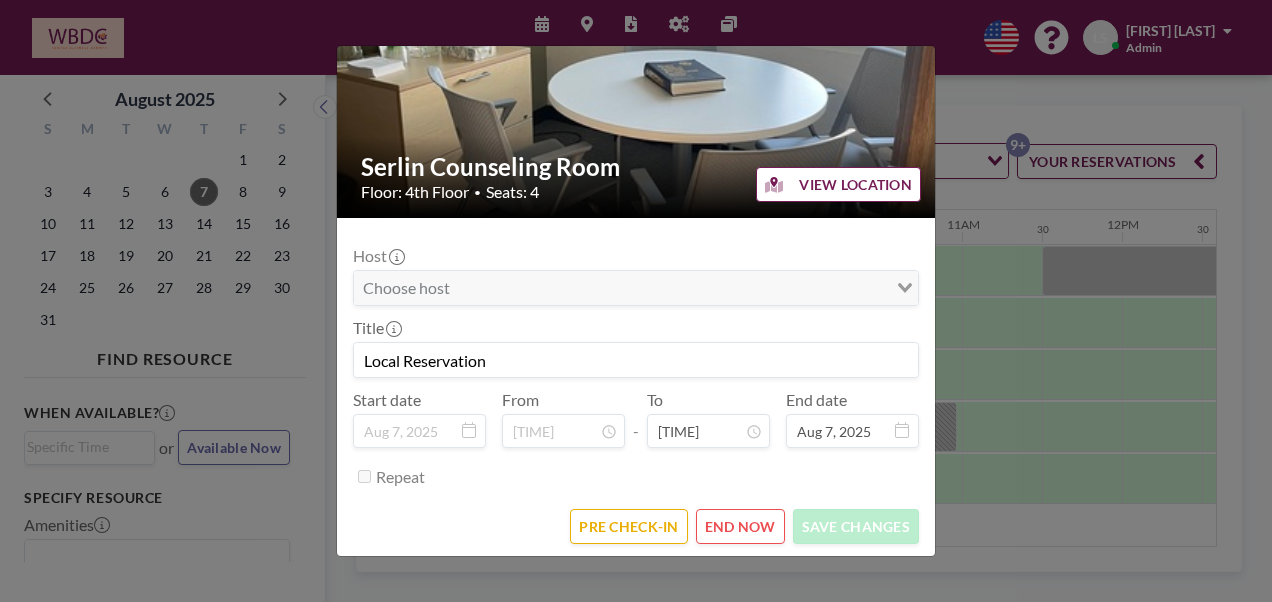 drag, startPoint x: 759, startPoint y: 200, endPoint x: 756, endPoint y: 246, distance: 46.09772 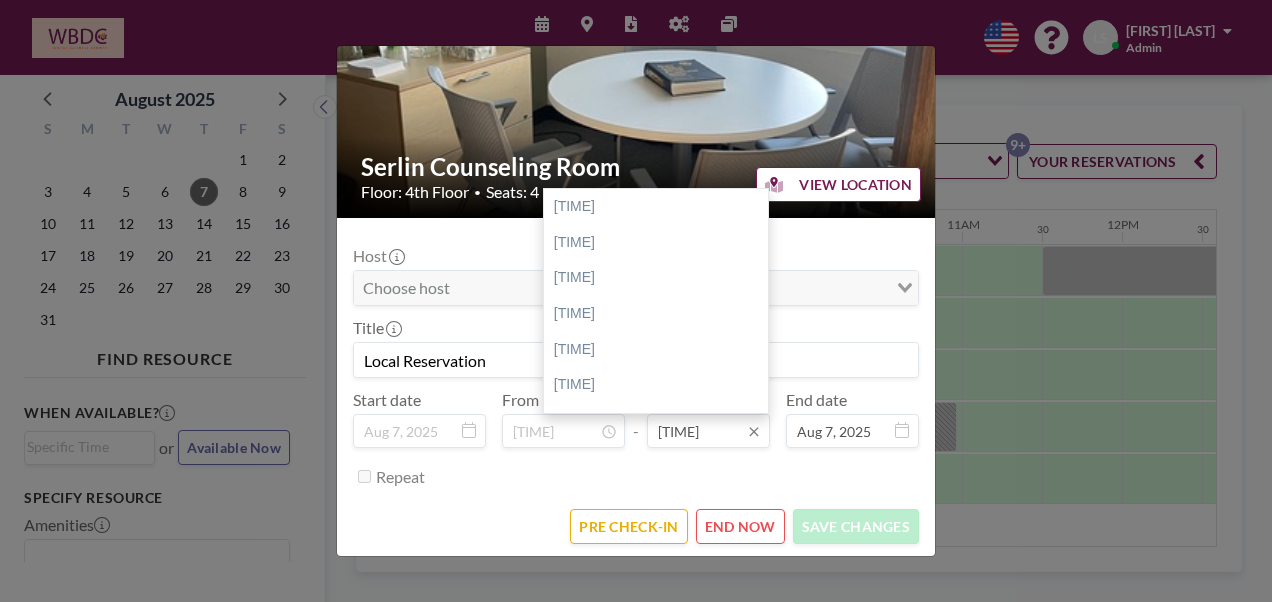 click on "[TIME]" at bounding box center (708, 431) 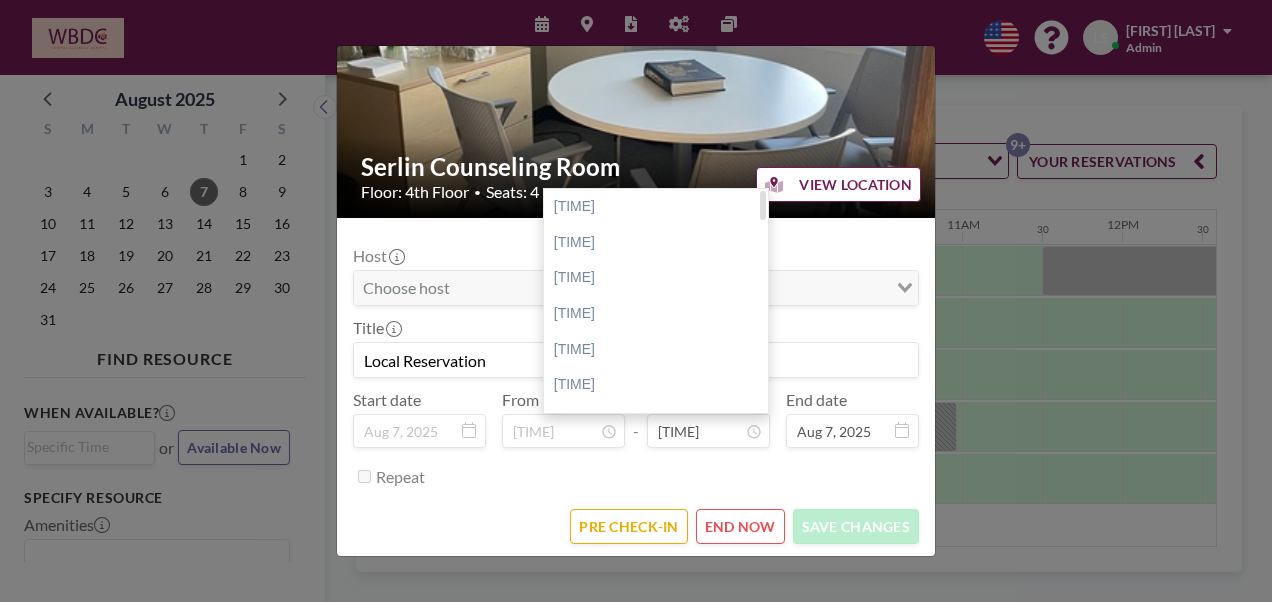 click at bounding box center [763, 301] 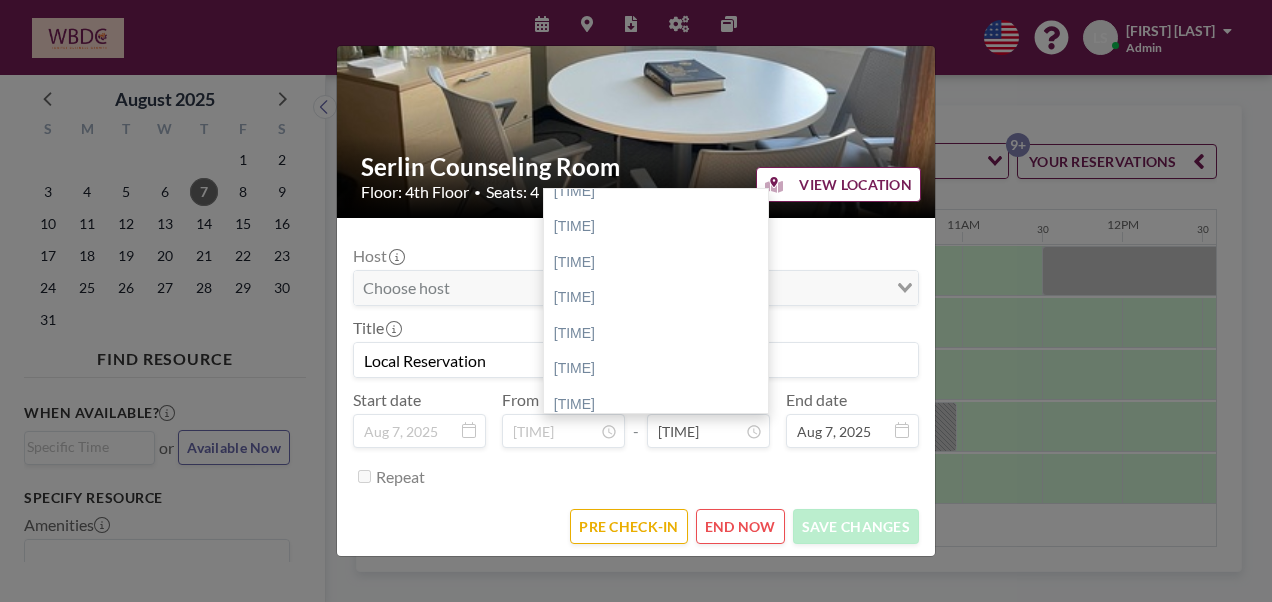 scroll, scrollTop: 389, scrollLeft: 0, axis: vertical 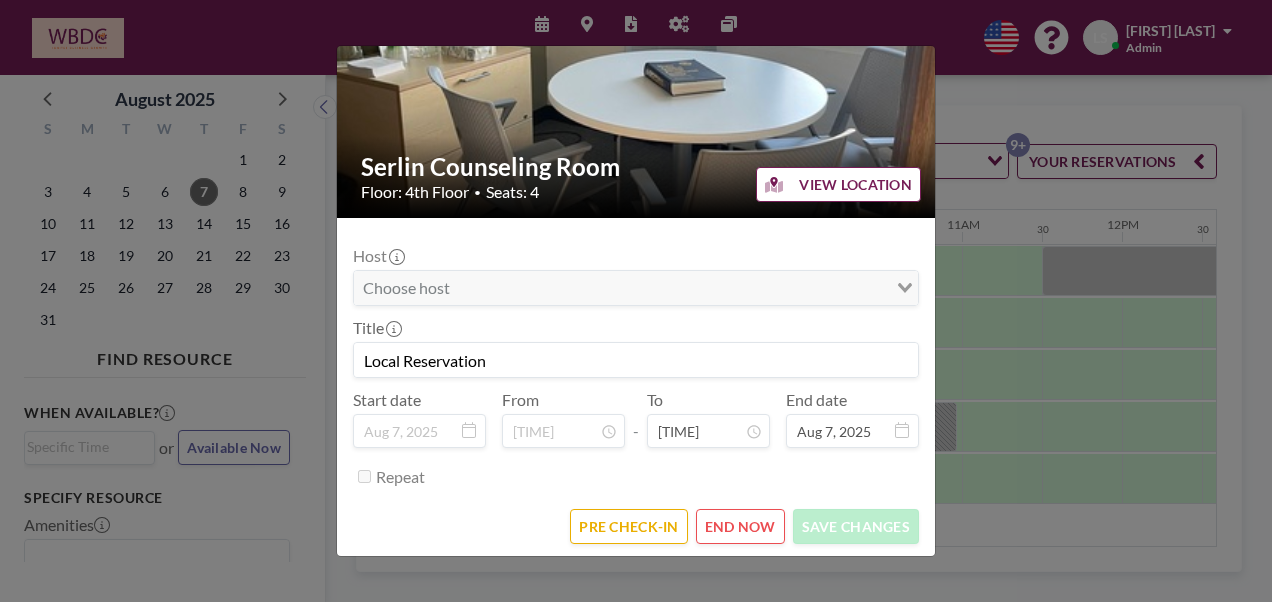 drag, startPoint x: 757, startPoint y: 203, endPoint x: 760, endPoint y: 266, distance: 63.07139 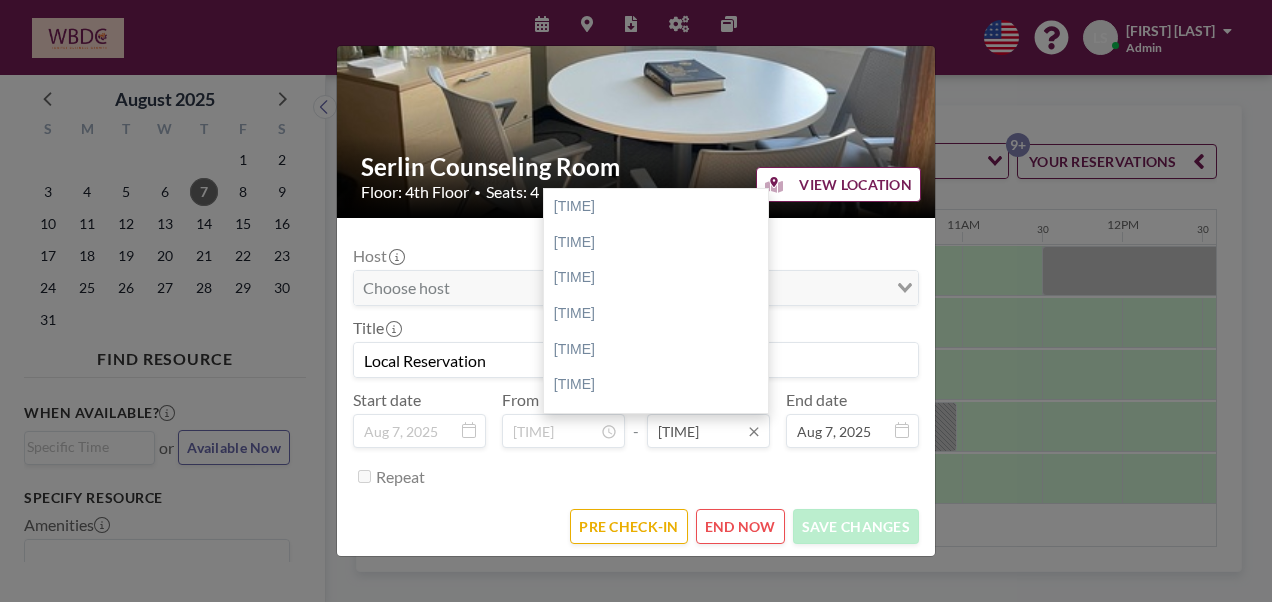 click on "[TIME]" at bounding box center [708, 431] 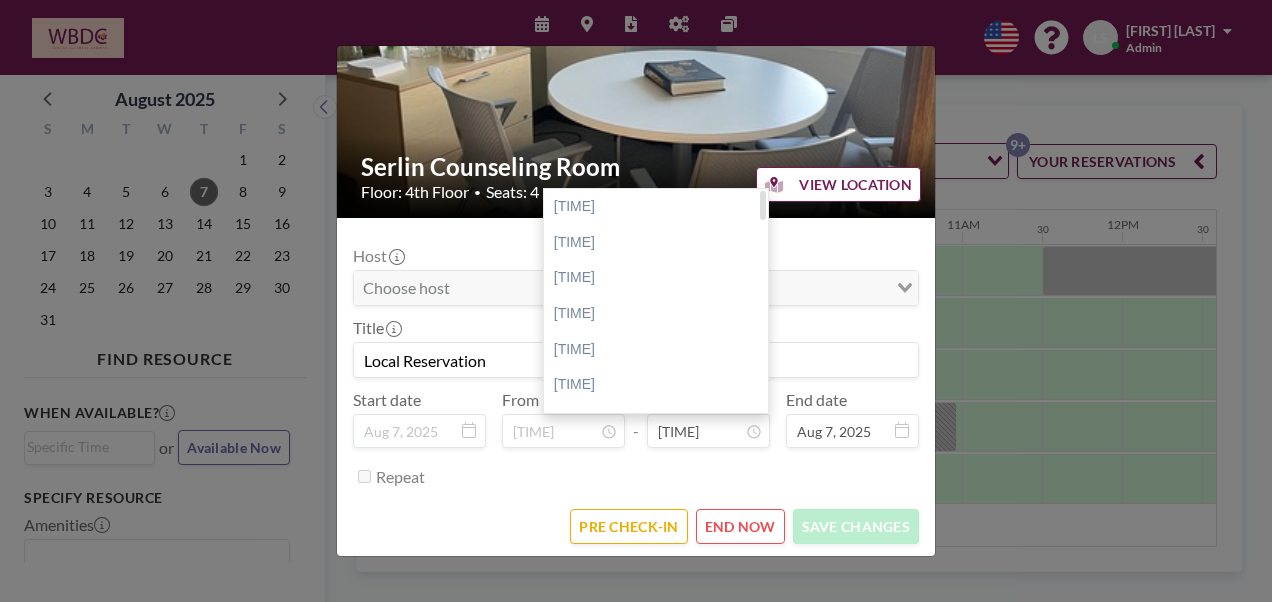 click at bounding box center [763, 301] 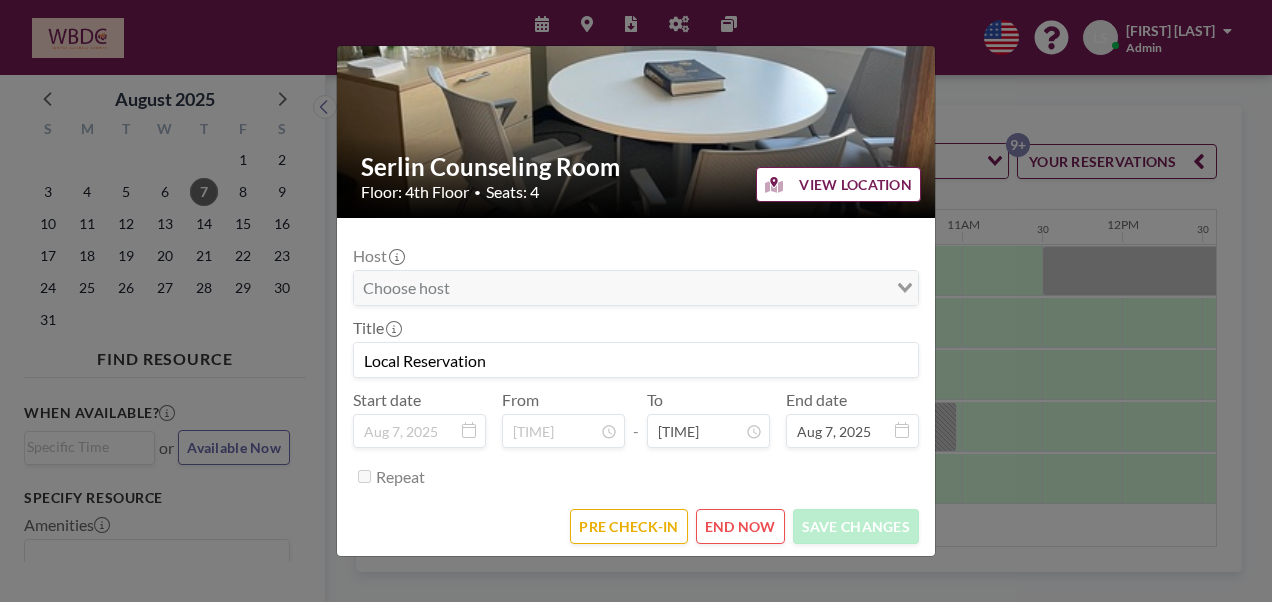 scroll, scrollTop: 518, scrollLeft: 0, axis: vertical 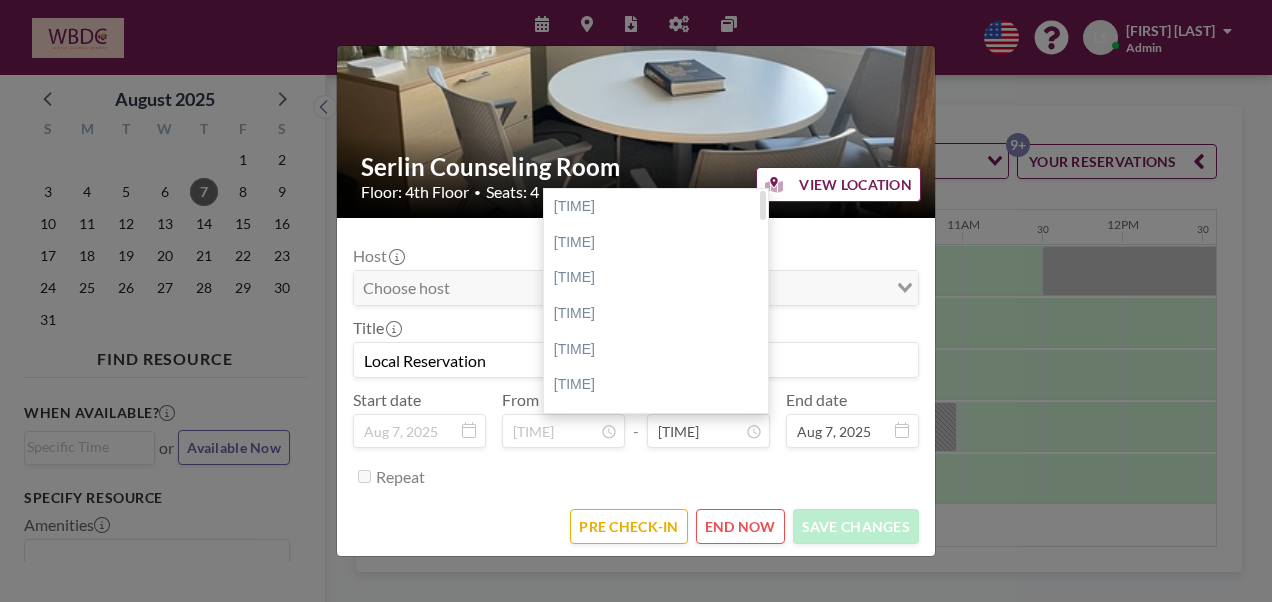 click at bounding box center (763, 301) 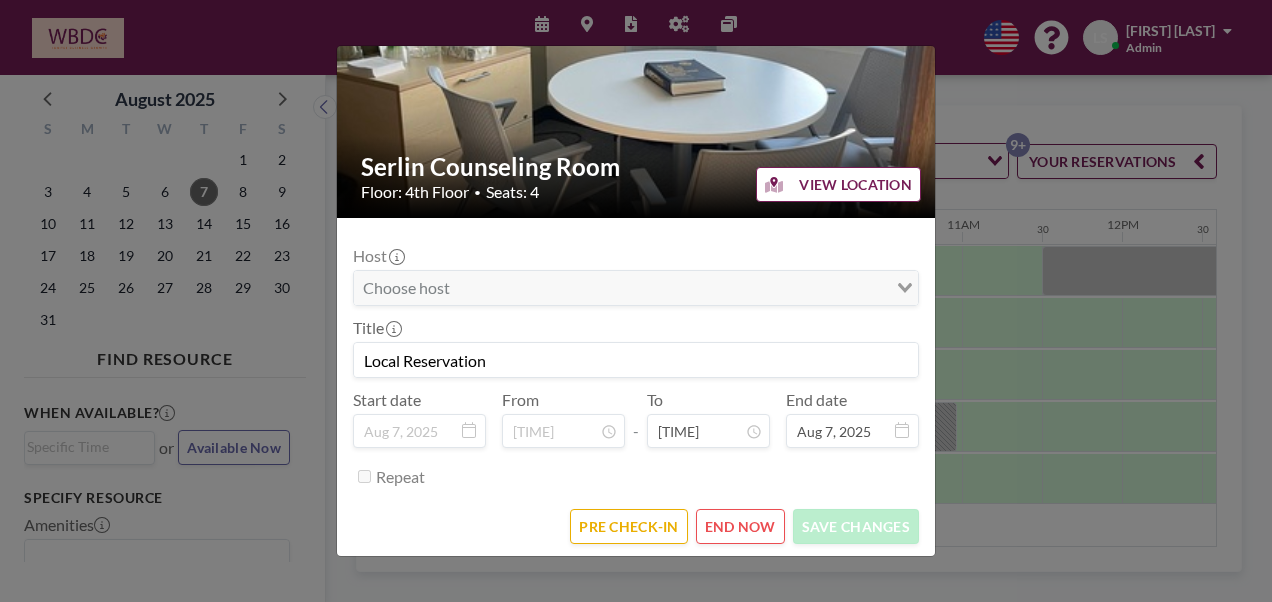 click on "Serlin Counseling Room   Floor: 4th Floor   •   Seats: 4   VIEW LOCATION   Host            Loading...      Title  Local Reservation  Start date  Aug 7, 2025  From  [TIME]      -   To  [TIME]      End date  Aug 7, 2025  Repeat            PRE CHECK-IN   END NOW   SAVE CHANGES" at bounding box center (636, 301) 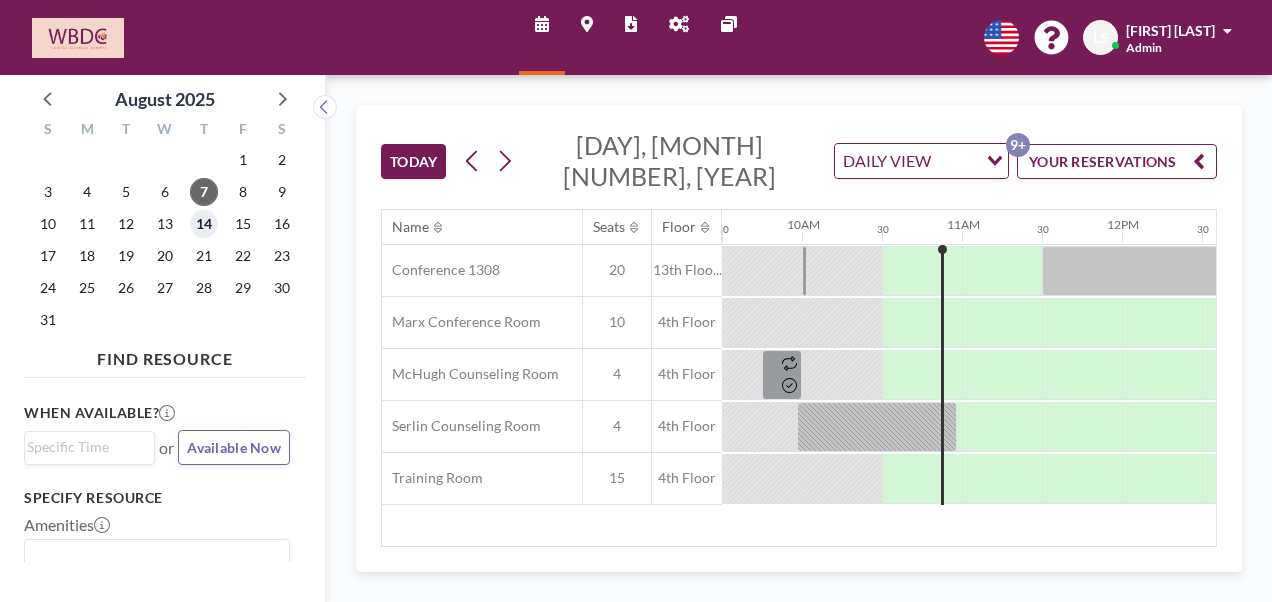 click on "14" at bounding box center [204, 224] 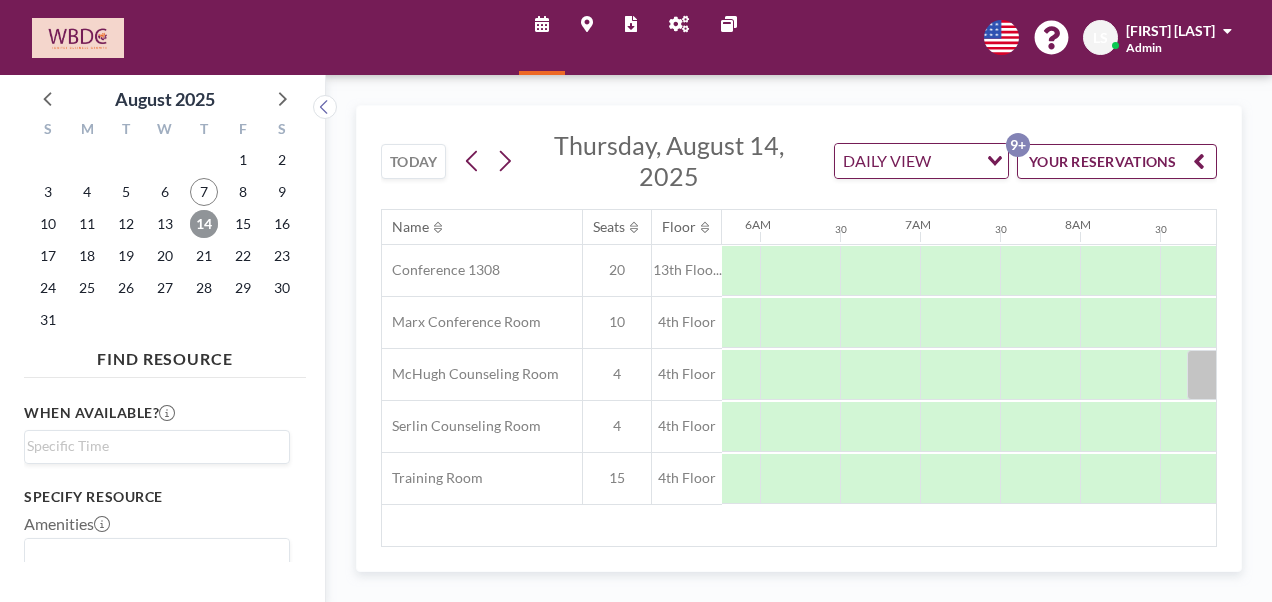 scroll, scrollTop: 0, scrollLeft: 1200, axis: horizontal 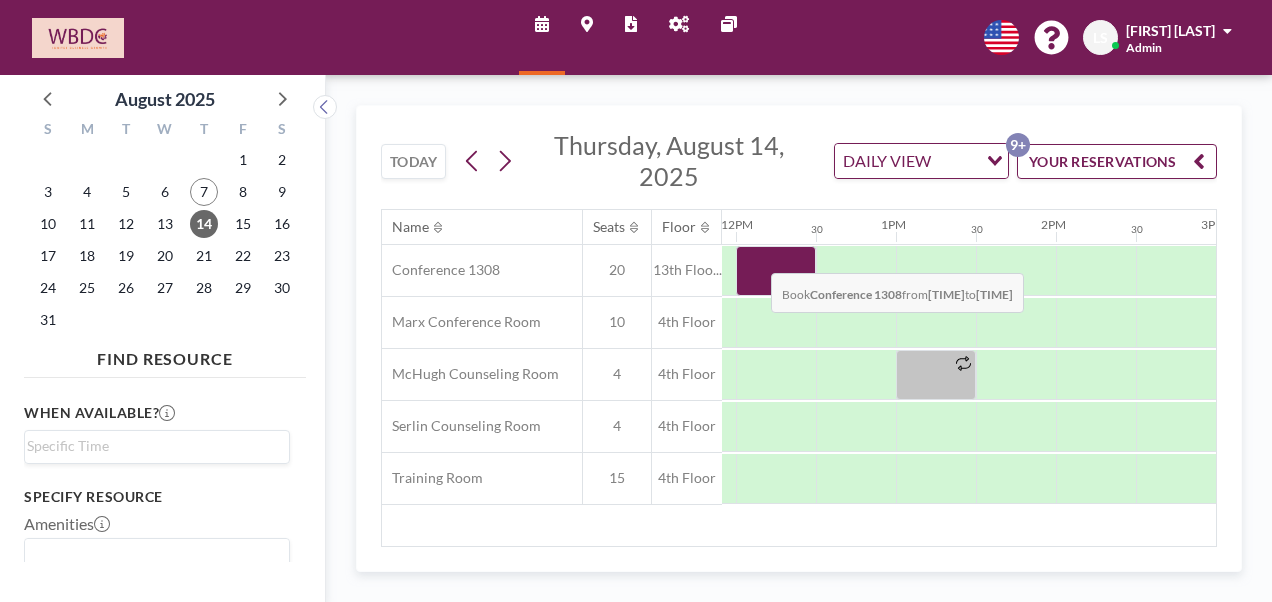 click at bounding box center (776, 271) 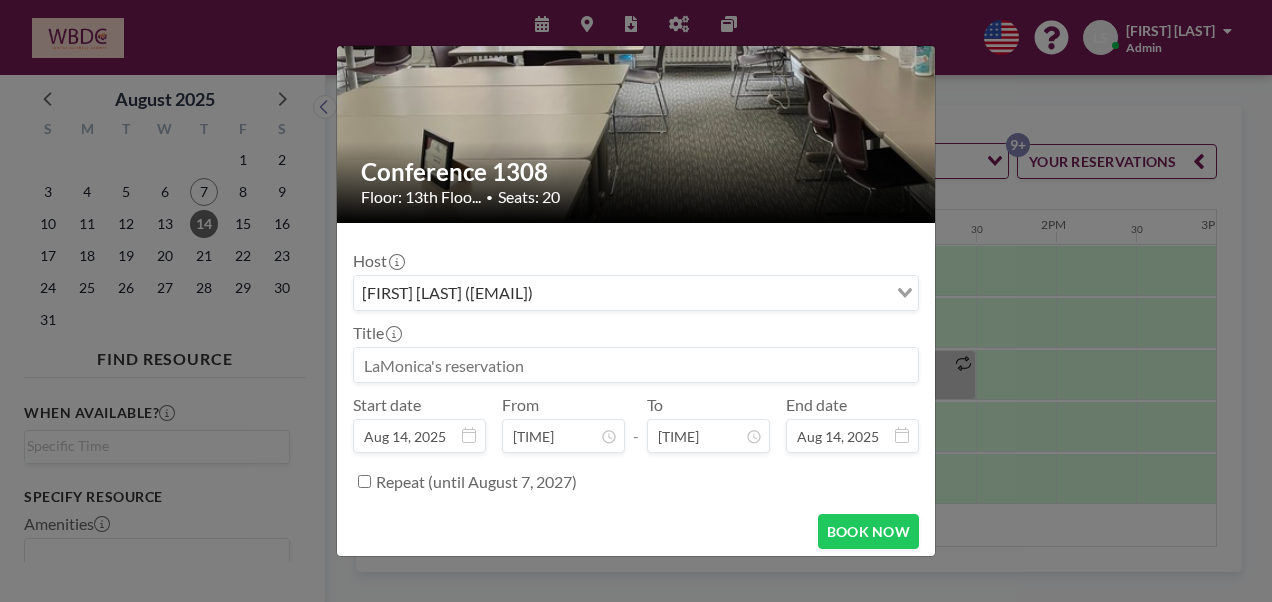 scroll, scrollTop: 125, scrollLeft: 0, axis: vertical 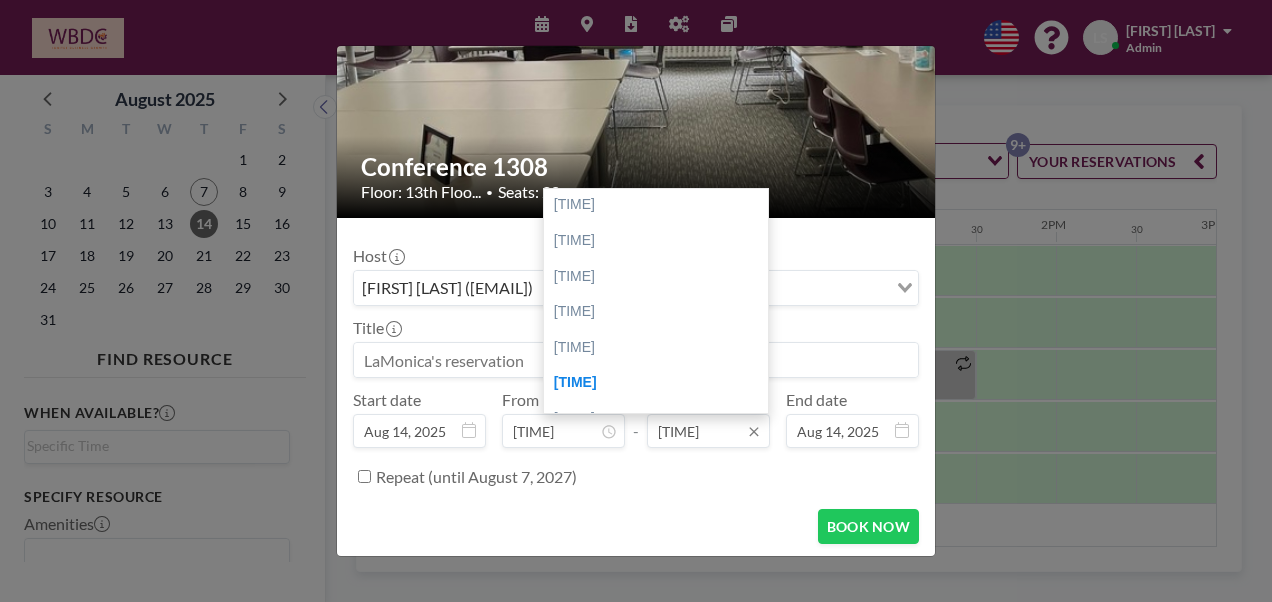 click on "[TIME]" at bounding box center [708, 431] 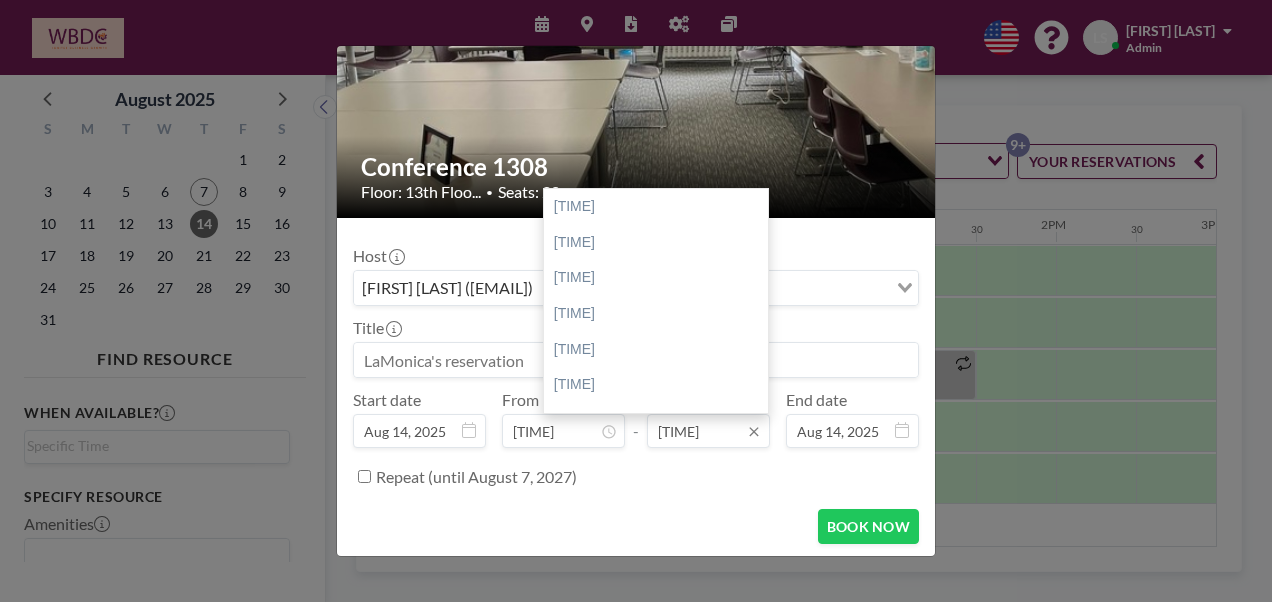 scroll, scrollTop: 890, scrollLeft: 0, axis: vertical 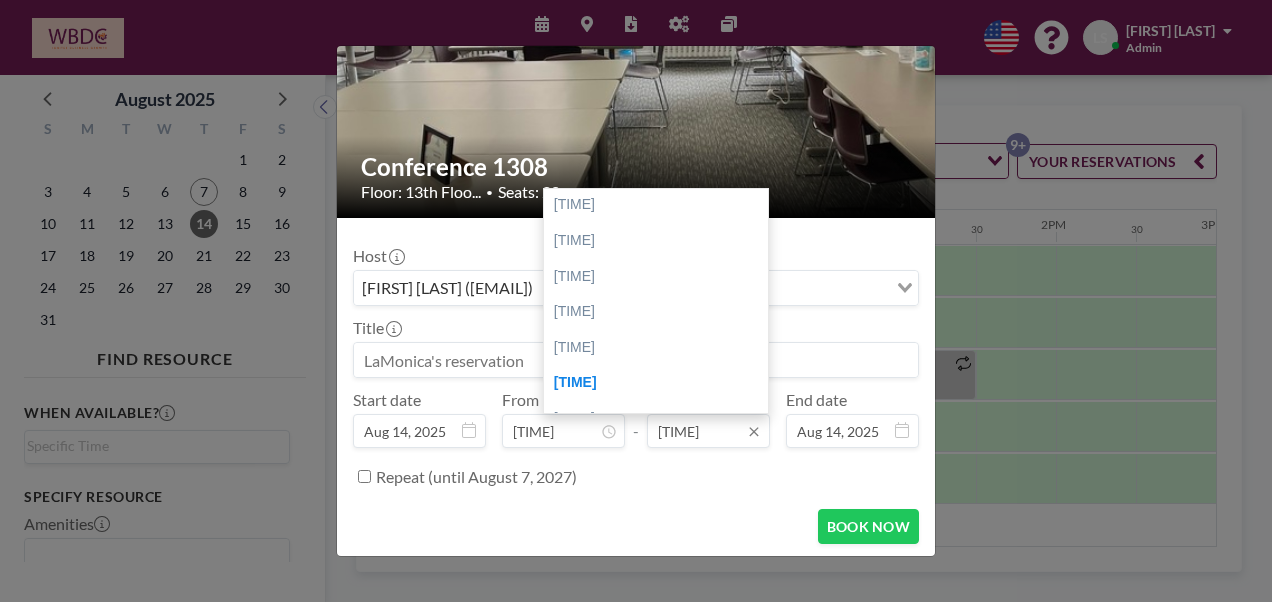 click on "[TIME]" at bounding box center [708, 431] 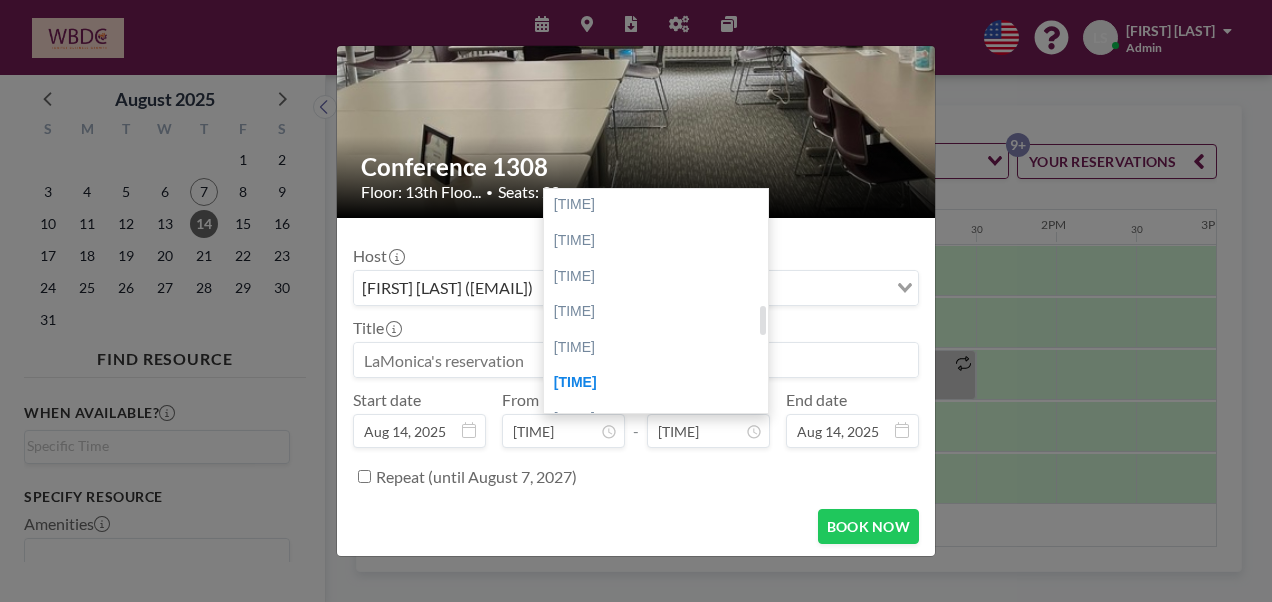 click at bounding box center [763, 301] 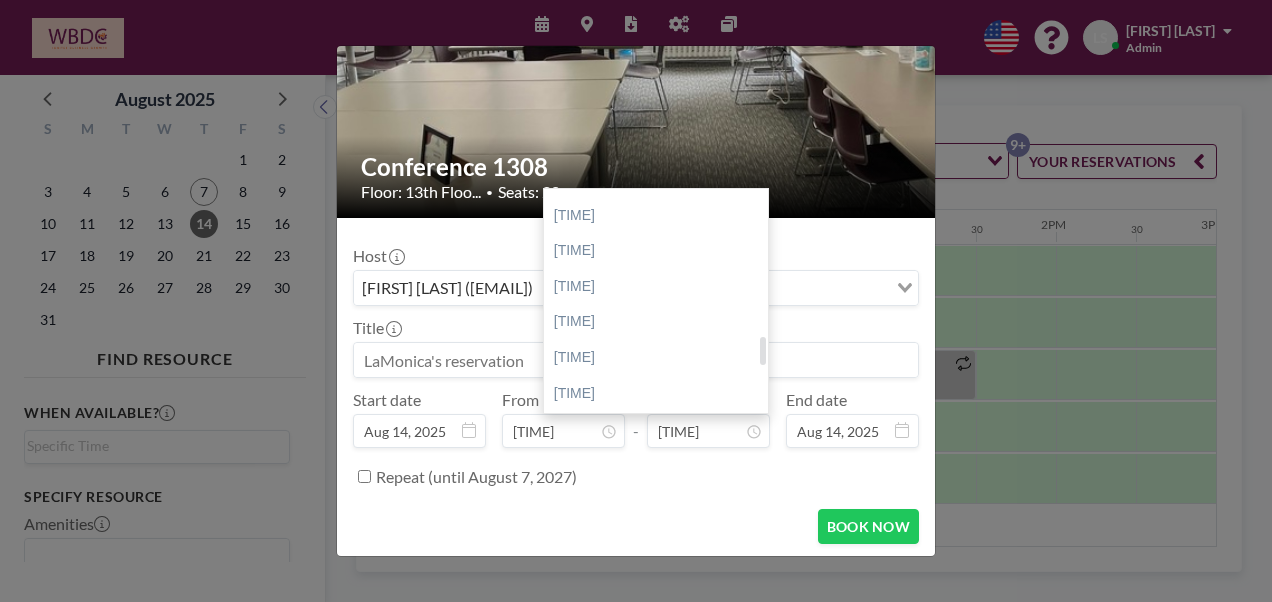 drag, startPoint x: 759, startPoint y: 312, endPoint x: 740, endPoint y: 318, distance: 19.924858 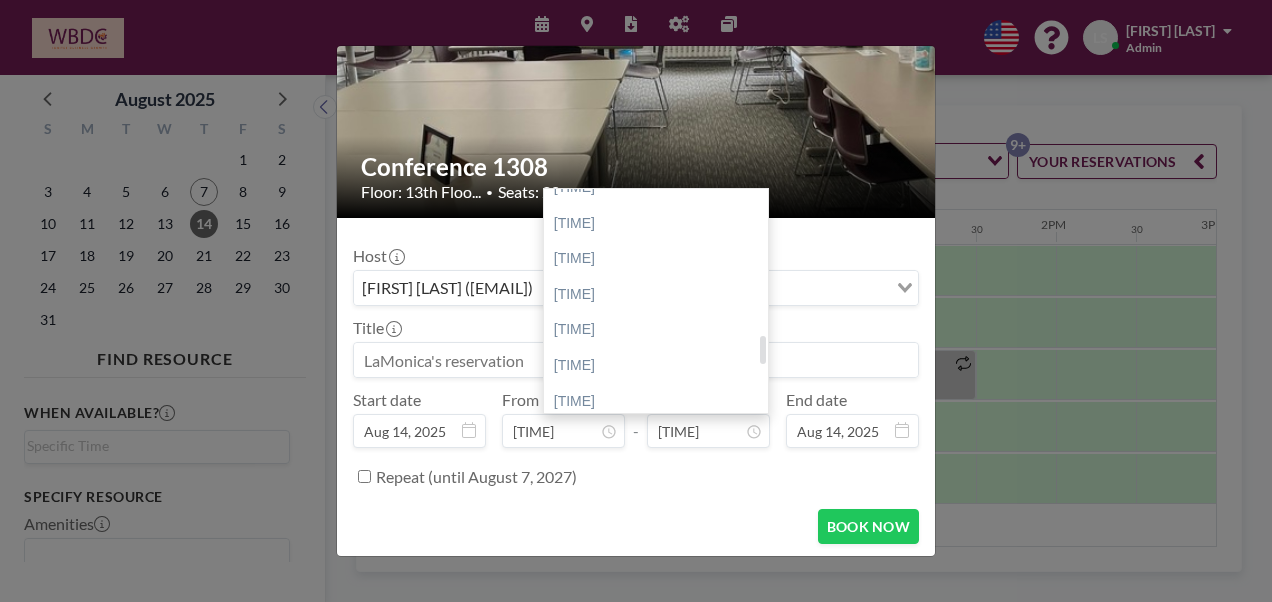 click on "[TIME]" at bounding box center (661, 473) 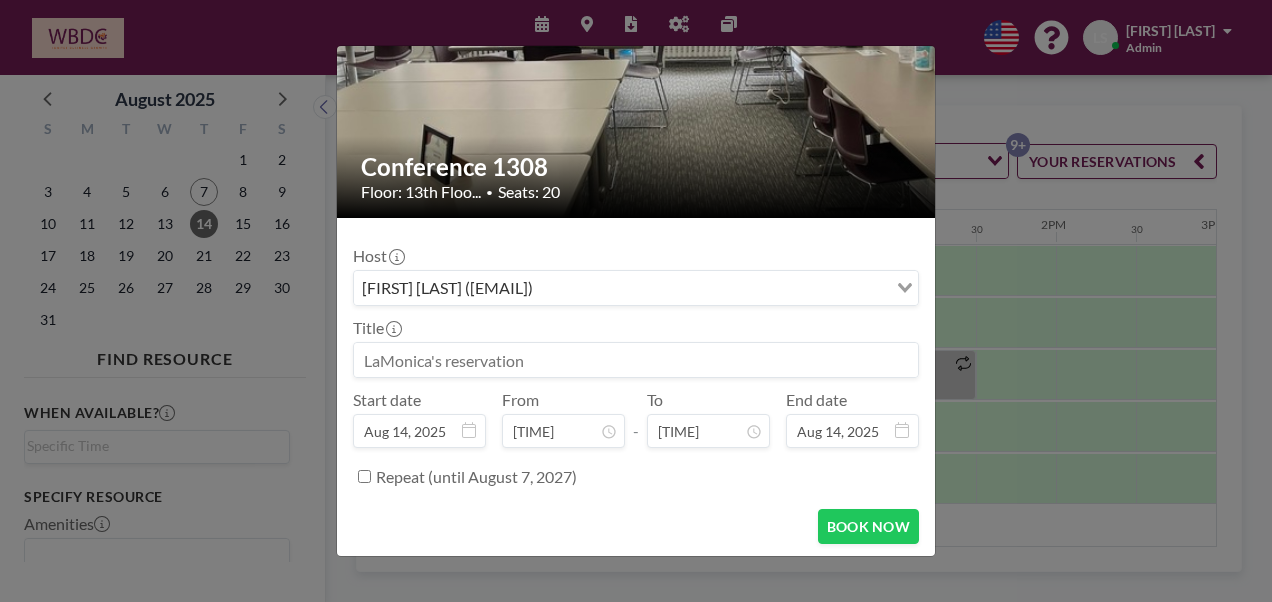 click at bounding box center [636, 360] 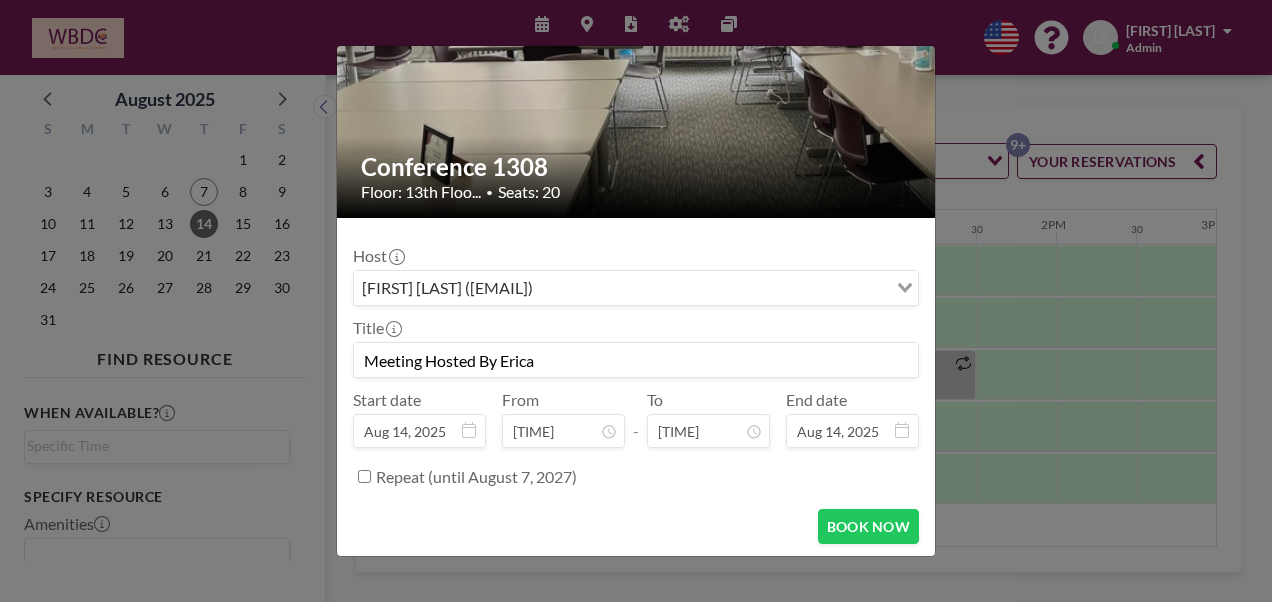 type on "Meeting Hosted By Erica" 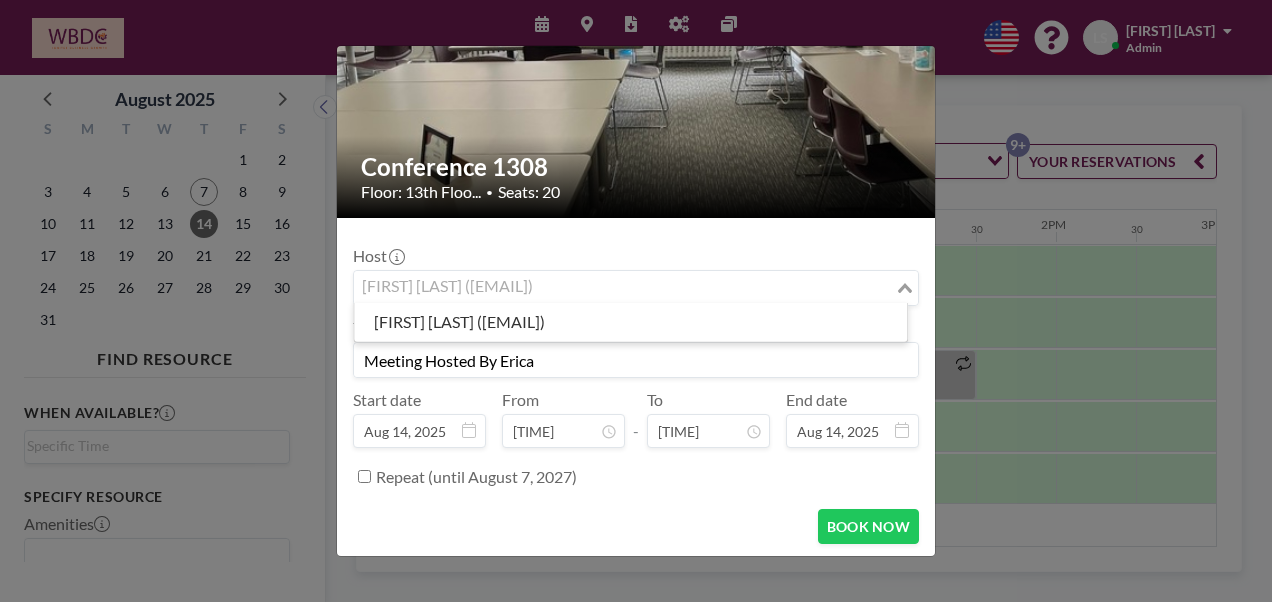 click on "[FIRST] [LAST] ([EMAIL])" at bounding box center [624, 286] 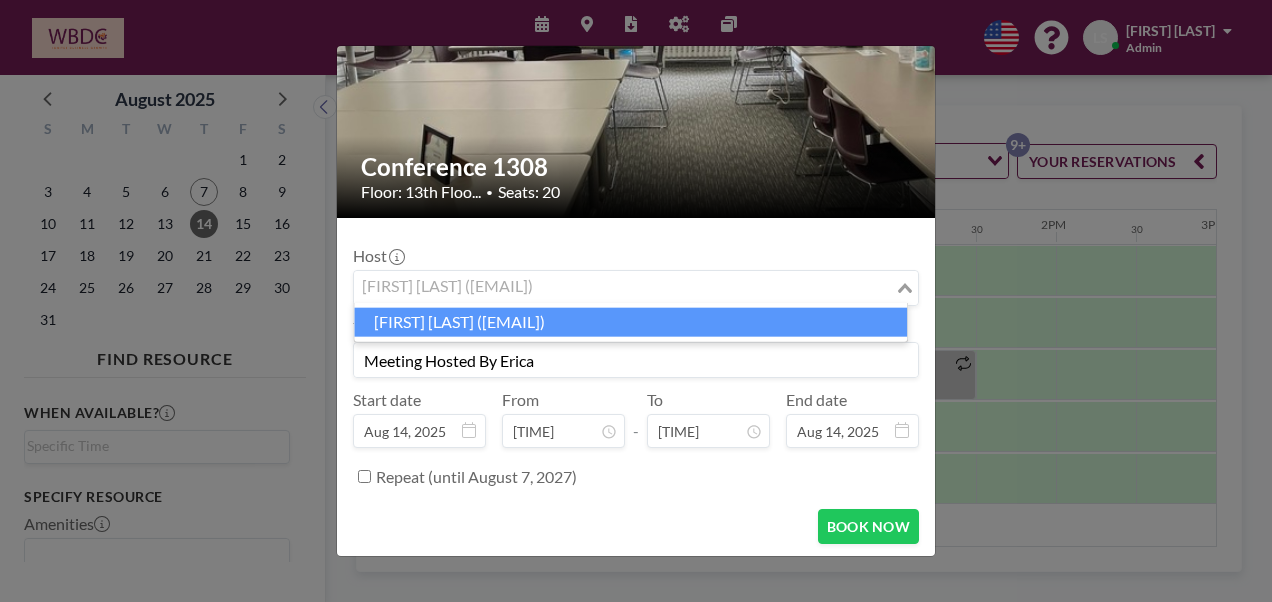 click on "[FIRST] [LAST] ([EMAIL])" at bounding box center [630, 322] 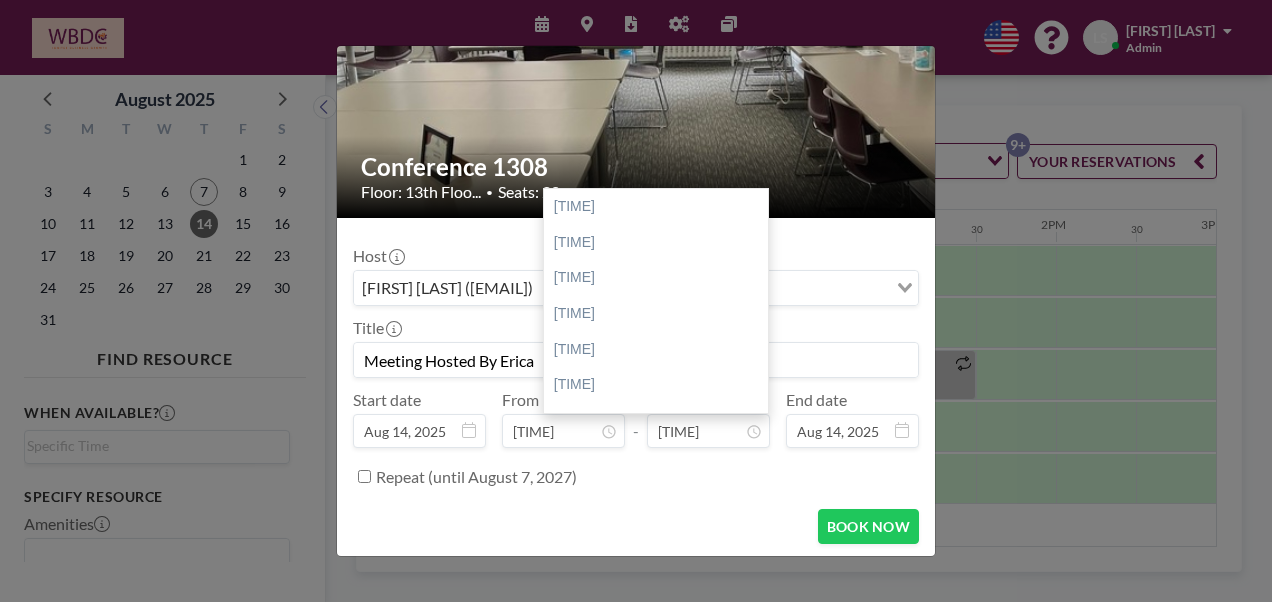 scroll, scrollTop: 1210, scrollLeft: 0, axis: vertical 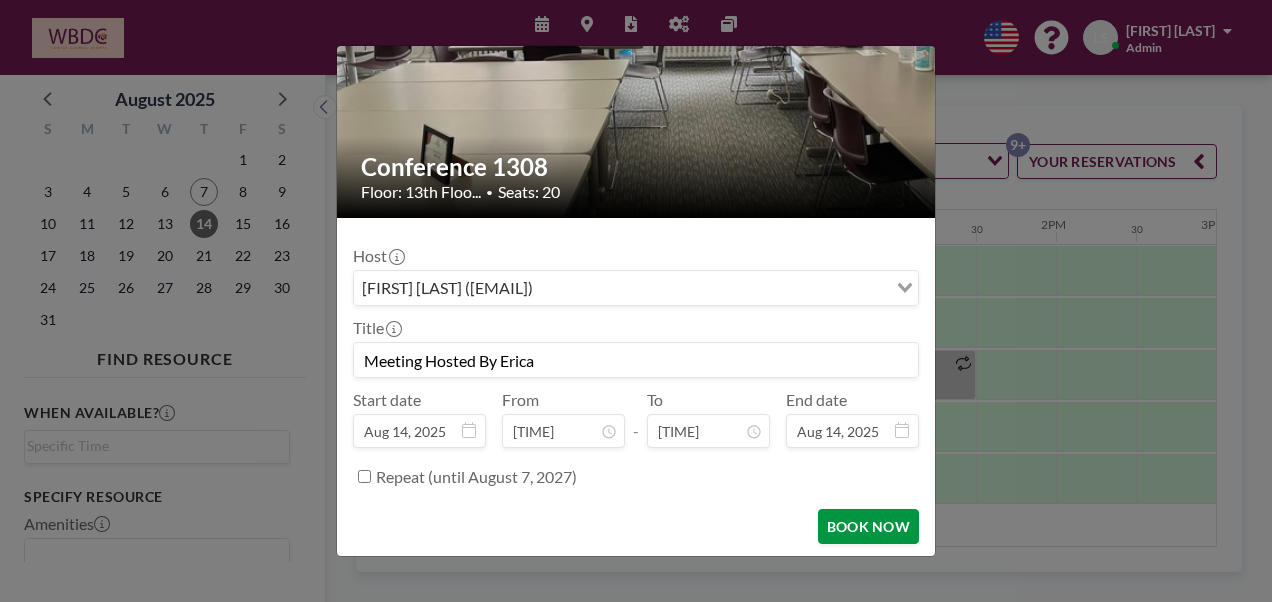 click on "BOOK NOW" at bounding box center [868, 526] 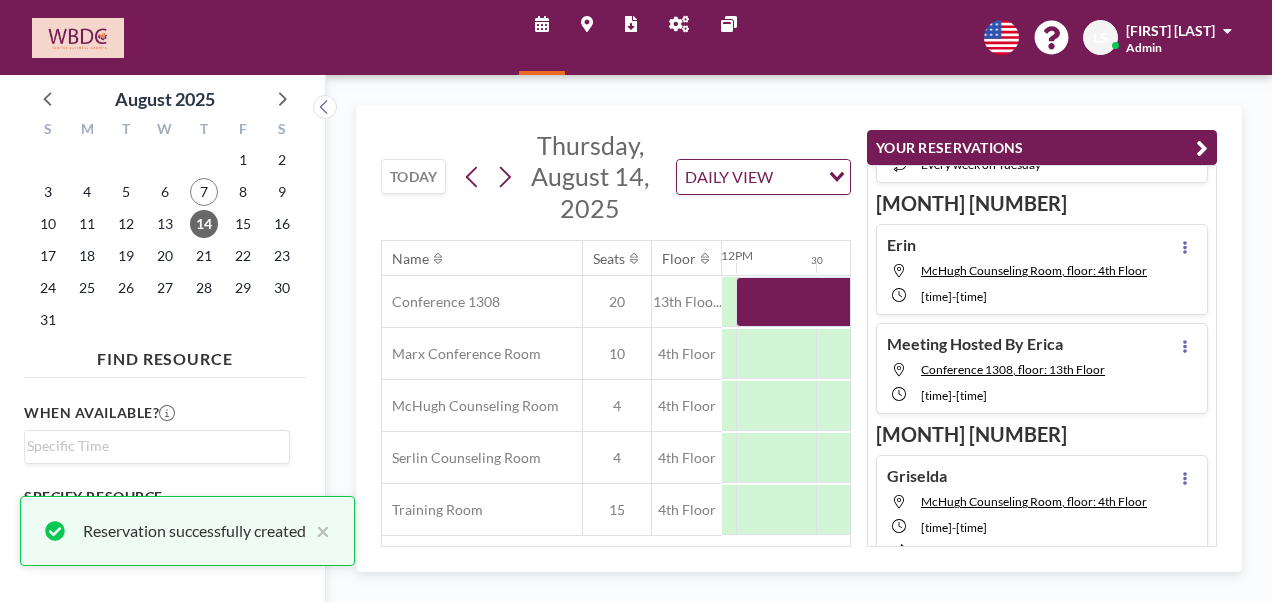scroll, scrollTop: 138, scrollLeft: 0, axis: vertical 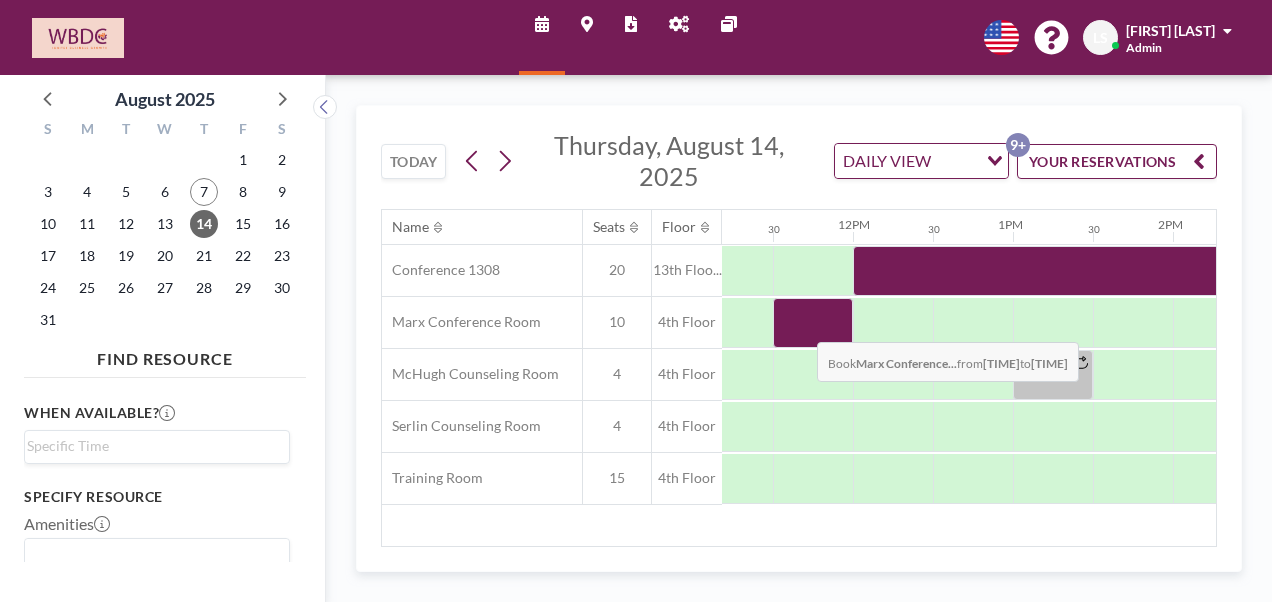 click at bounding box center (813, 323) 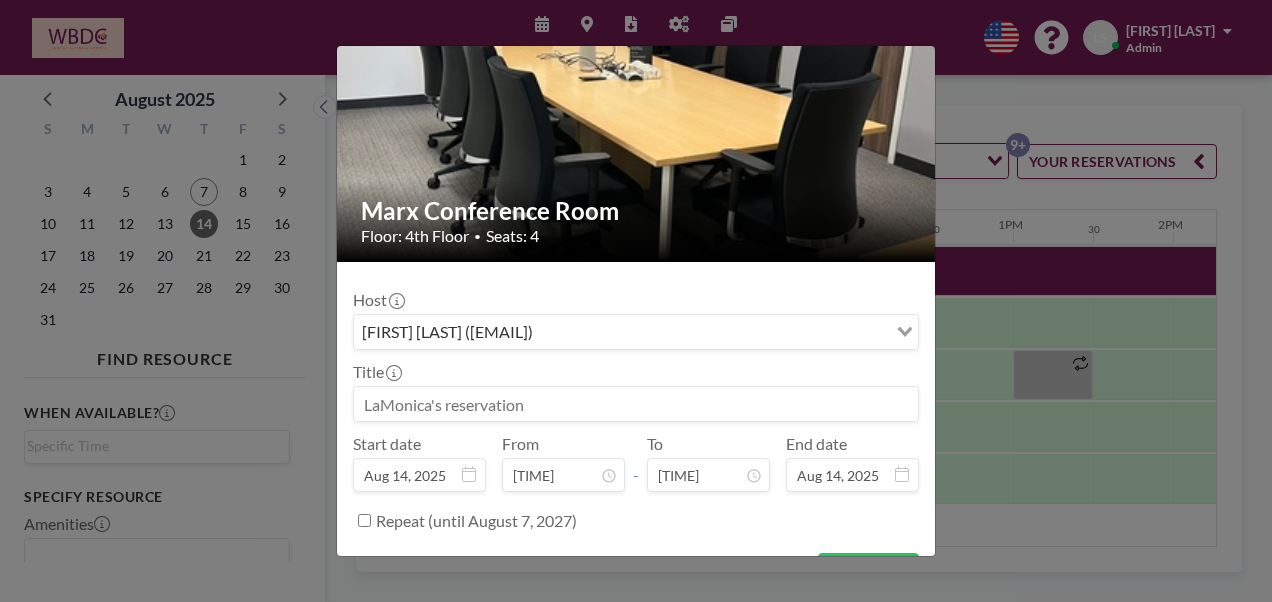 scroll, scrollTop: 125, scrollLeft: 0, axis: vertical 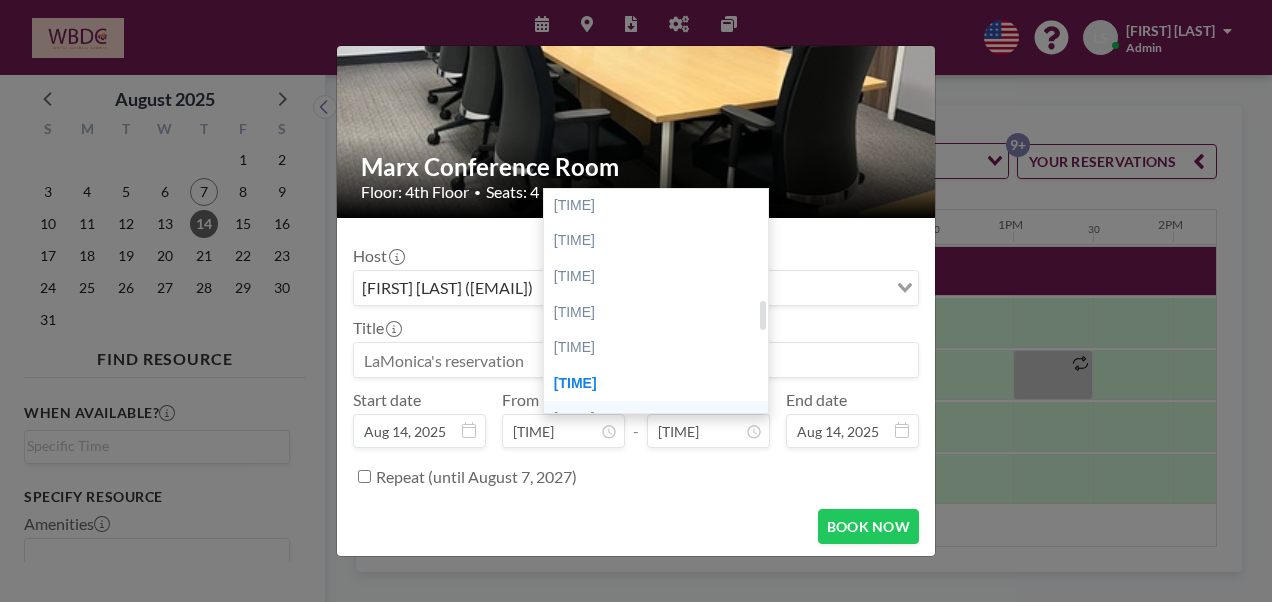 click on "[TIME]" at bounding box center [661, 419] 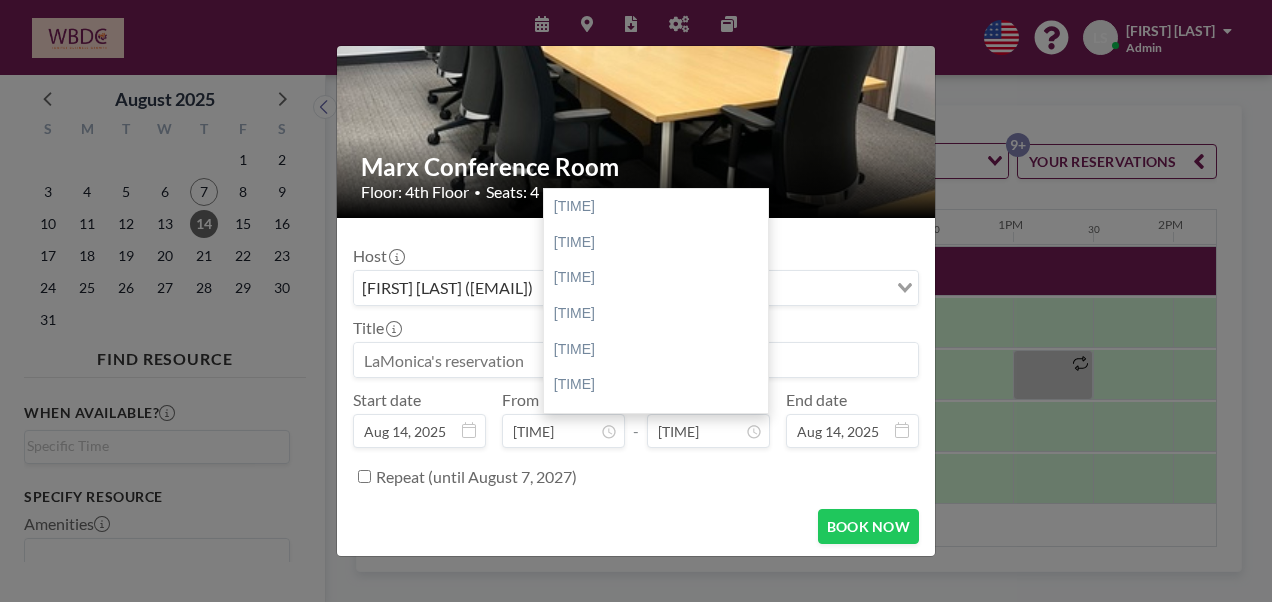 scroll, scrollTop: 890, scrollLeft: 0, axis: vertical 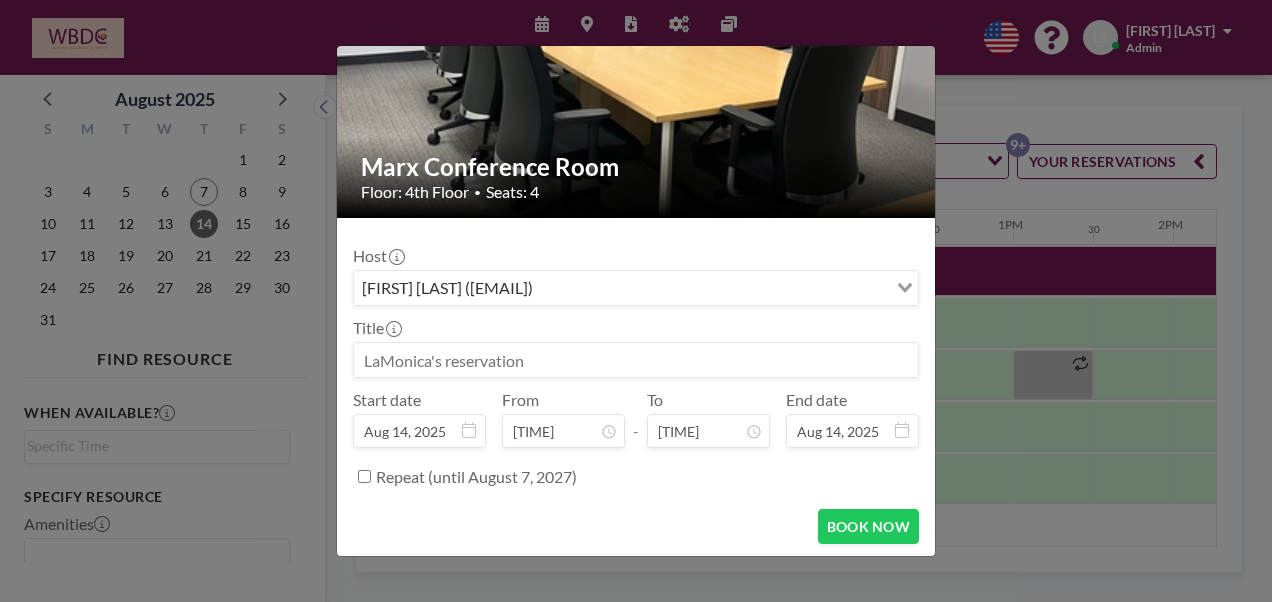 click at bounding box center [636, 360] 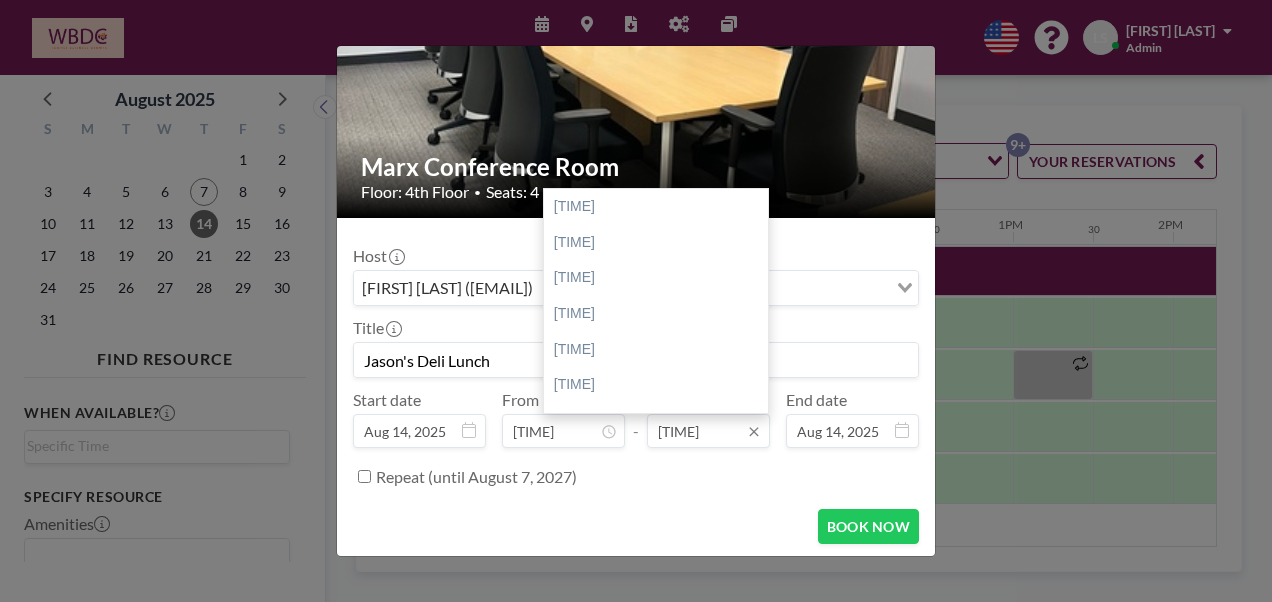 scroll, scrollTop: 890, scrollLeft: 0, axis: vertical 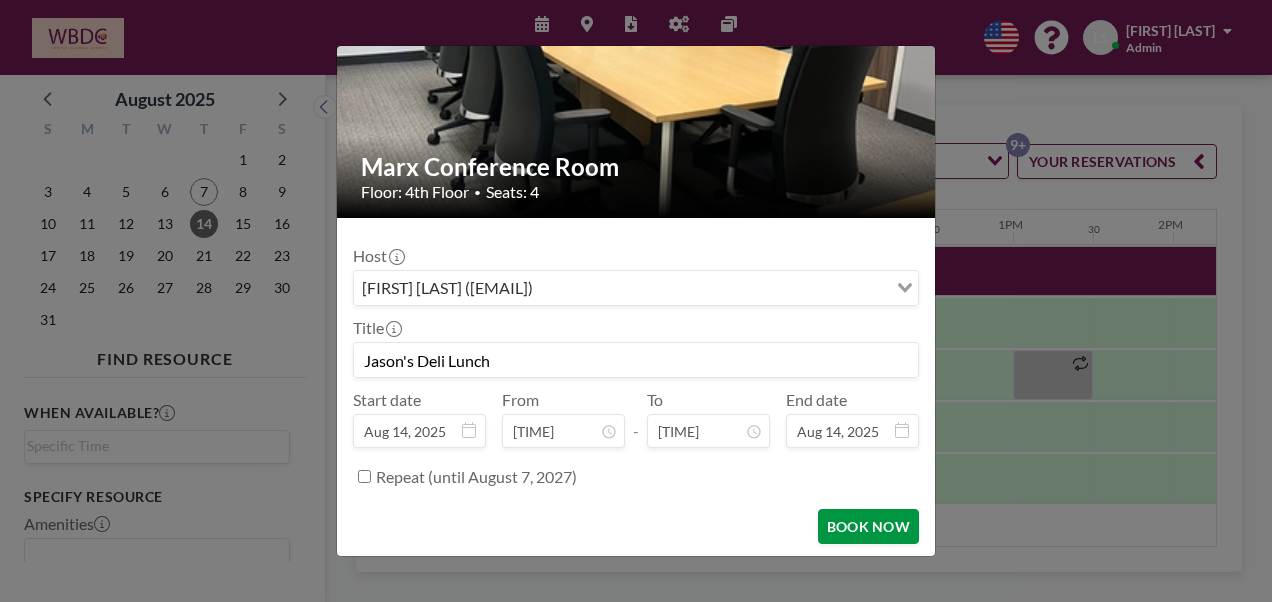 type on "Jason's Deli Lunch" 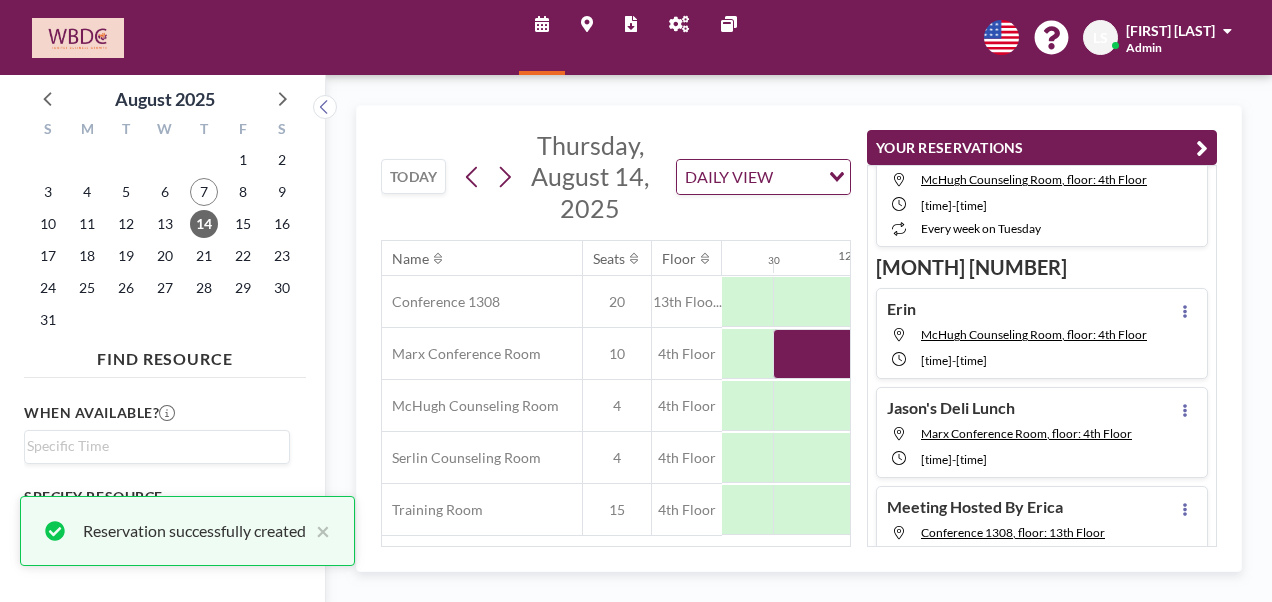 scroll, scrollTop: 138, scrollLeft: 0, axis: vertical 